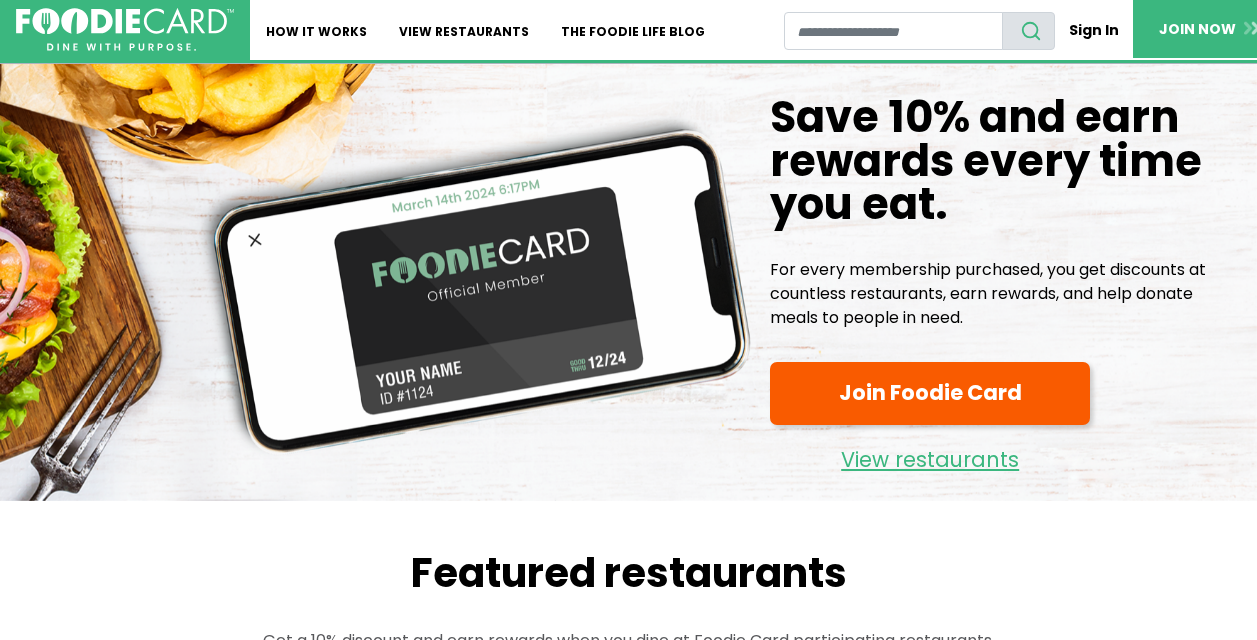 scroll, scrollTop: 0, scrollLeft: 0, axis: both 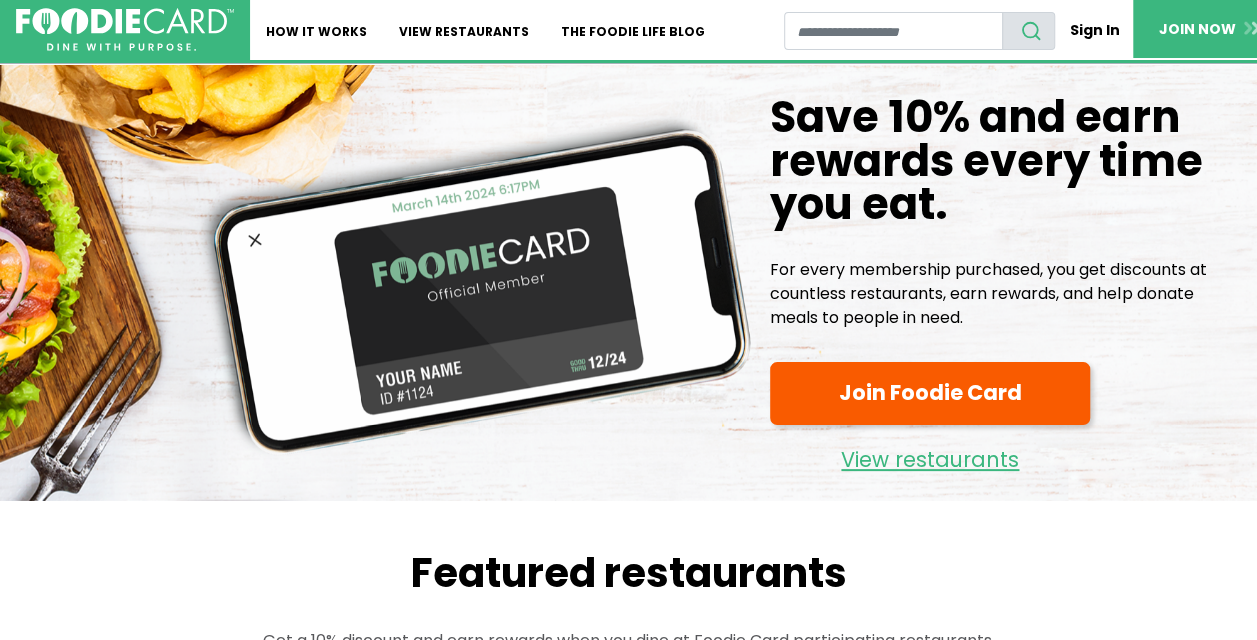 click on "Save 10% and earn rewards every time you eat.
Save 10% and earn rewards every time you eat
For every membership purchased, you get discounts at countless restaurants, earn rewards, and help donate meals to people in need.
Join Foodie Card
View restaurants" at bounding box center (1005, 290) 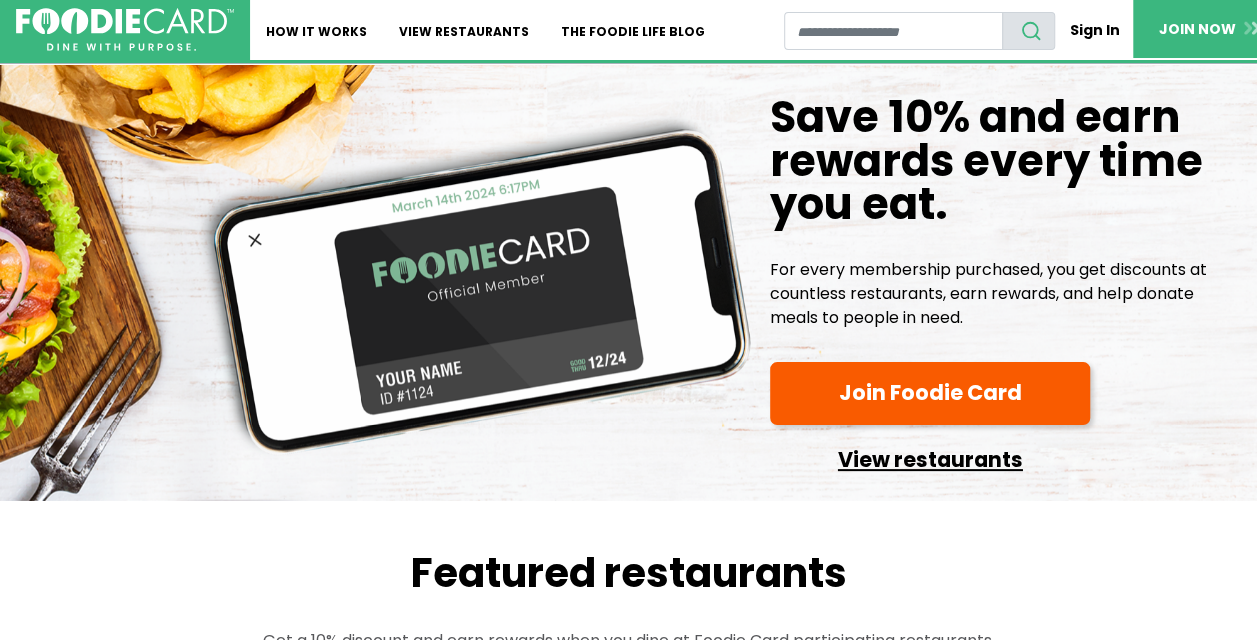 click on "View restaurants" at bounding box center (930, 455) 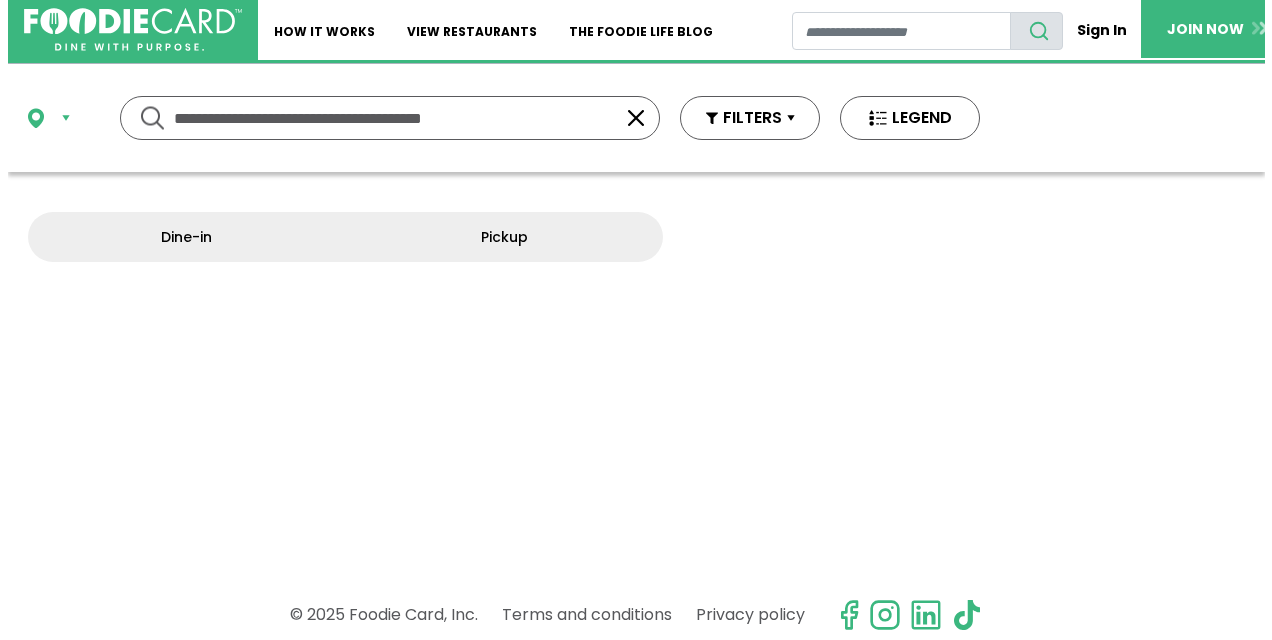 scroll, scrollTop: 0, scrollLeft: 0, axis: both 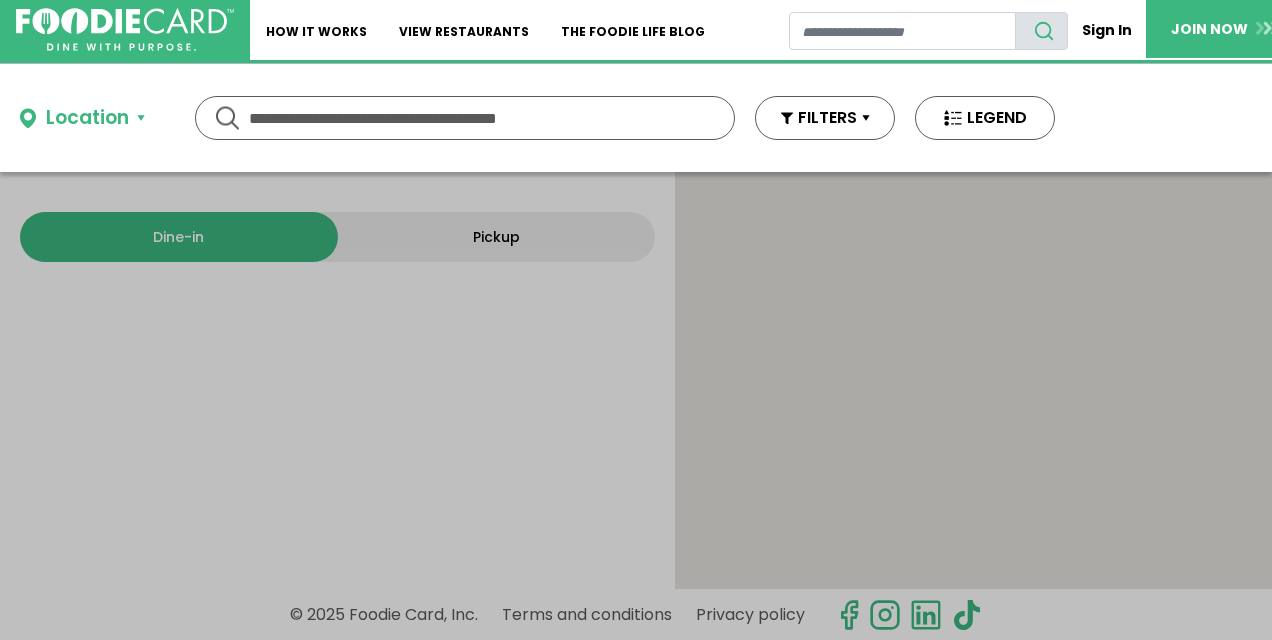 click at bounding box center (465, 118) 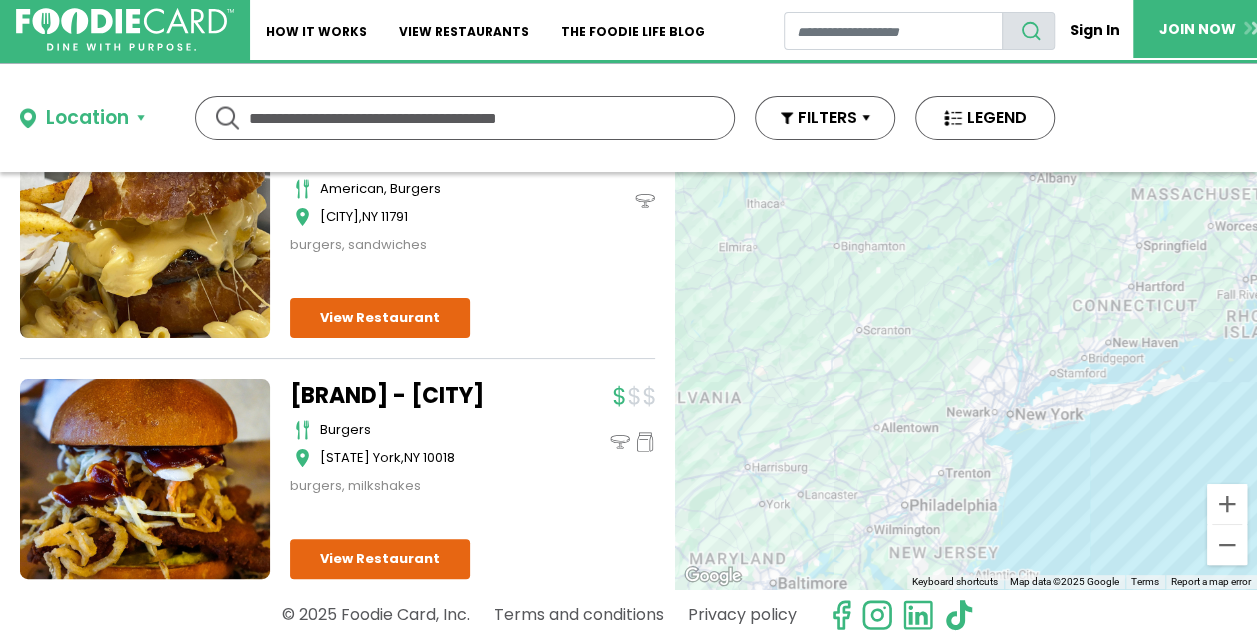 scroll, scrollTop: 2100, scrollLeft: 0, axis: vertical 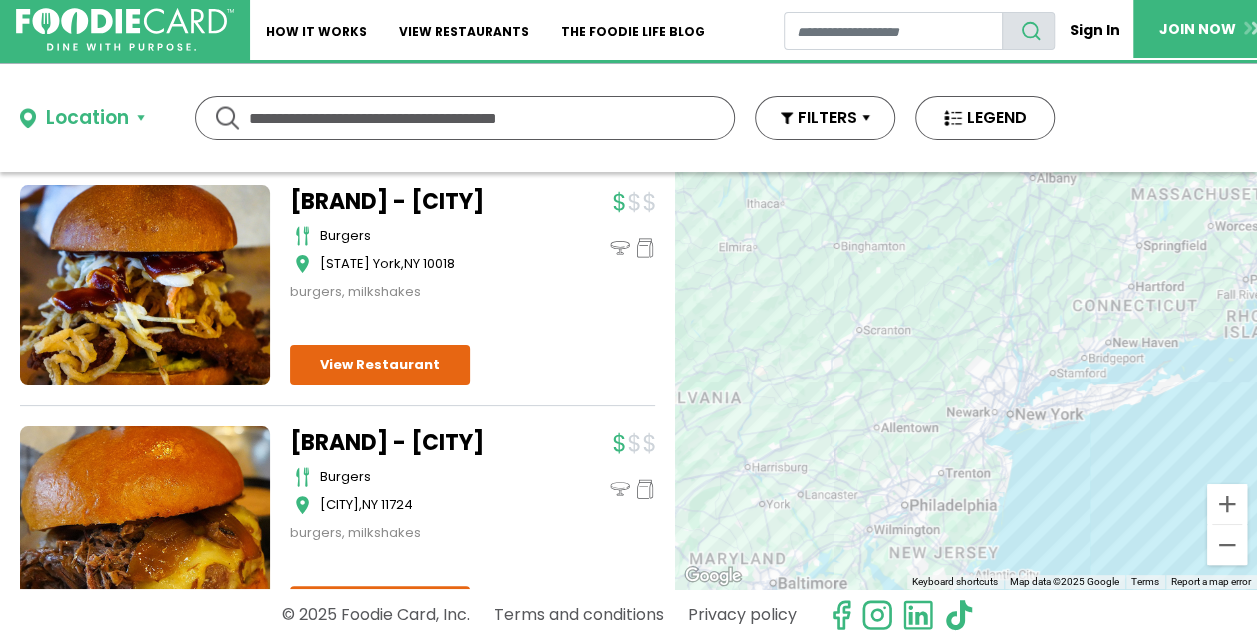 click at bounding box center [465, 118] 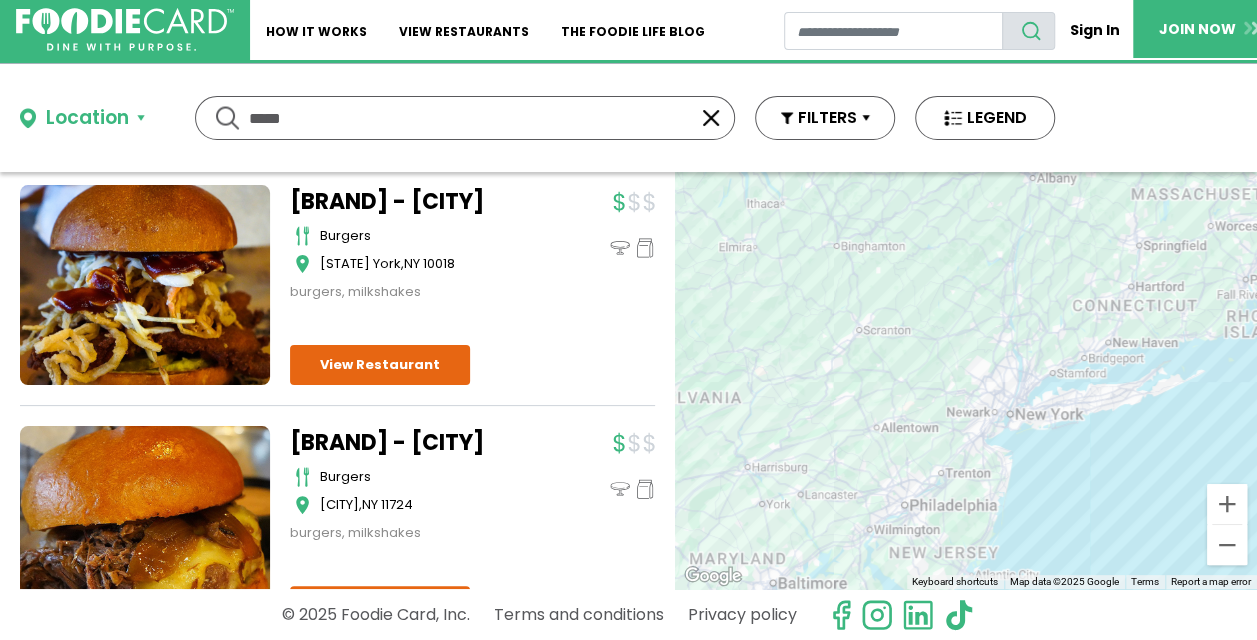 type on "*****" 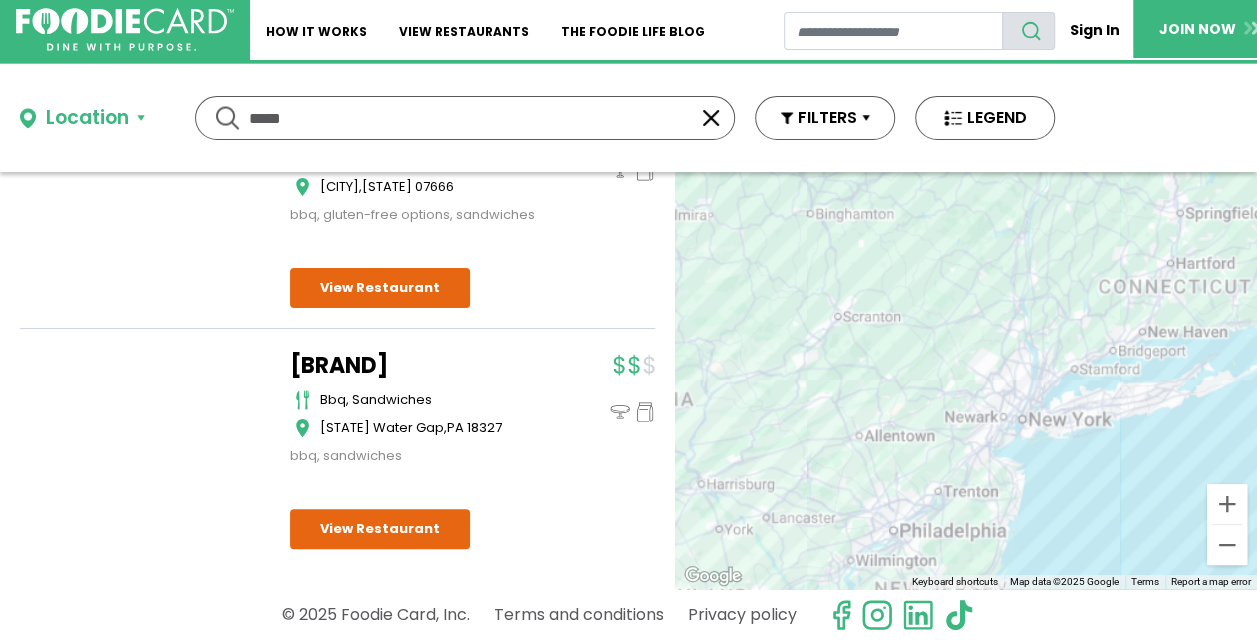 scroll, scrollTop: 0, scrollLeft: 0, axis: both 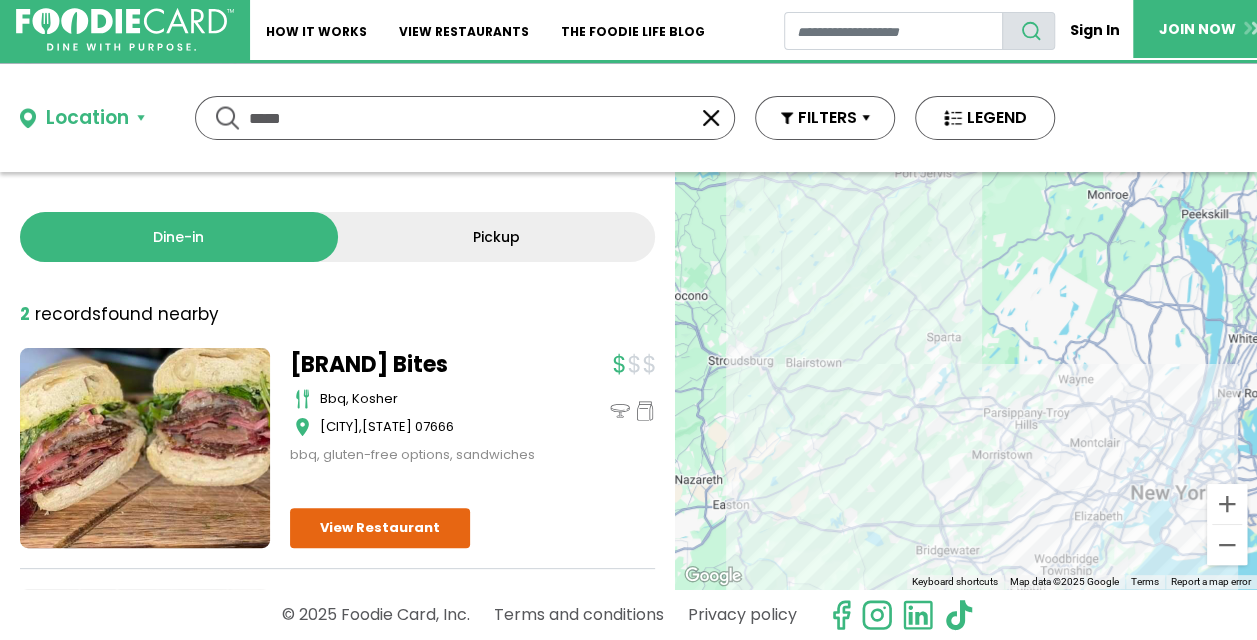 click at bounding box center (711, 118) 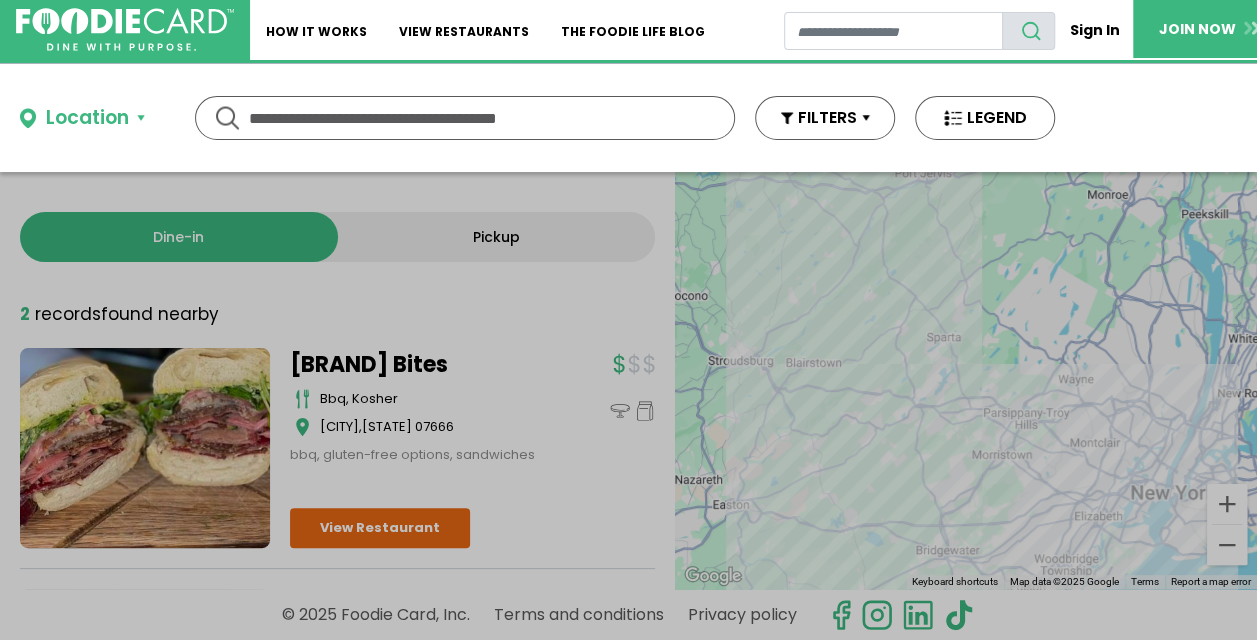 click at bounding box center (465, 118) 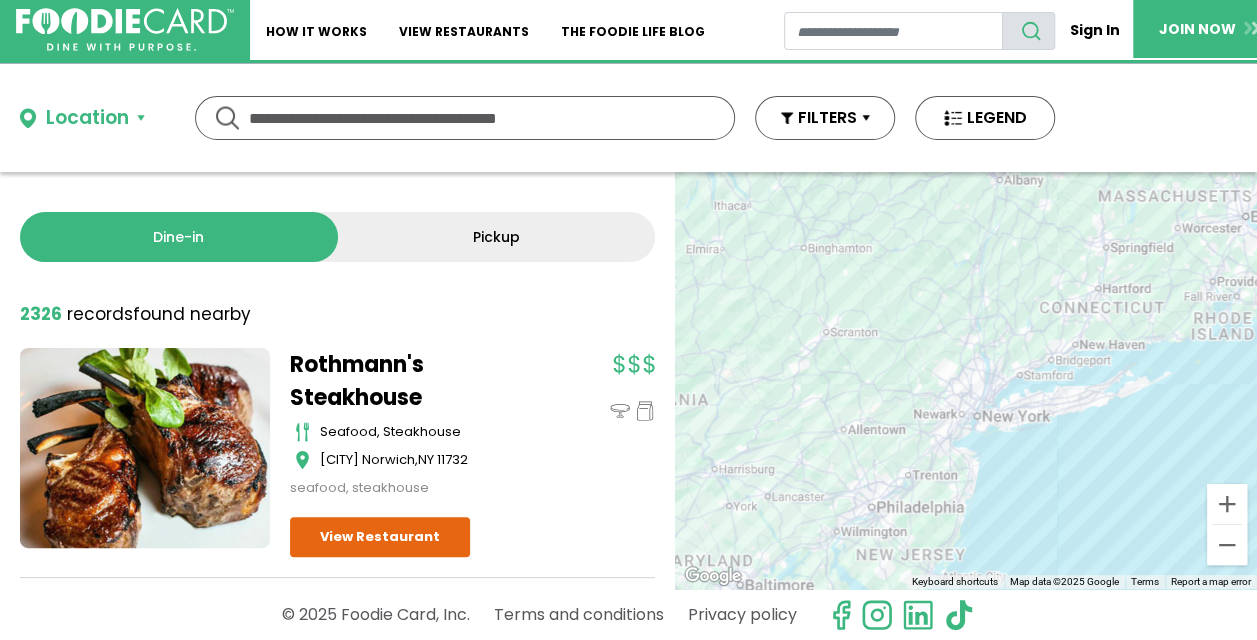 drag, startPoint x: 1071, startPoint y: 456, endPoint x: 968, endPoint y: 444, distance: 103.69667 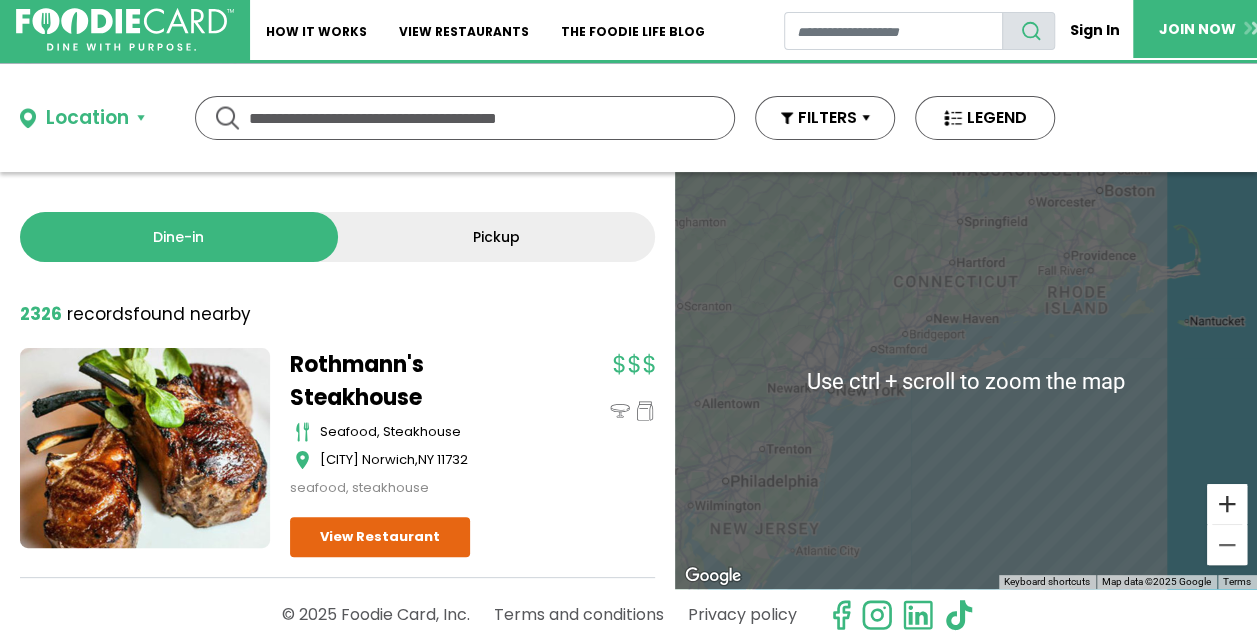 click at bounding box center (1227, 504) 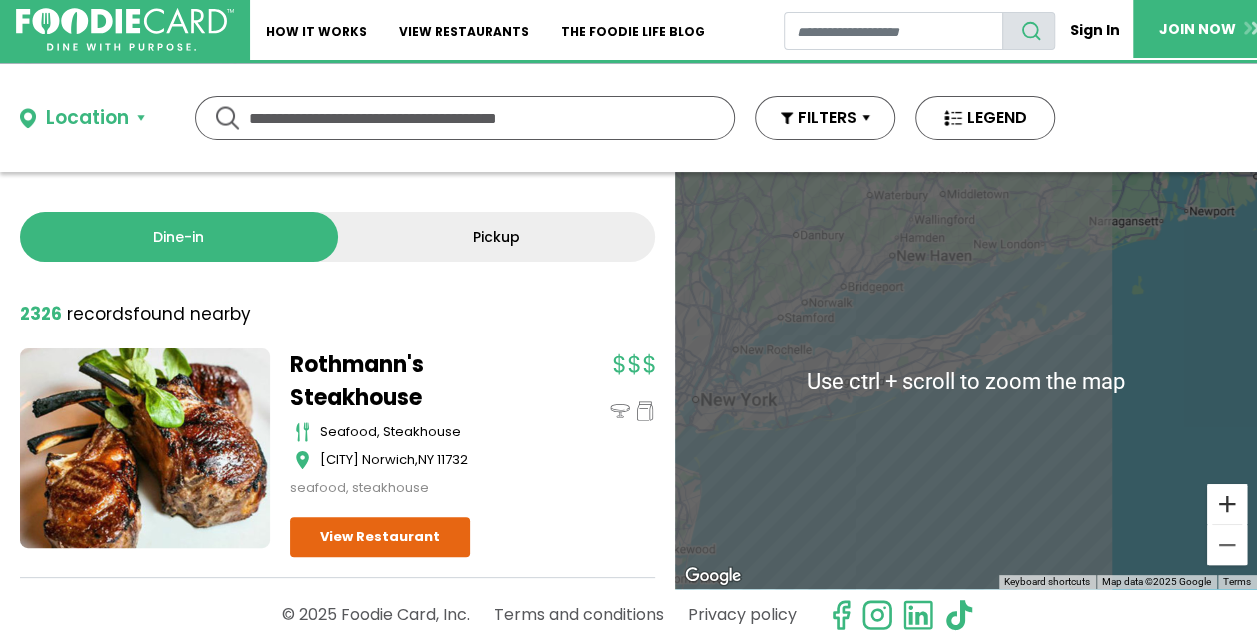 click at bounding box center (1227, 504) 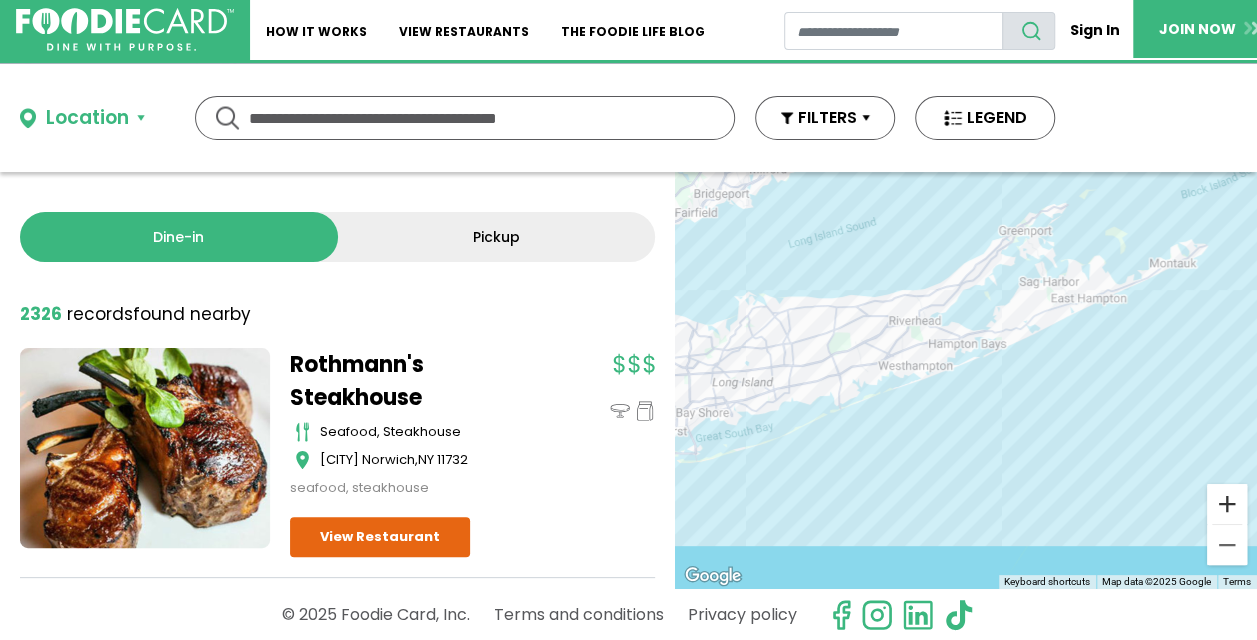 click at bounding box center (1227, 504) 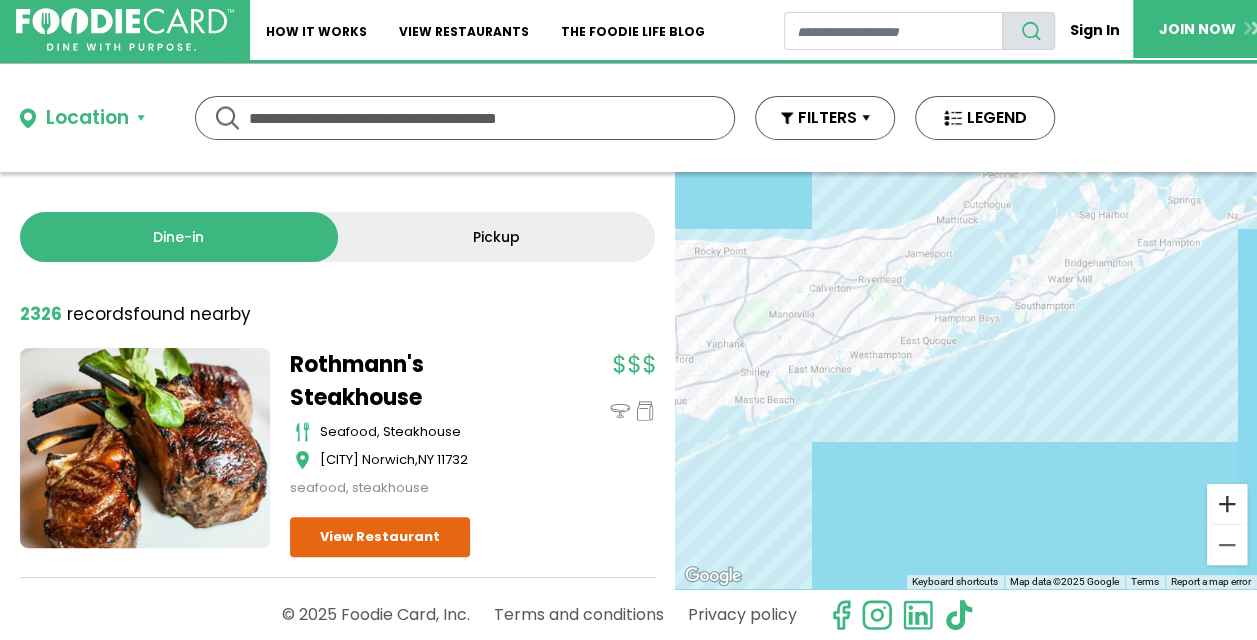 click at bounding box center [1227, 504] 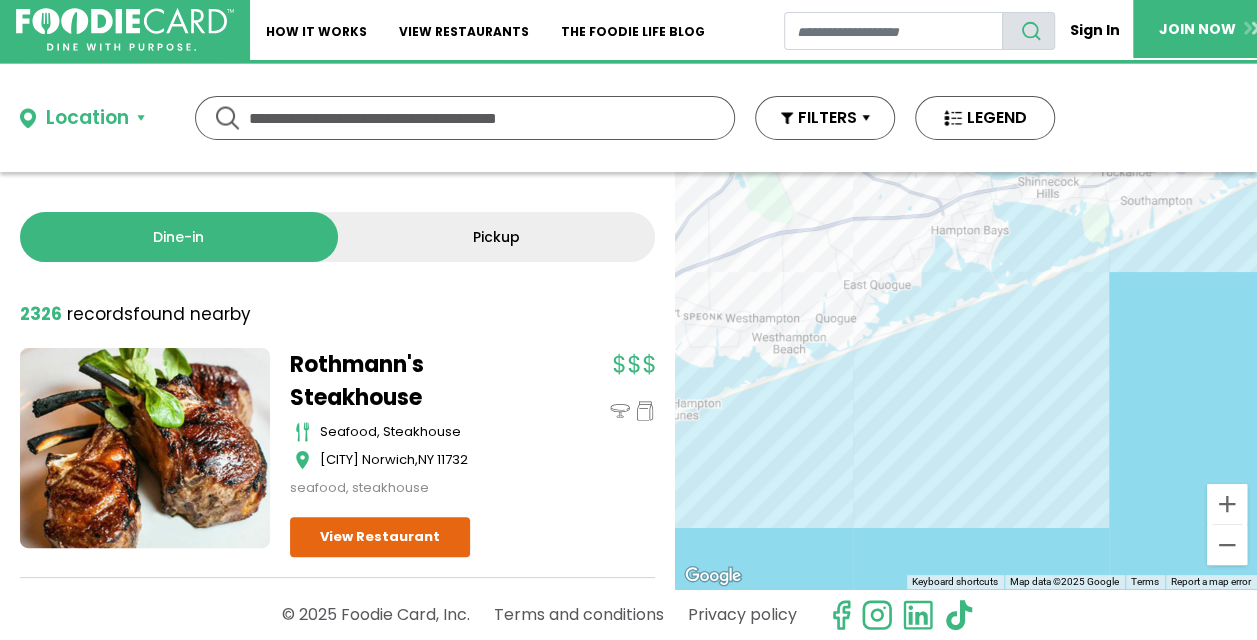 drag, startPoint x: 1078, startPoint y: 265, endPoint x: 1038, endPoint y: 544, distance: 281.85278 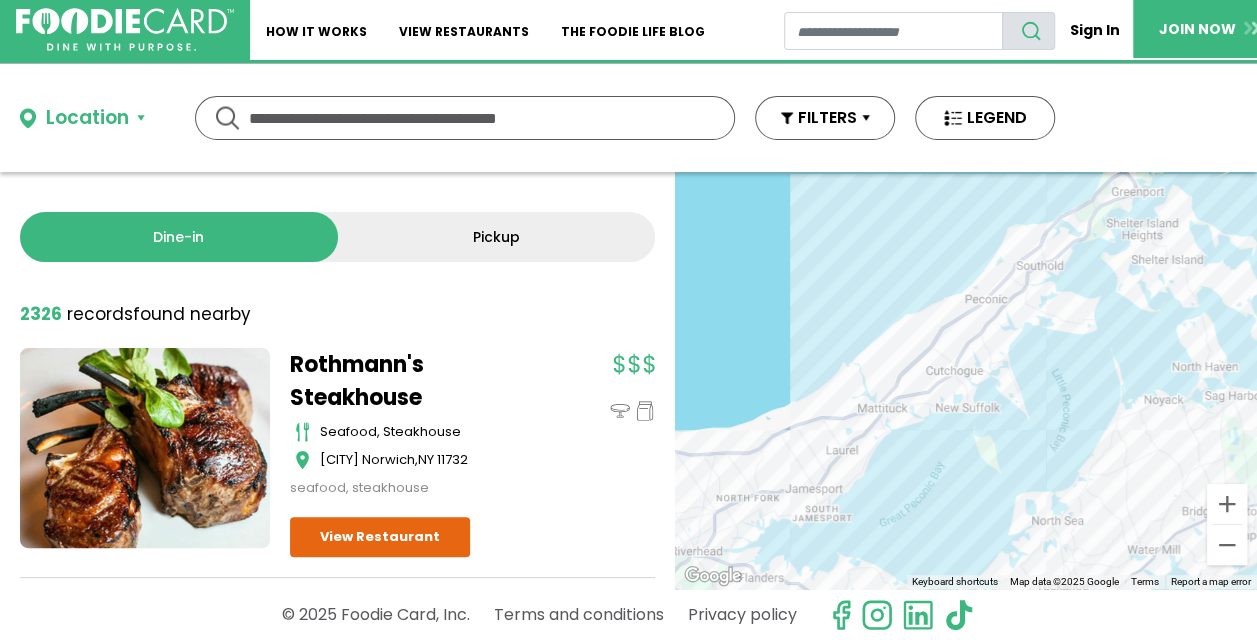 drag, startPoint x: 1002, startPoint y: 391, endPoint x: 975, endPoint y: 440, distance: 55.946404 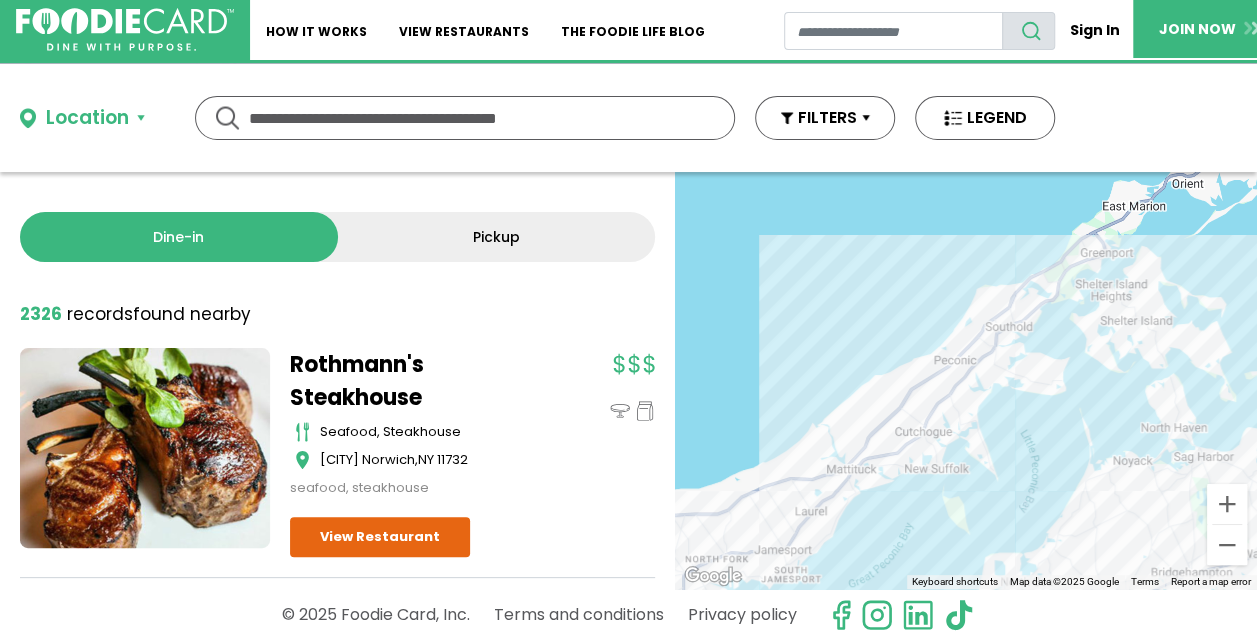 click on "To navigate, press the arrow keys." at bounding box center (966, 380) 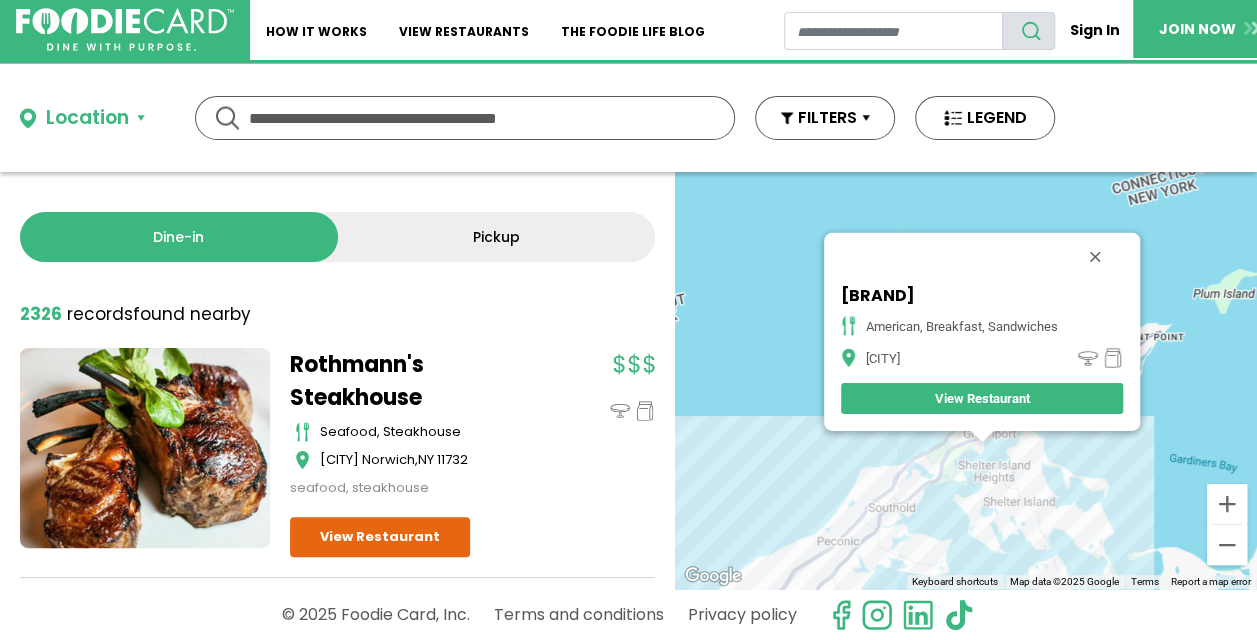 click on "To navigate, press the arrow keys. Rose Deli and Restaurant American, Breakfast, Sandwiches Greenport View Restaurant" at bounding box center (966, 380) 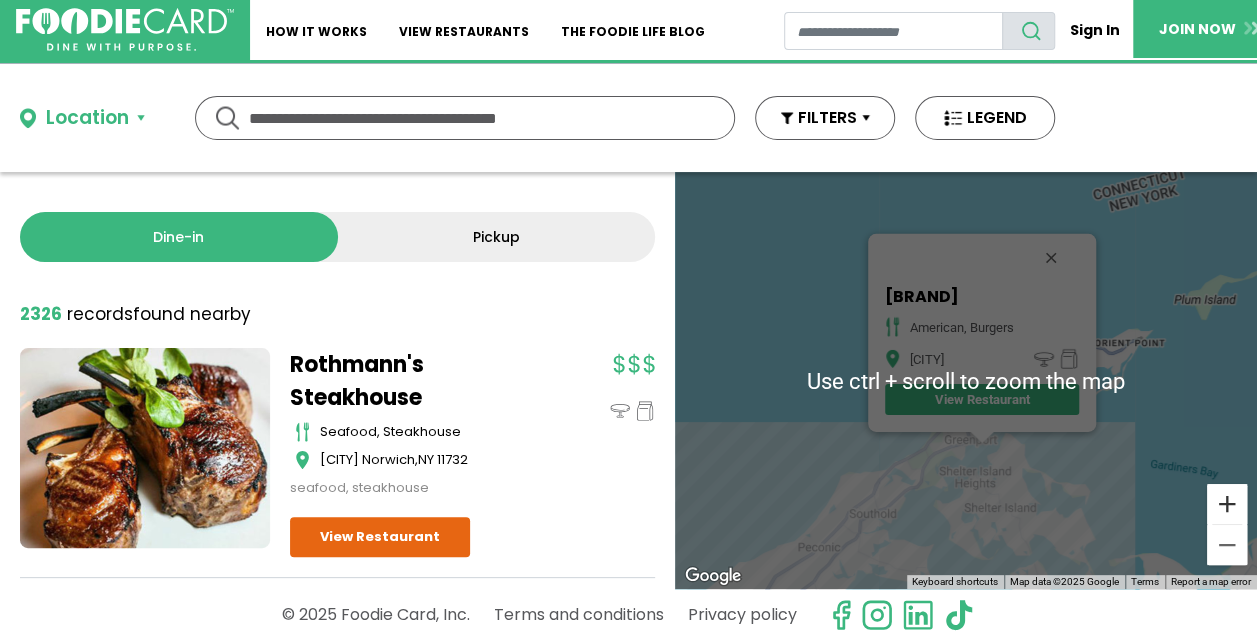 click at bounding box center (1227, 504) 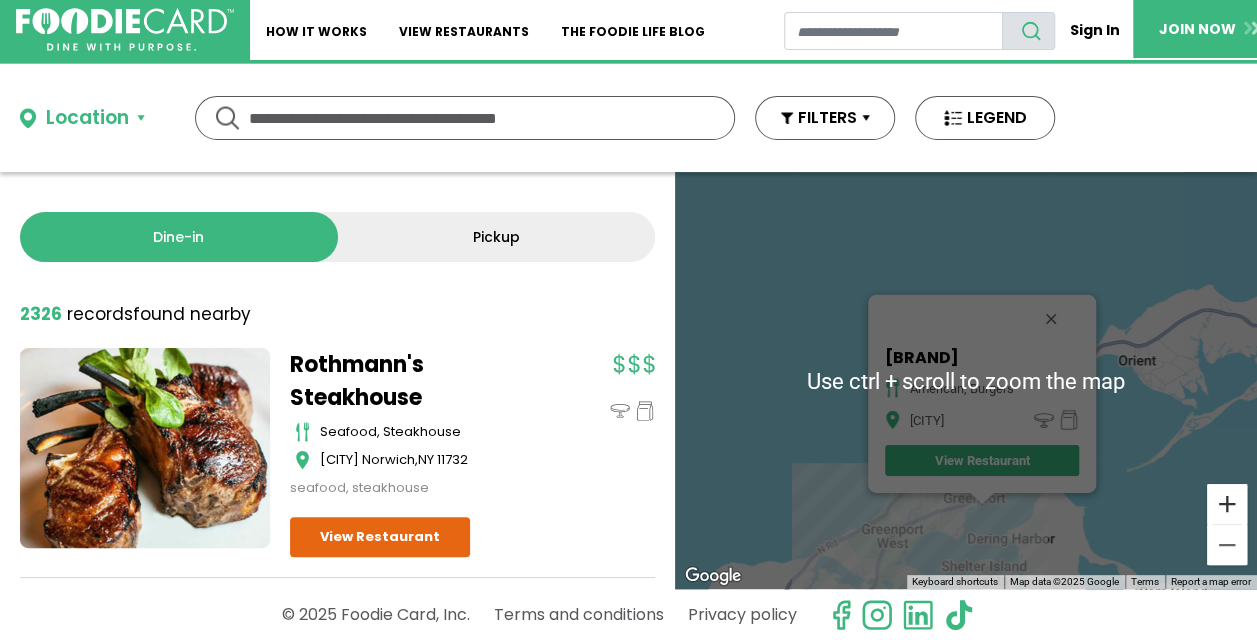 click at bounding box center (1227, 504) 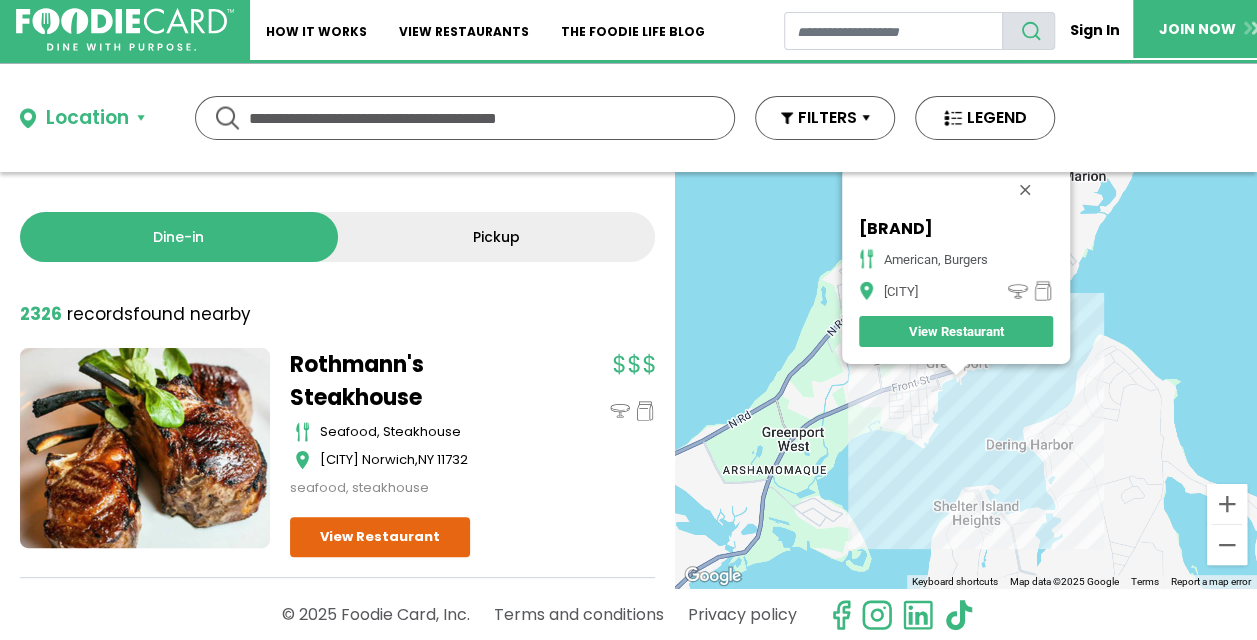 drag, startPoint x: 1082, startPoint y: 359, endPoint x: 1060, endPoint y: 306, distance: 57.384666 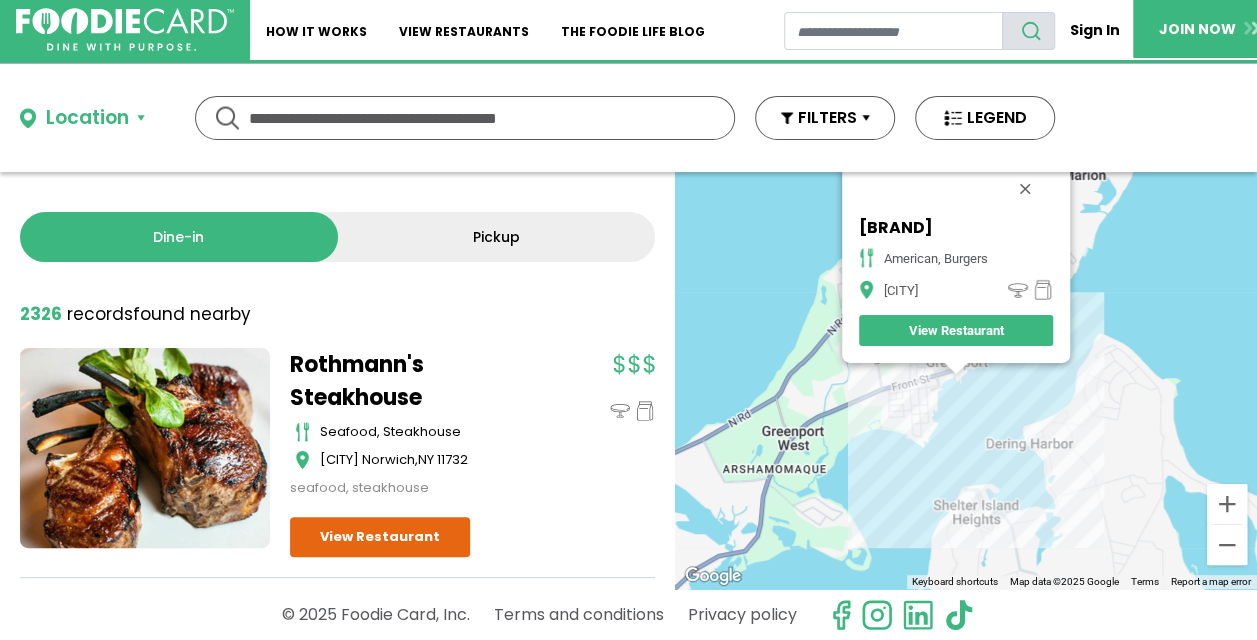 click on "To navigate, press the arrow keys. Front Street Station american, burgers Greenport View Restaurant" at bounding box center [966, 380] 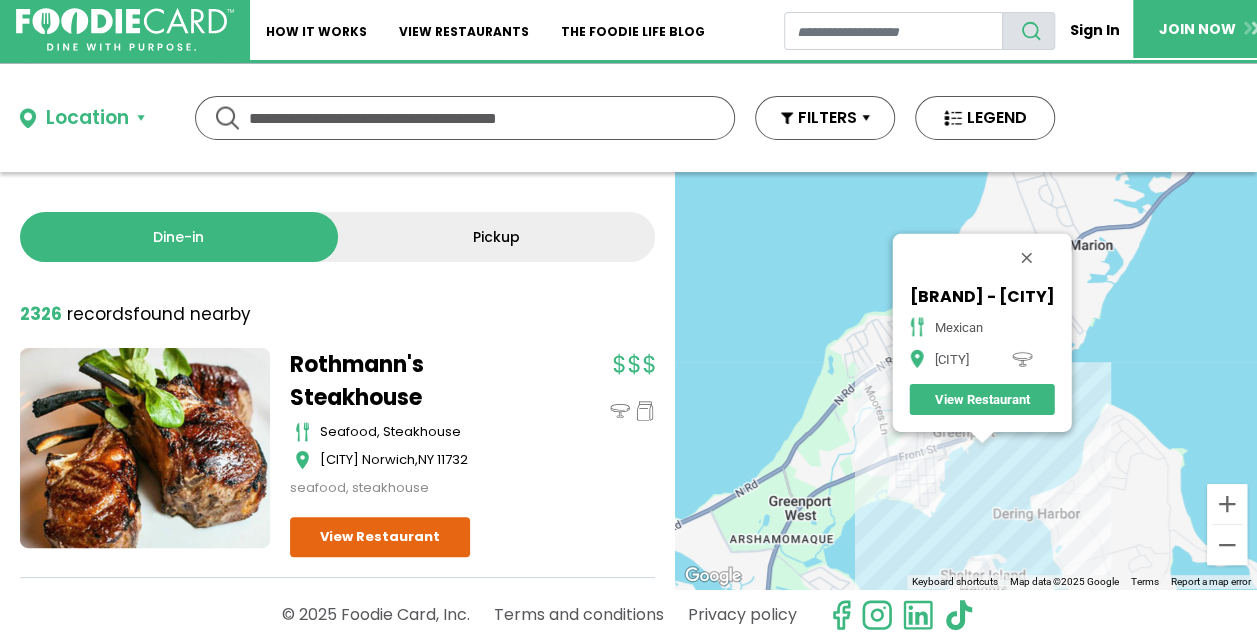 click at bounding box center (1023, 359) 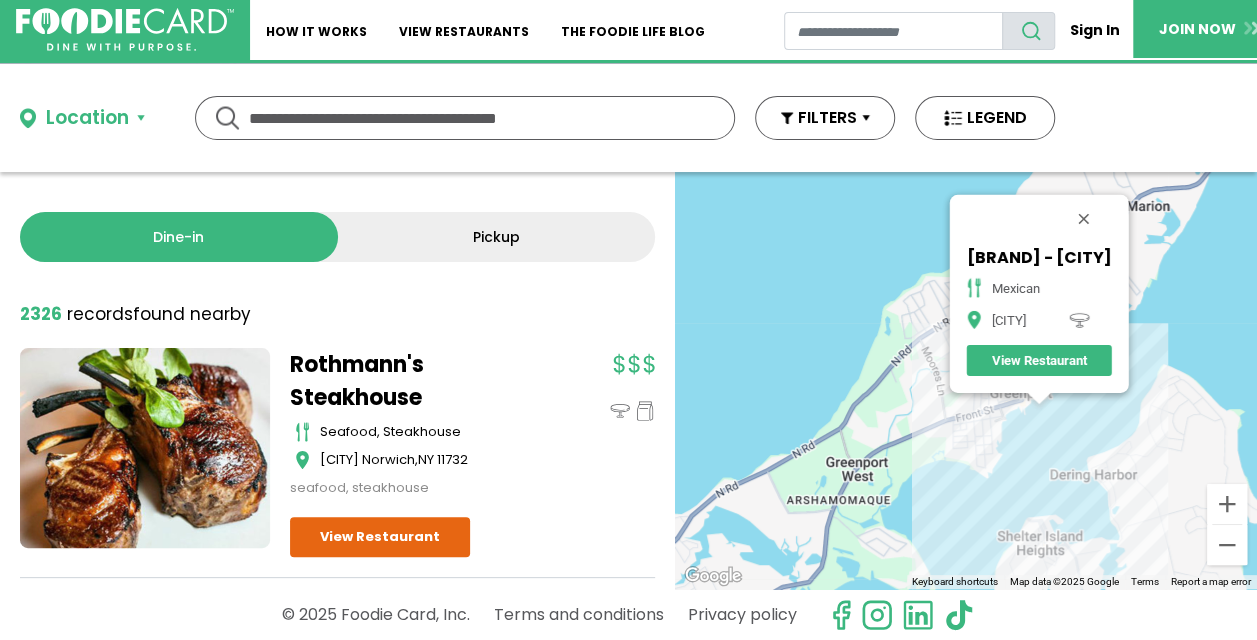 drag, startPoint x: 878, startPoint y: 510, endPoint x: 938, endPoint y: 467, distance: 73.817345 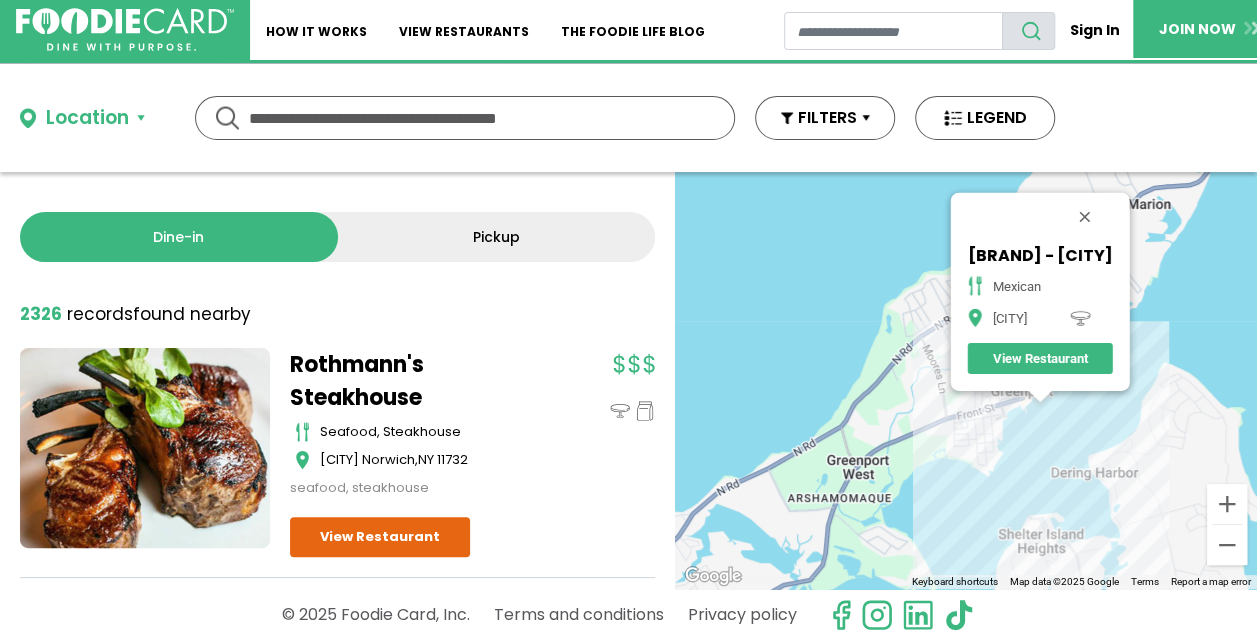 click on "View Restaurant" at bounding box center [1040, 358] 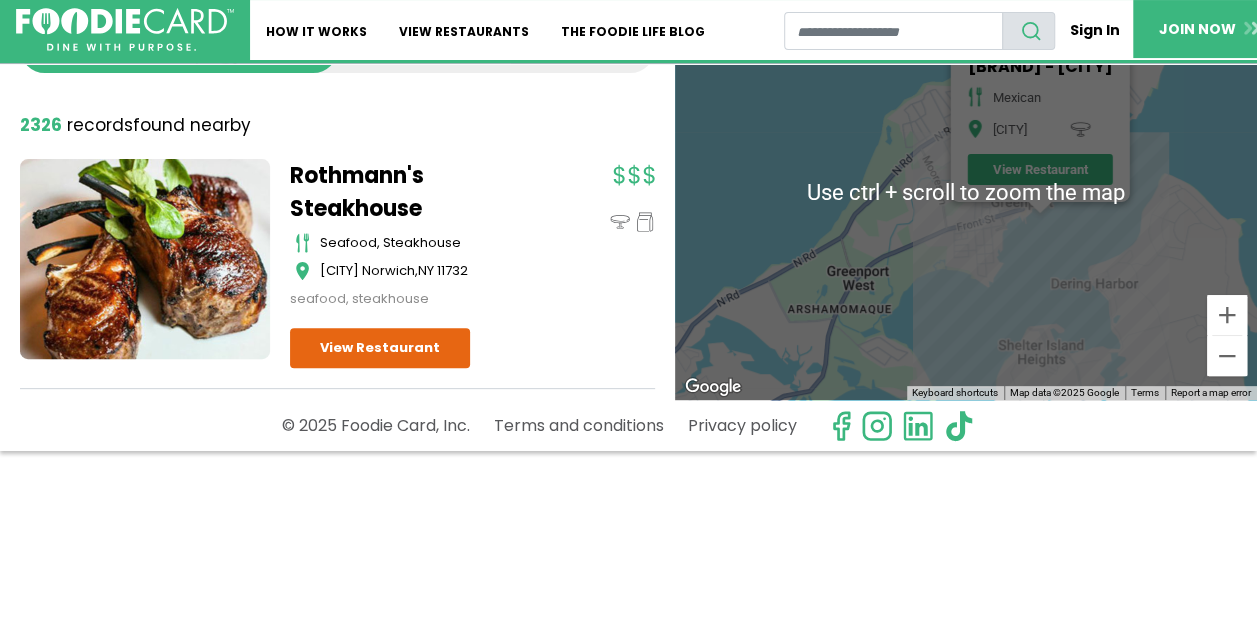 scroll, scrollTop: 202, scrollLeft: 0, axis: vertical 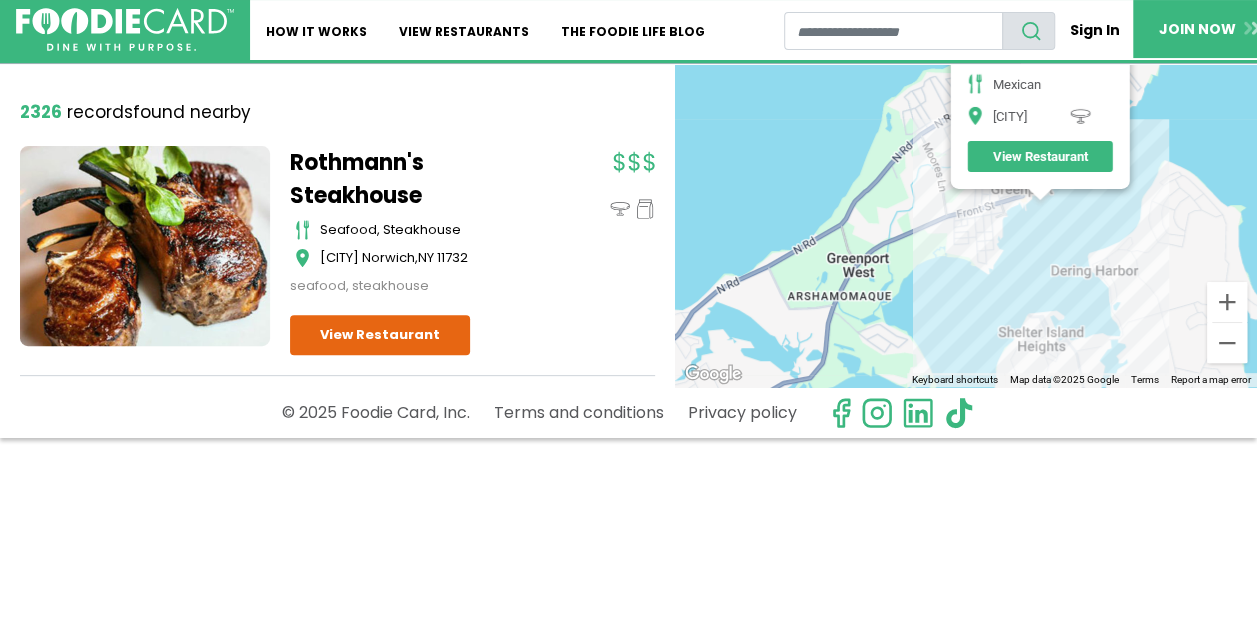 drag, startPoint x: 868, startPoint y: 250, endPoint x: 1050, endPoint y: 171, distance: 198.40614 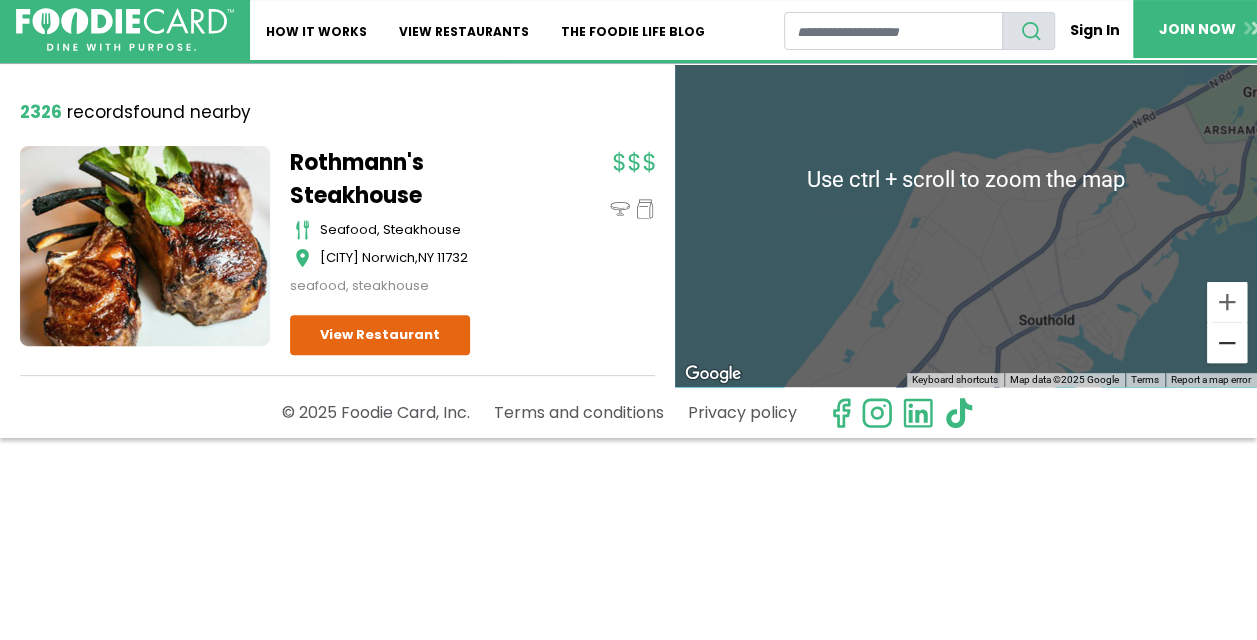 click at bounding box center [1227, 343] 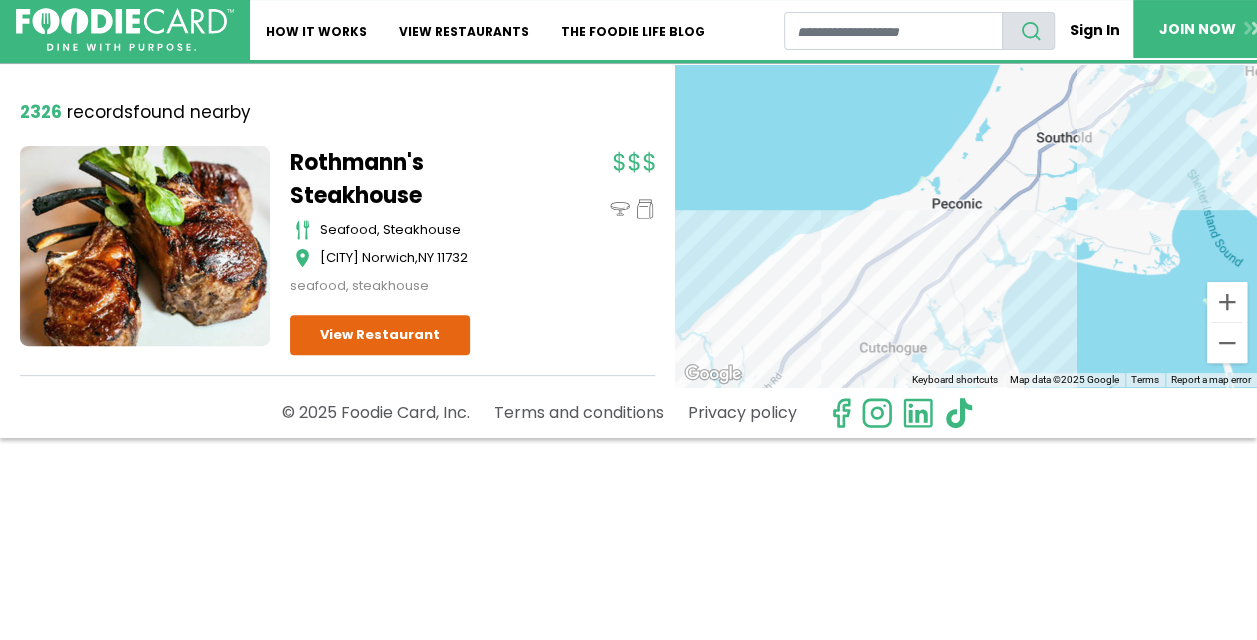 drag, startPoint x: 932, startPoint y: 243, endPoint x: 988, endPoint y: 177, distance: 86.55634 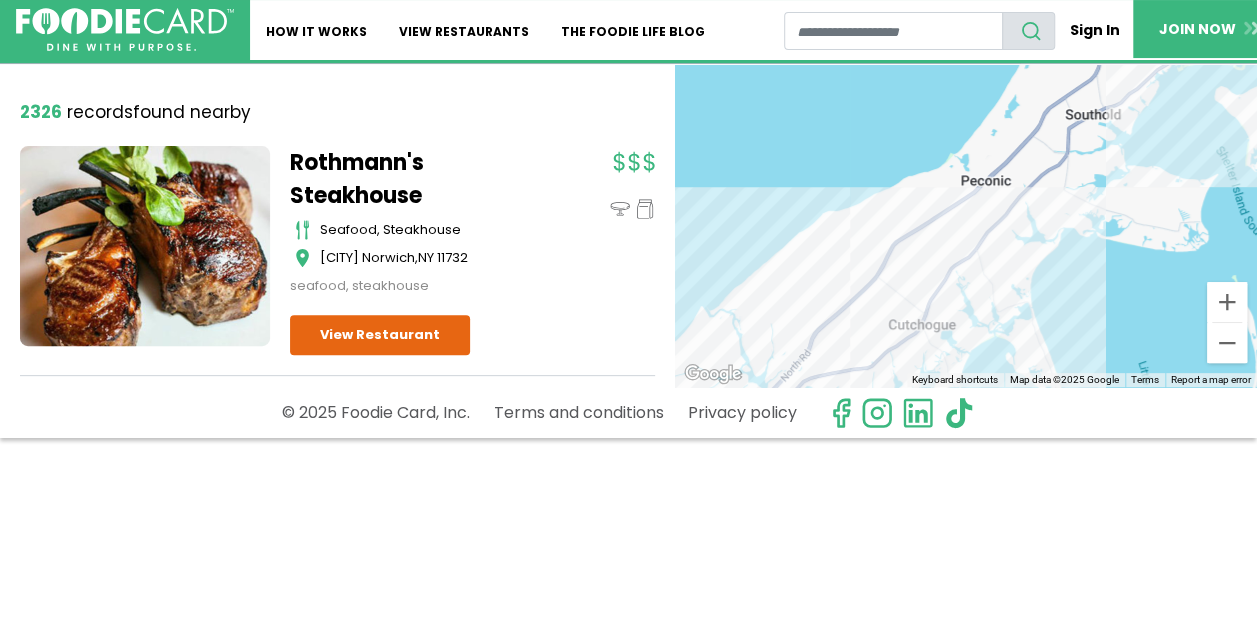 drag, startPoint x: 864, startPoint y: 230, endPoint x: 1081, endPoint y: 116, distance: 245.12242 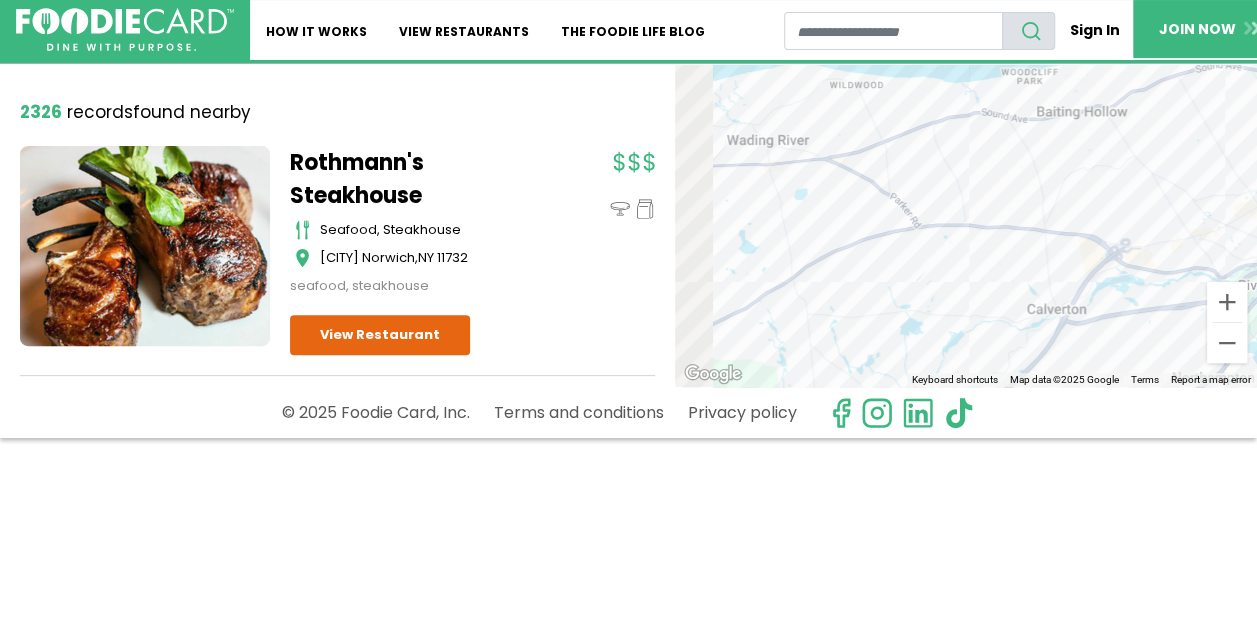 drag, startPoint x: 885, startPoint y: 240, endPoint x: 1012, endPoint y: 368, distance: 180.31361 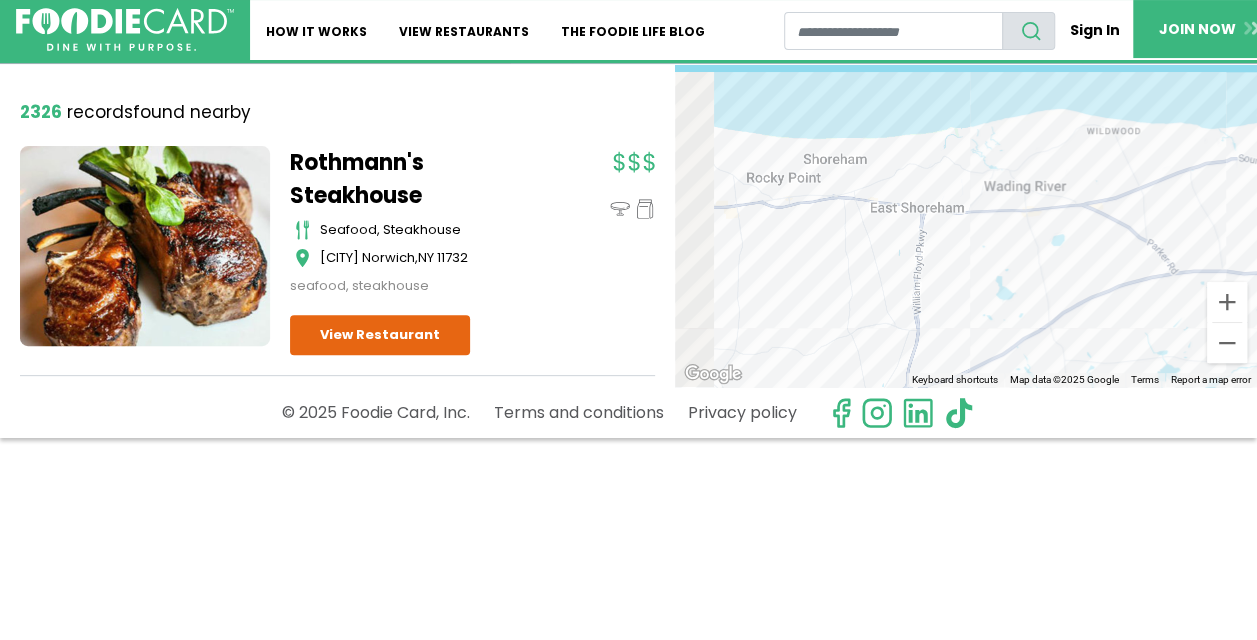 drag, startPoint x: 832, startPoint y: 268, endPoint x: 1135, endPoint y: 241, distance: 304.2006 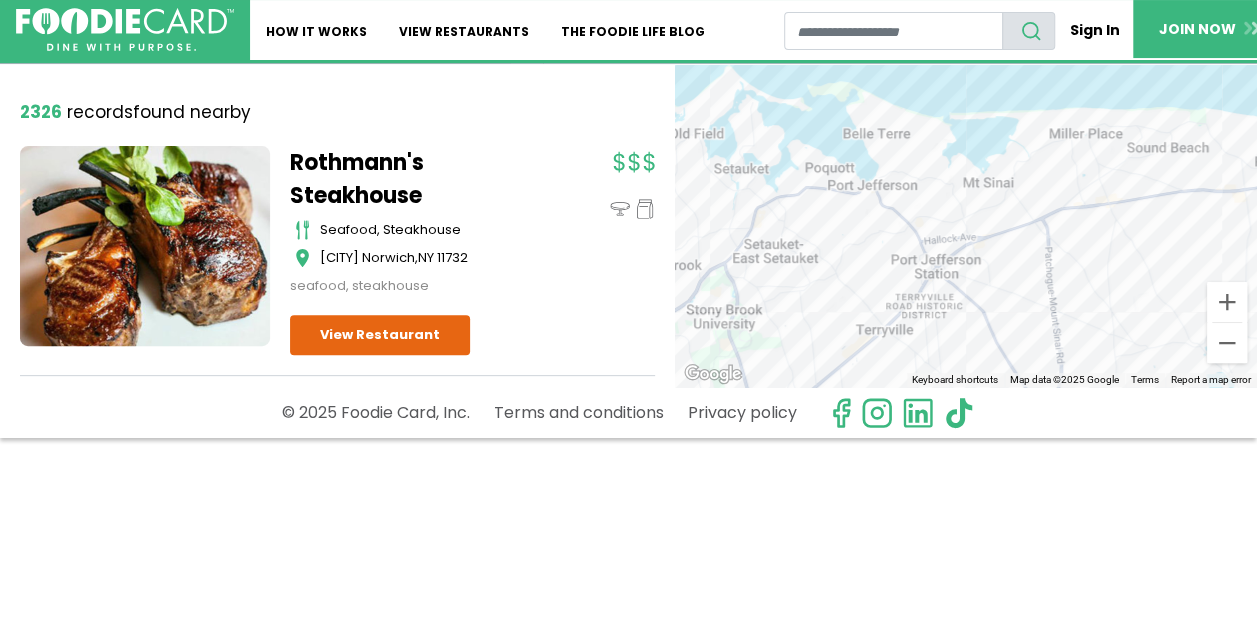 drag, startPoint x: 724, startPoint y: 169, endPoint x: 1000, endPoint y: 206, distance: 278.46902 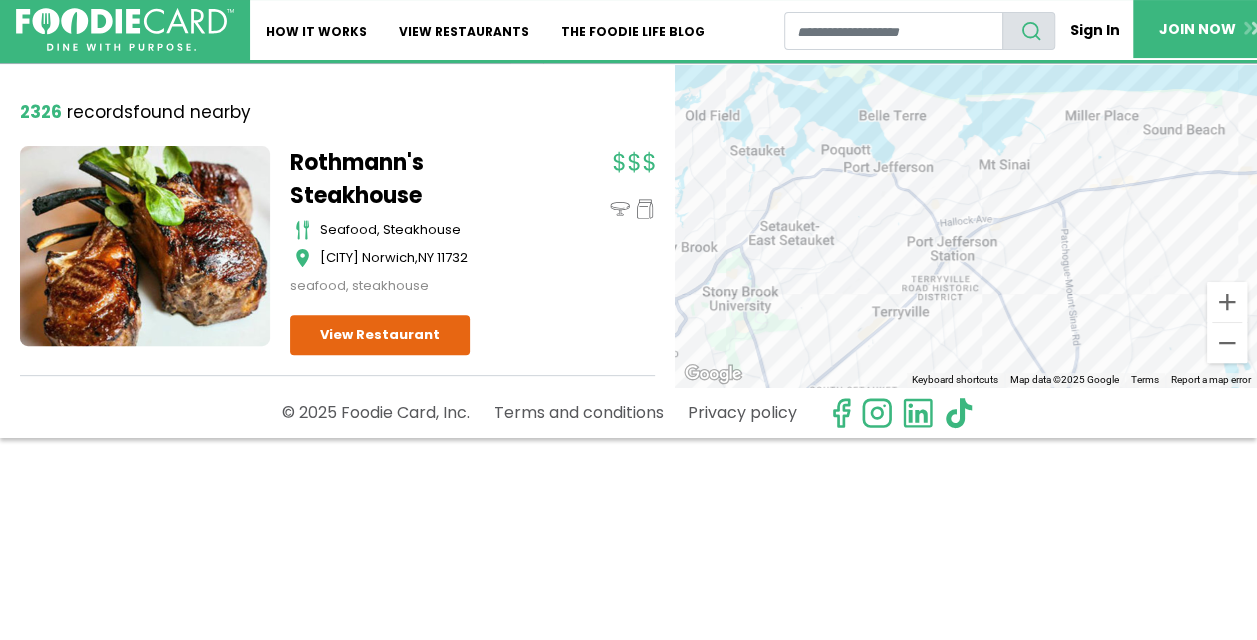 drag, startPoint x: 866, startPoint y: 296, endPoint x: 885, endPoint y: 273, distance: 29.832869 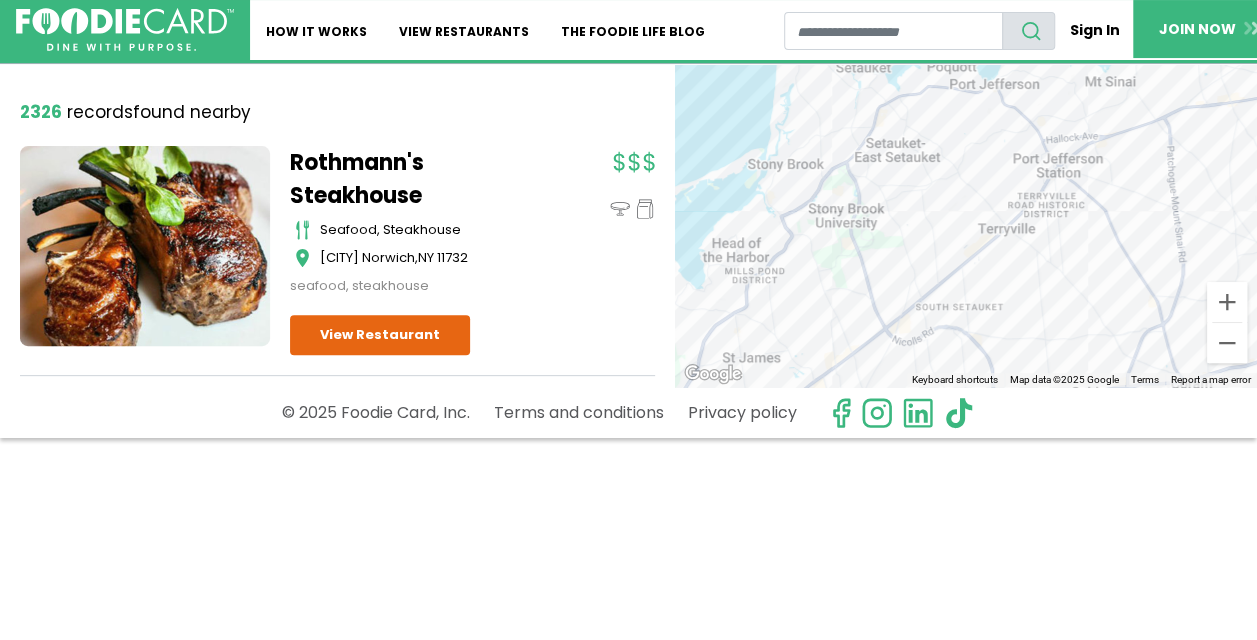 drag, startPoint x: 902, startPoint y: 186, endPoint x: 920, endPoint y: 177, distance: 20.12461 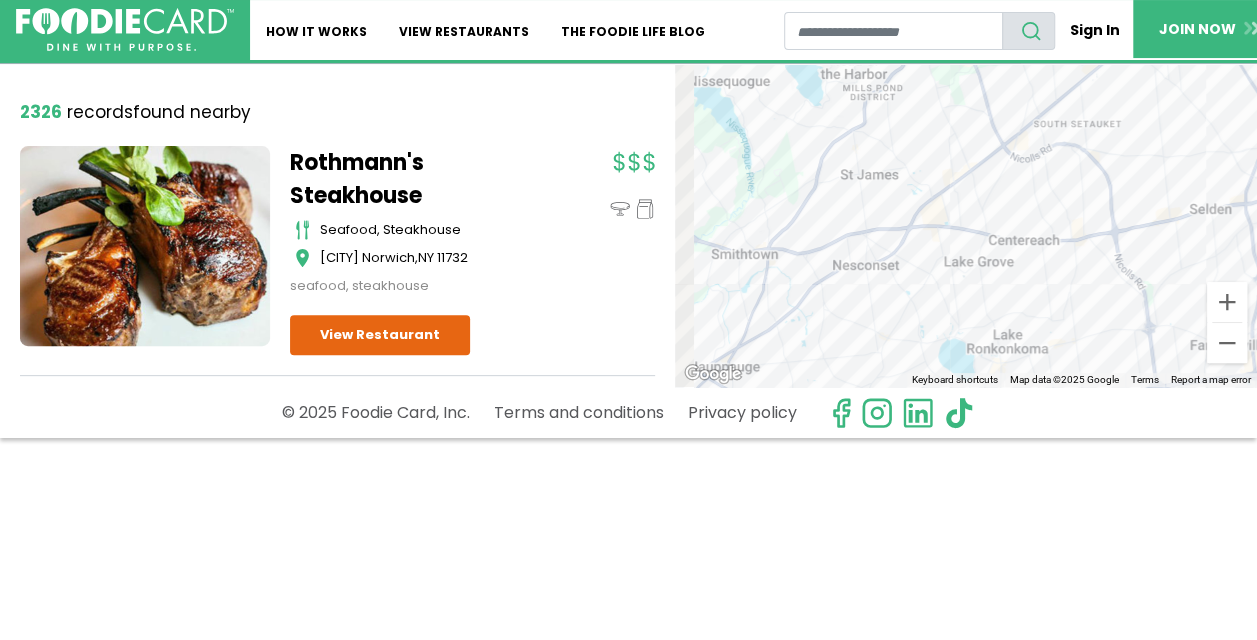 drag, startPoint x: 890, startPoint y: 229, endPoint x: 970, endPoint y: 113, distance: 140.91132 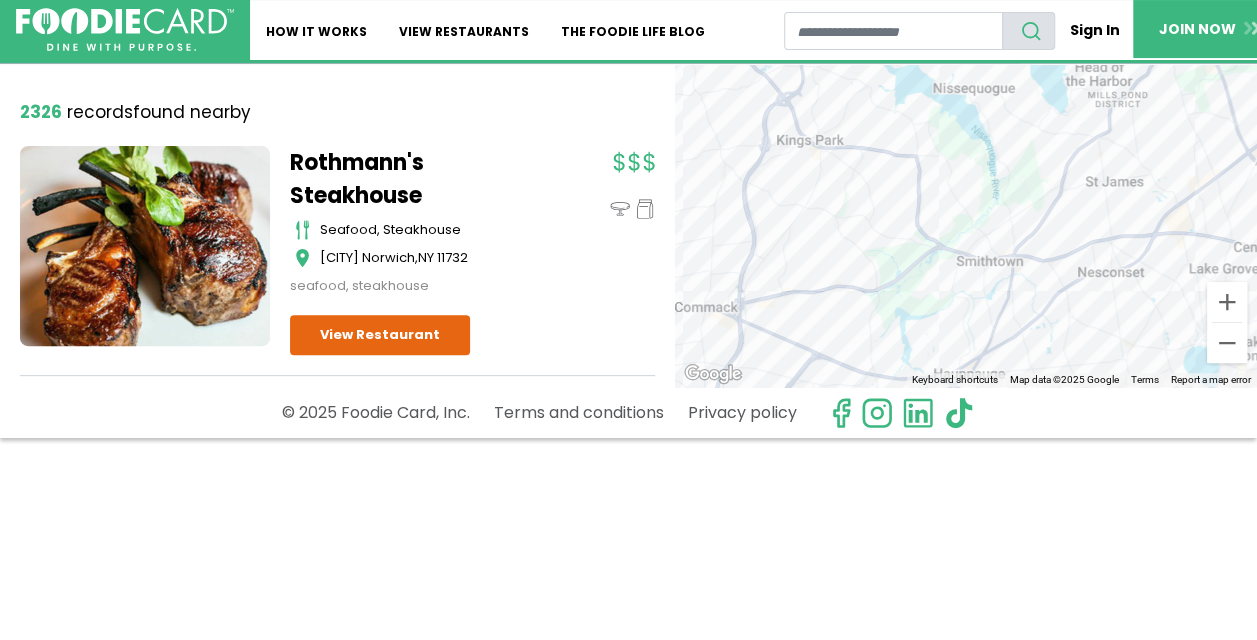 drag, startPoint x: 864, startPoint y: 226, endPoint x: 1105, endPoint y: 256, distance: 242.86005 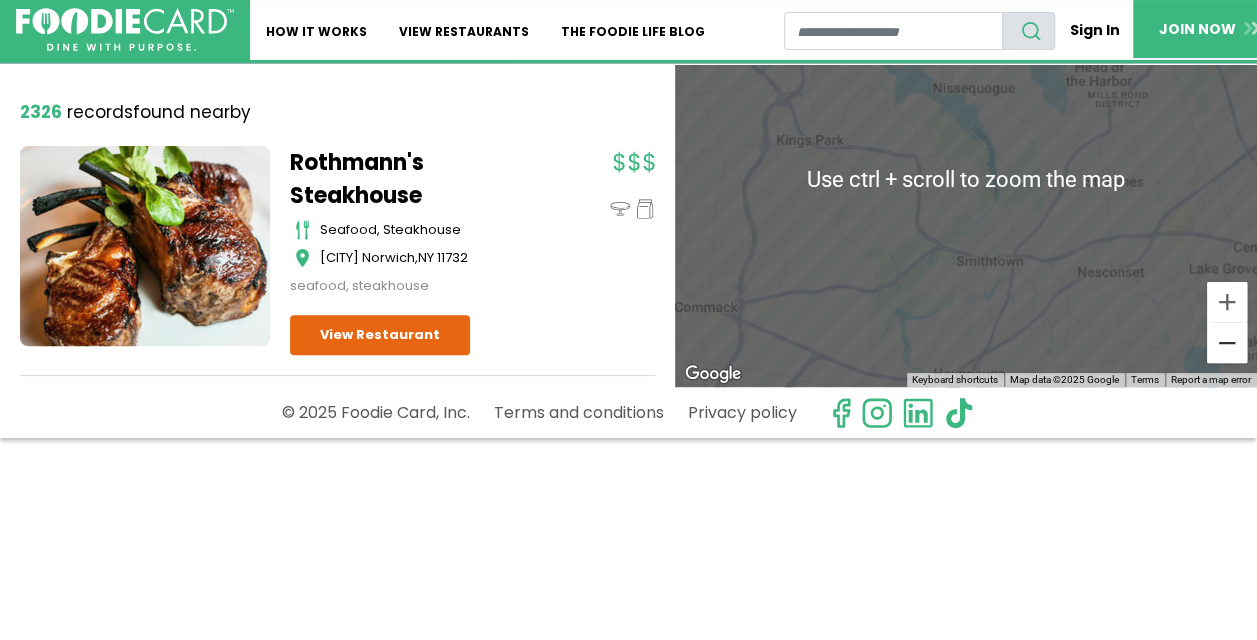 click at bounding box center (1227, 343) 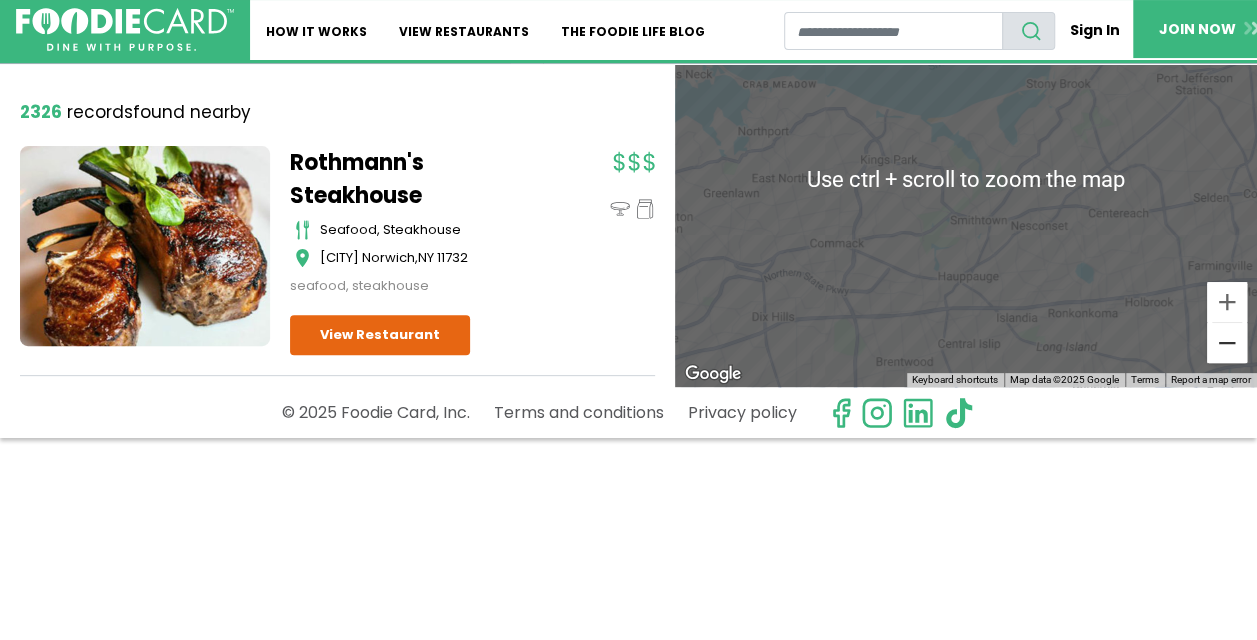 click at bounding box center (1227, 343) 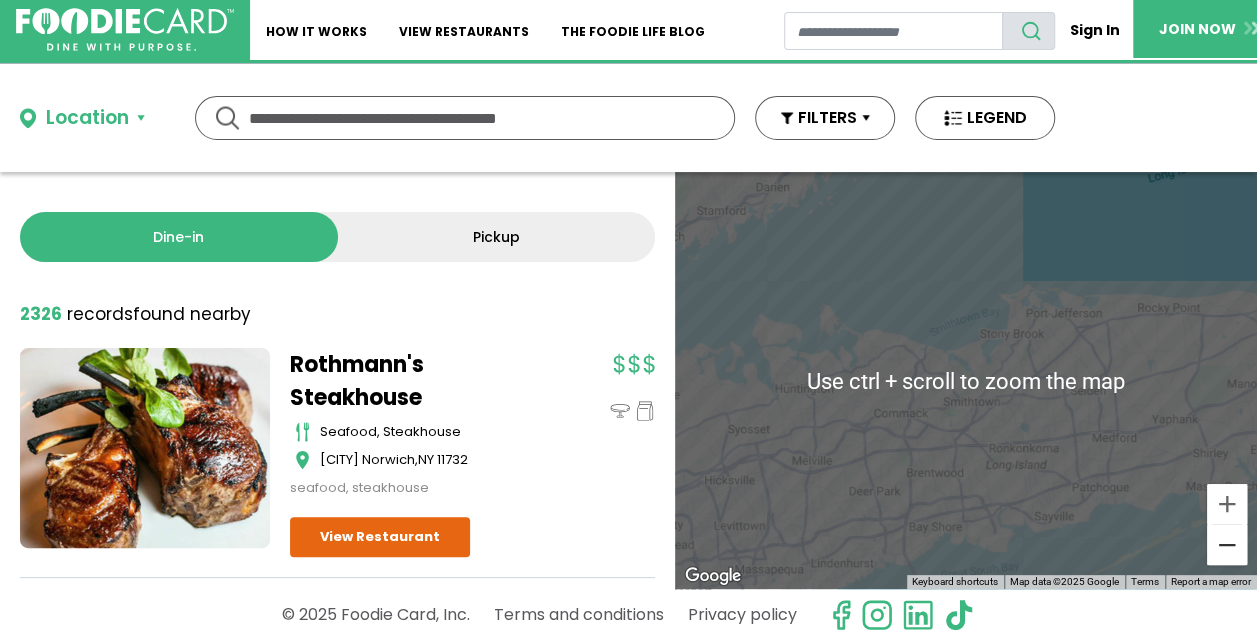 scroll, scrollTop: 0, scrollLeft: 0, axis: both 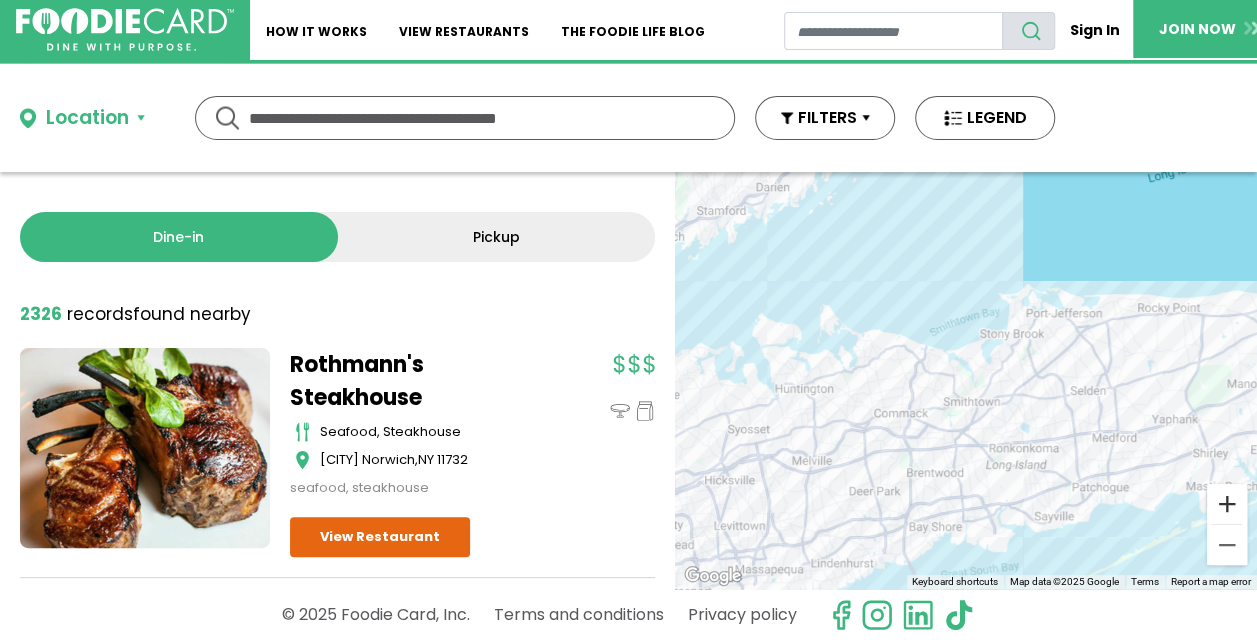 click at bounding box center (1227, 504) 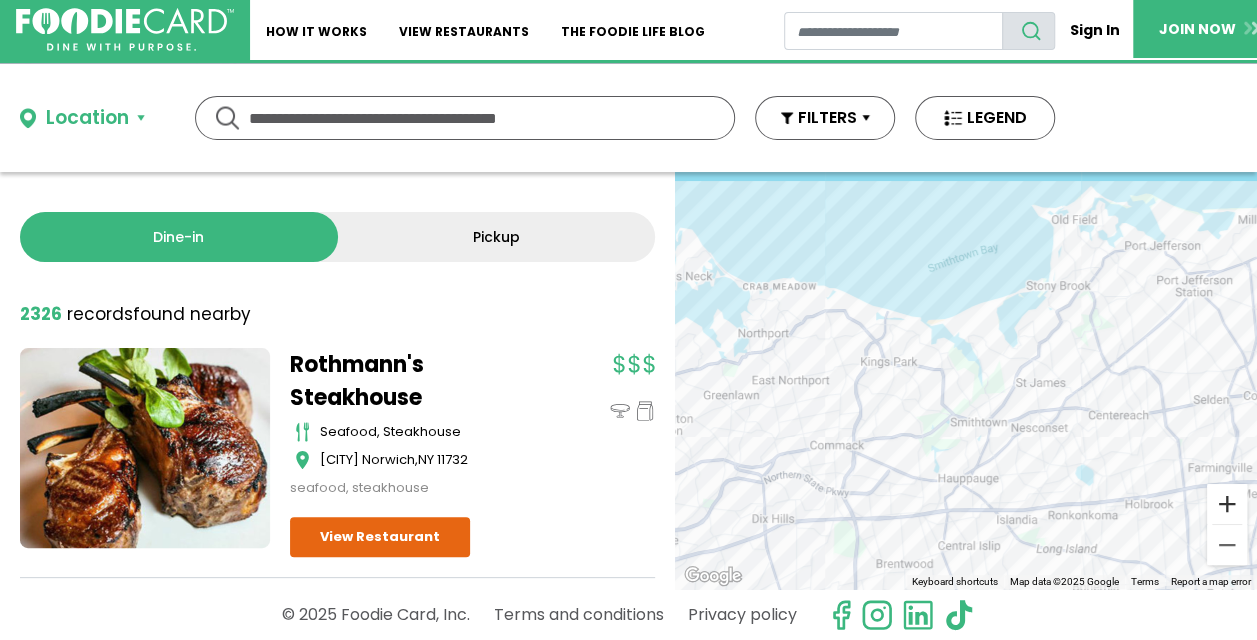 click at bounding box center (1227, 504) 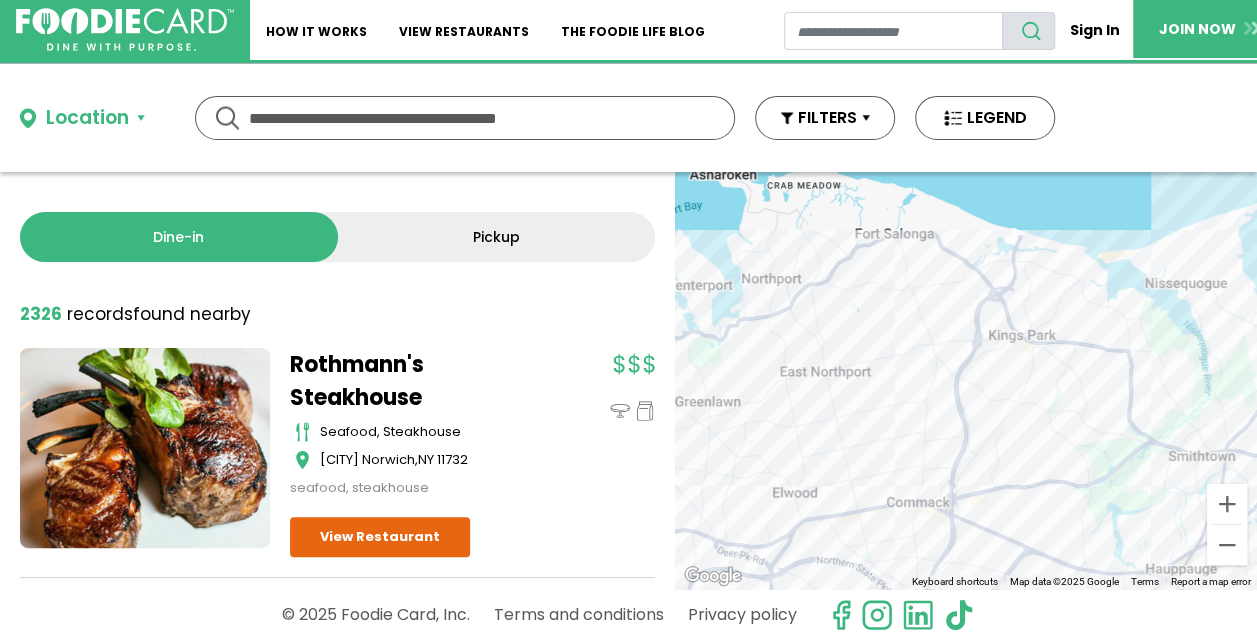 drag, startPoint x: 779, startPoint y: 354, endPoint x: 942, endPoint y: 352, distance: 163.01227 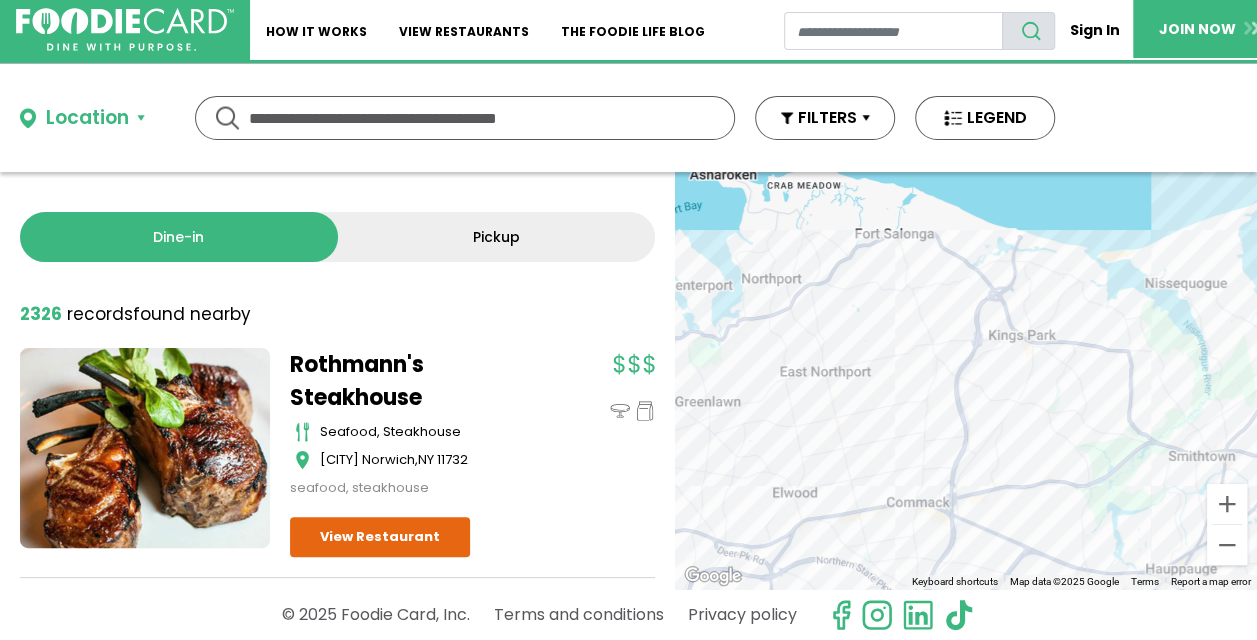 click on "To navigate, press the arrow keys. Lucharitos - Greenport mexican Greenport View Restaurant" at bounding box center (966, 380) 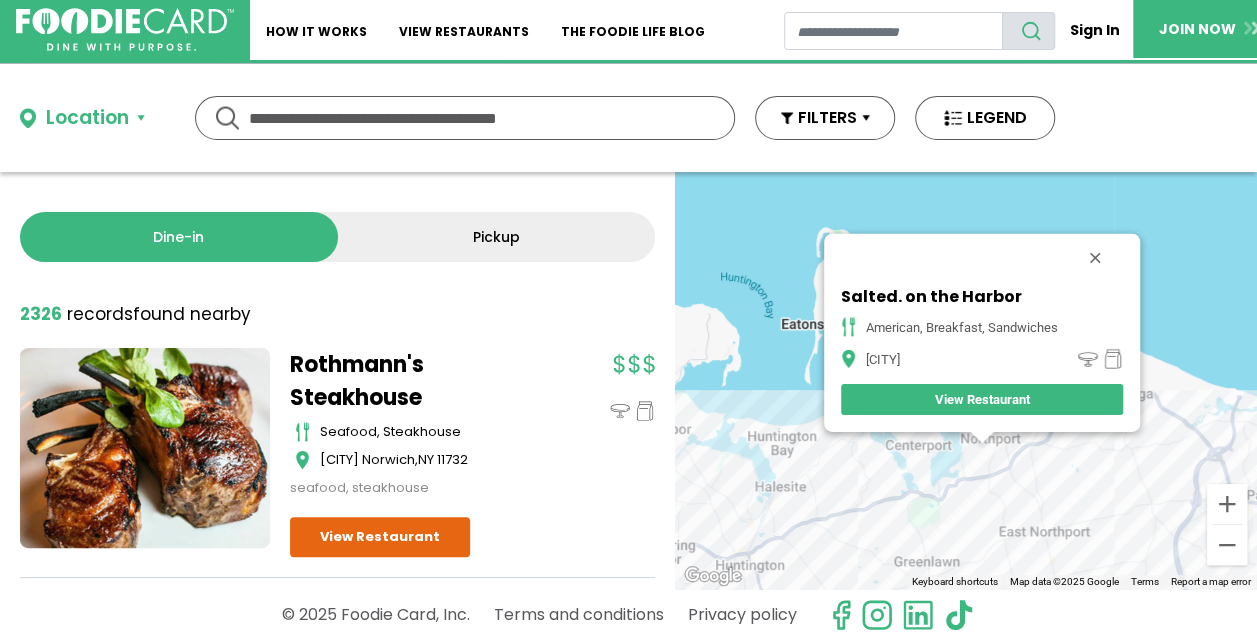 click on "To navigate, press the arrow keys. Salted. on the Harbor American, Breakfast, Sandwiches Northport View Restaurant" at bounding box center [966, 380] 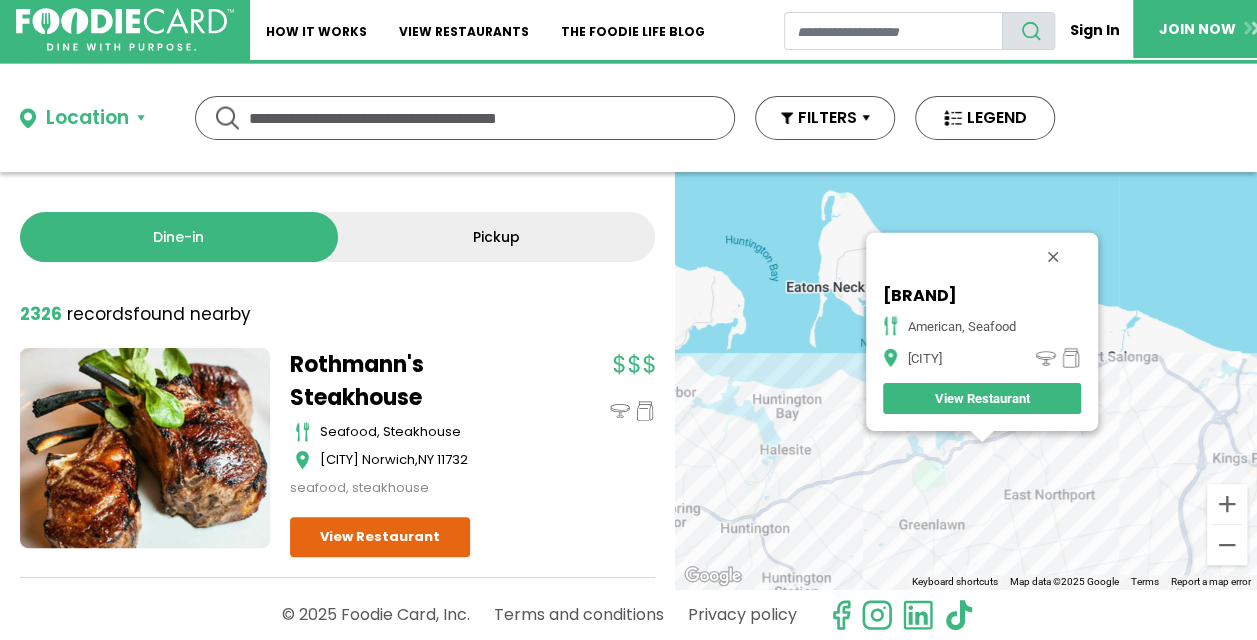 click on "To navigate, press the arrow keys. The Purple Elephant american, seafood Northport View Restaurant" at bounding box center [966, 380] 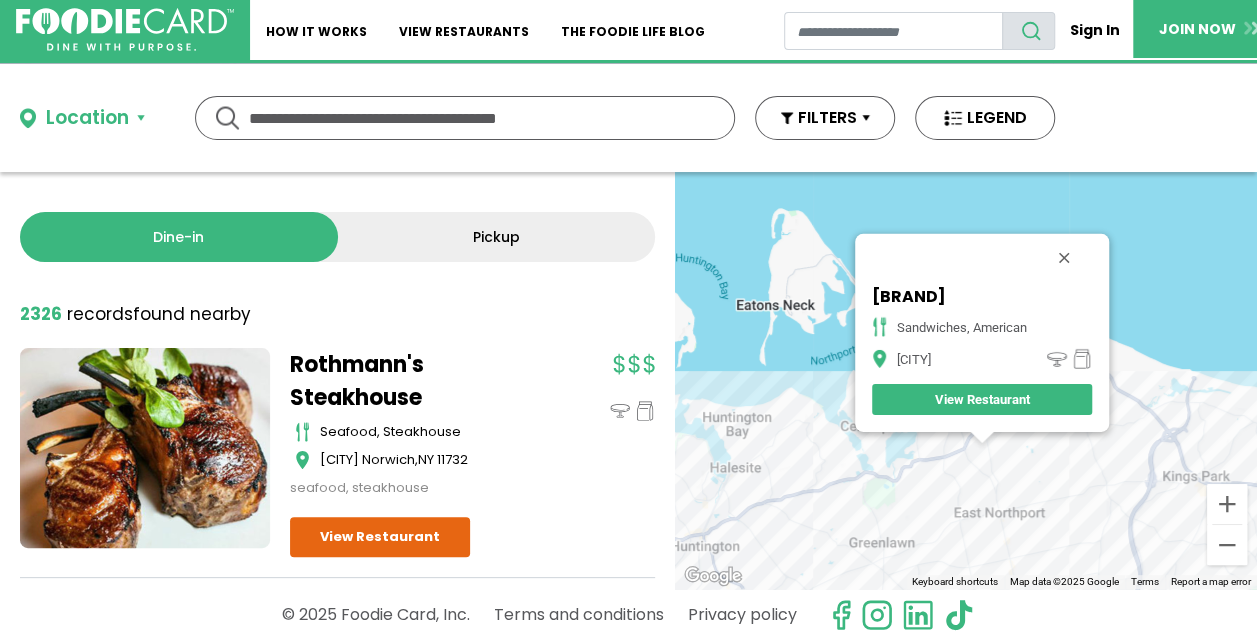 click on "To navigate, press the arrow keys. Northside Gourmet Deli Sandwiches, American Northport View Restaurant" at bounding box center [966, 380] 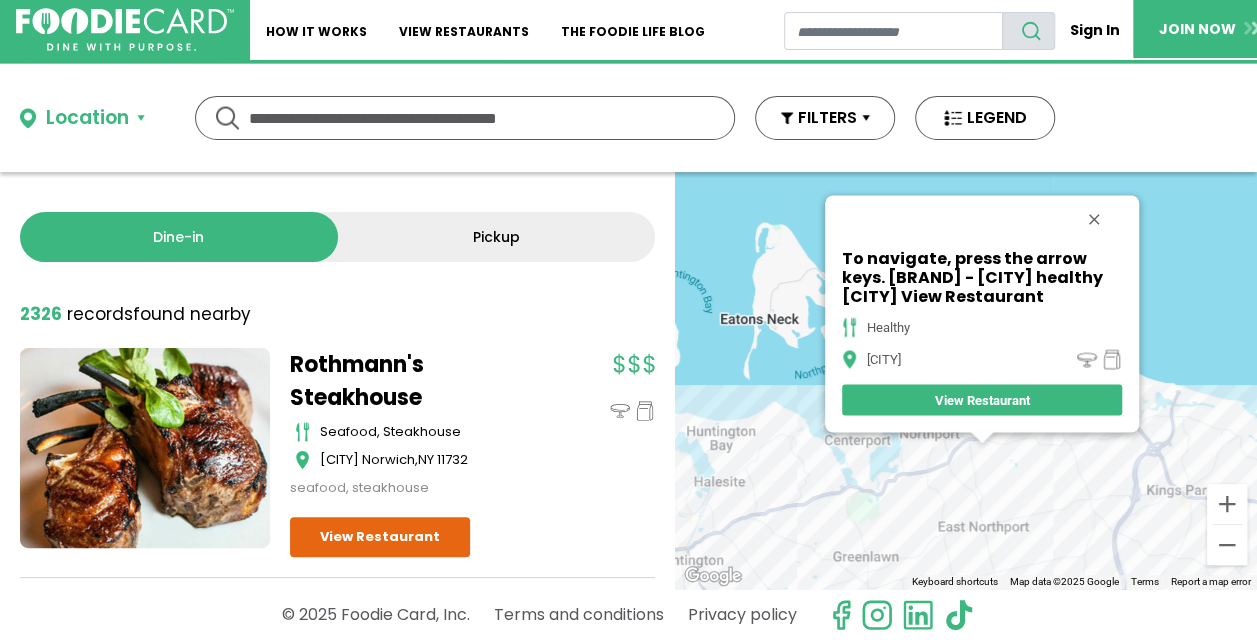 click on "To navigate, press the arrow keys. SoBol - Northport healthy Northport View Restaurant" at bounding box center [966, 380] 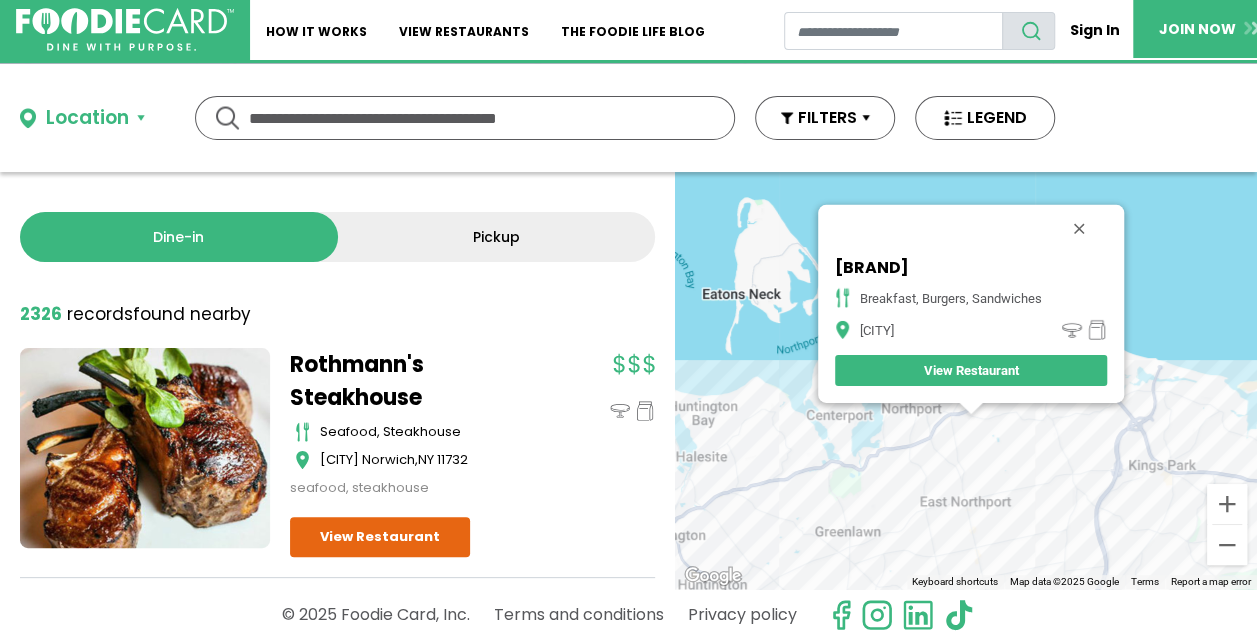 drag, startPoint x: 1070, startPoint y: 474, endPoint x: 1056, endPoint y: 426, distance: 50 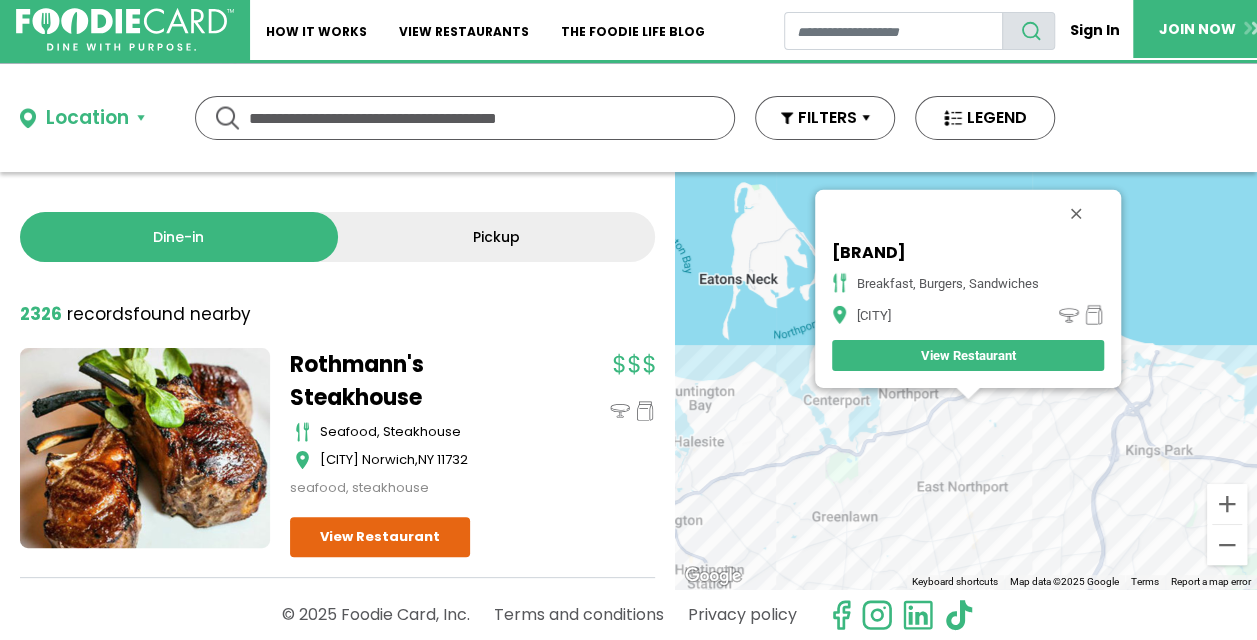 click on "To navigate, press the arrow keys. Batata Cafe breakfast, burgers, sandwiches Northport View Restaurant" at bounding box center (966, 380) 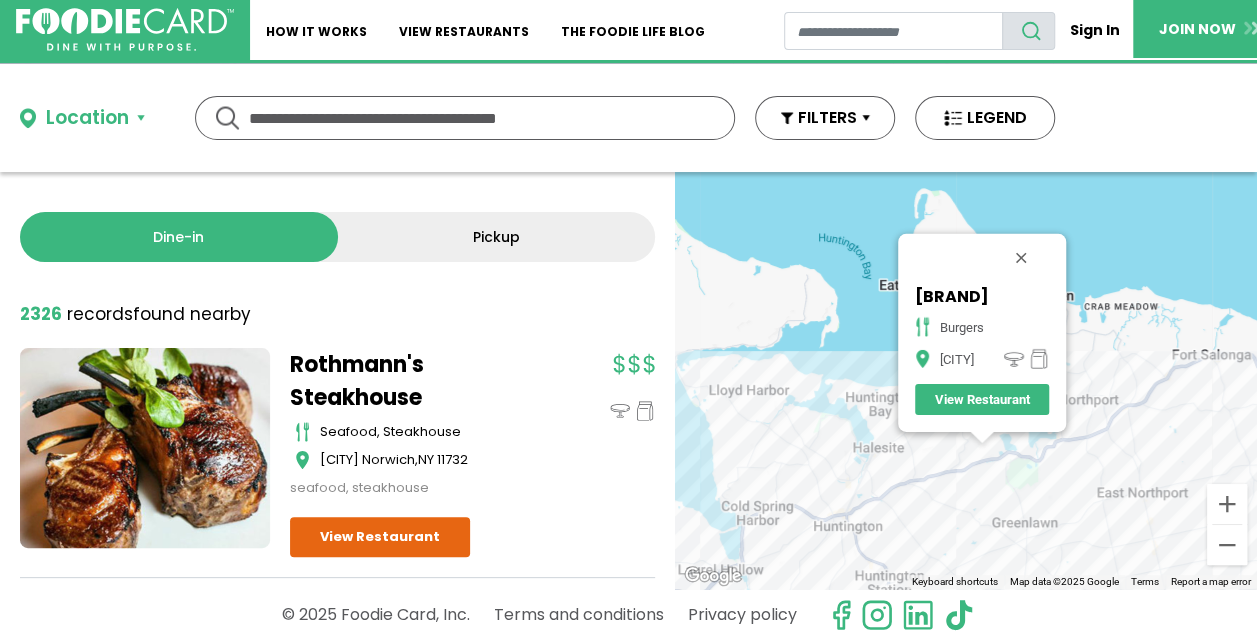 click on "To navigate, press the arrow keys. Blind Bat Brewery Bistro burgers Centerport View Restaurant" at bounding box center (966, 380) 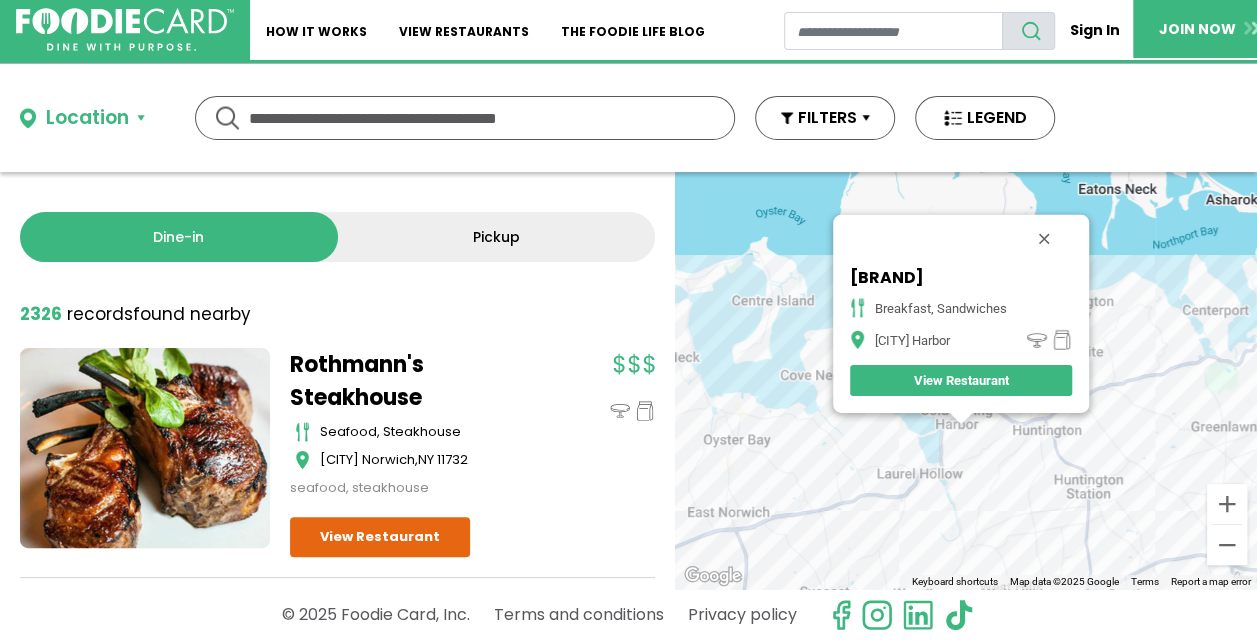 drag, startPoint x: 1049, startPoint y: 532, endPoint x: 1028, endPoint y: 511, distance: 29.698484 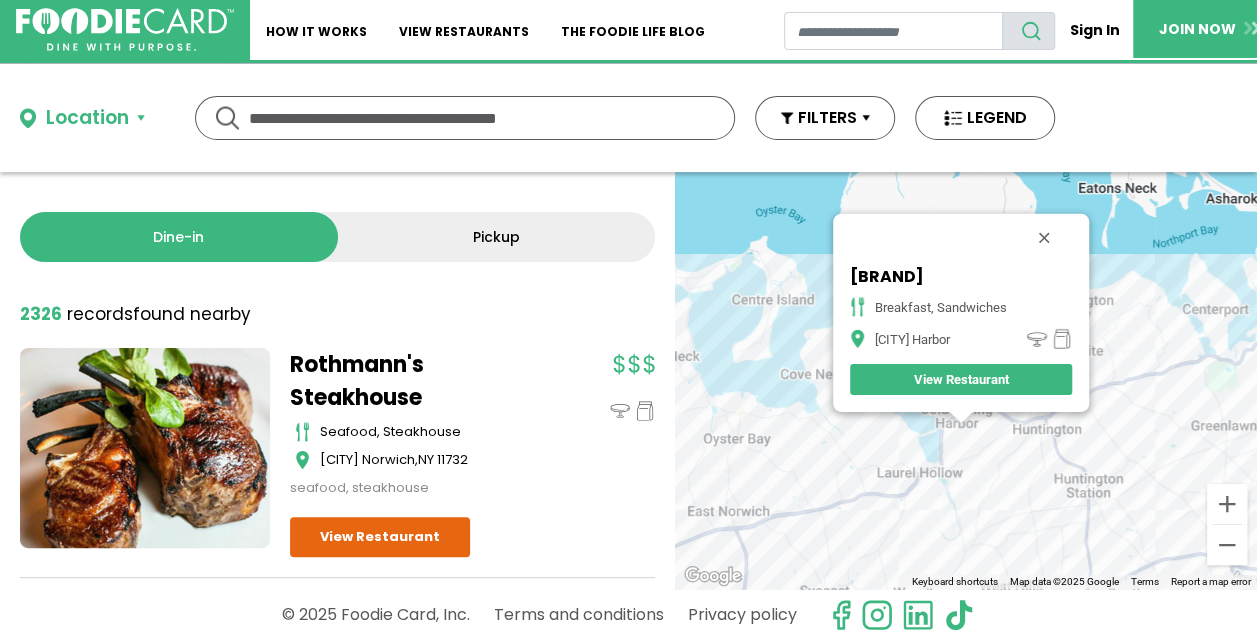 click on "To navigate, press the arrow keys. Cold Spring Plaza Delicatessen breakfast, sandwiches Cold Spring Harbor View Restaurant" at bounding box center (966, 380) 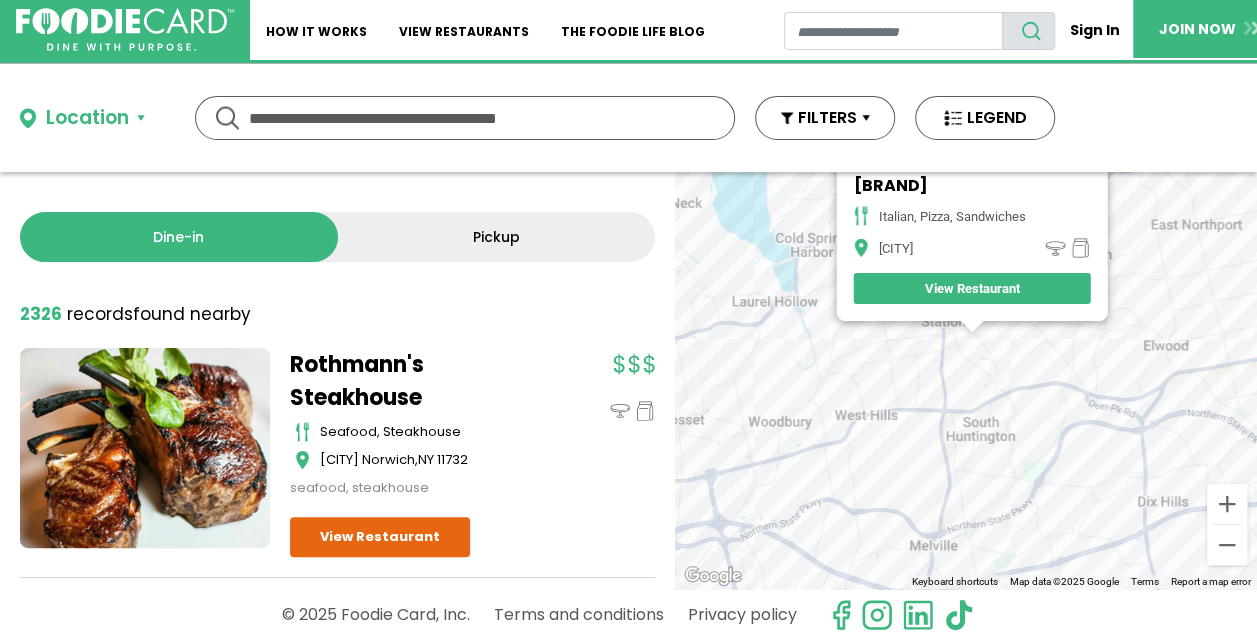 drag, startPoint x: 916, startPoint y: 474, endPoint x: 904, endPoint y: 364, distance: 110.65261 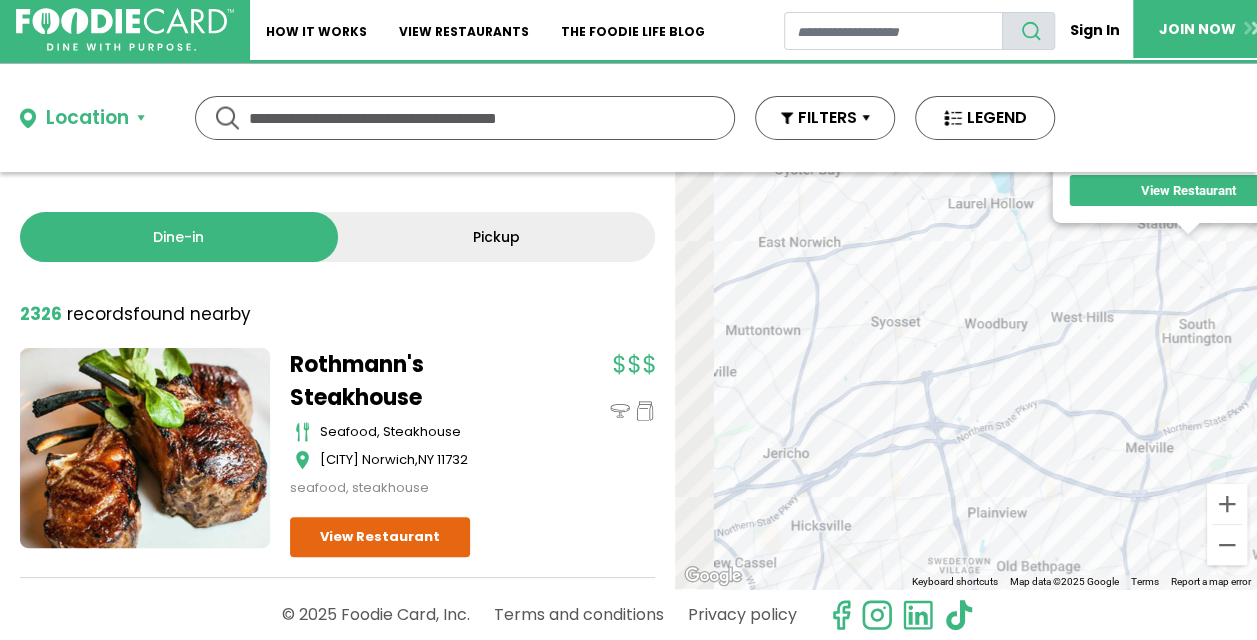 drag, startPoint x: 752, startPoint y: 416, endPoint x: 1105, endPoint y: 288, distance: 375.49036 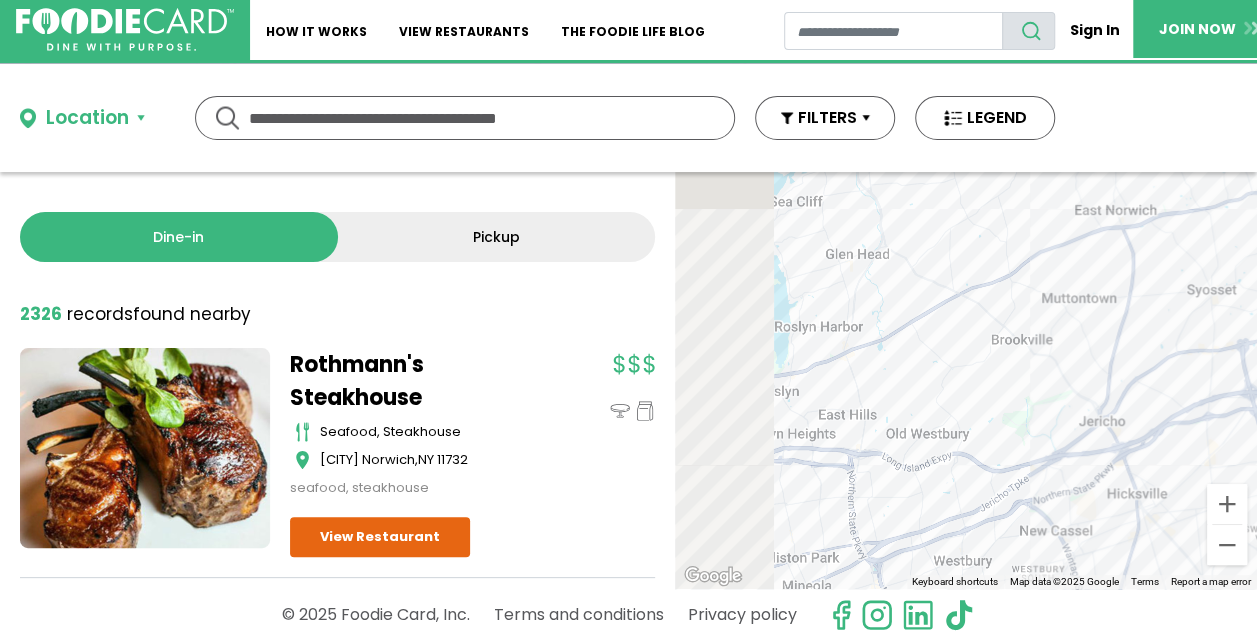 drag, startPoint x: 934, startPoint y: 360, endPoint x: 1127, endPoint y: 344, distance: 193.66208 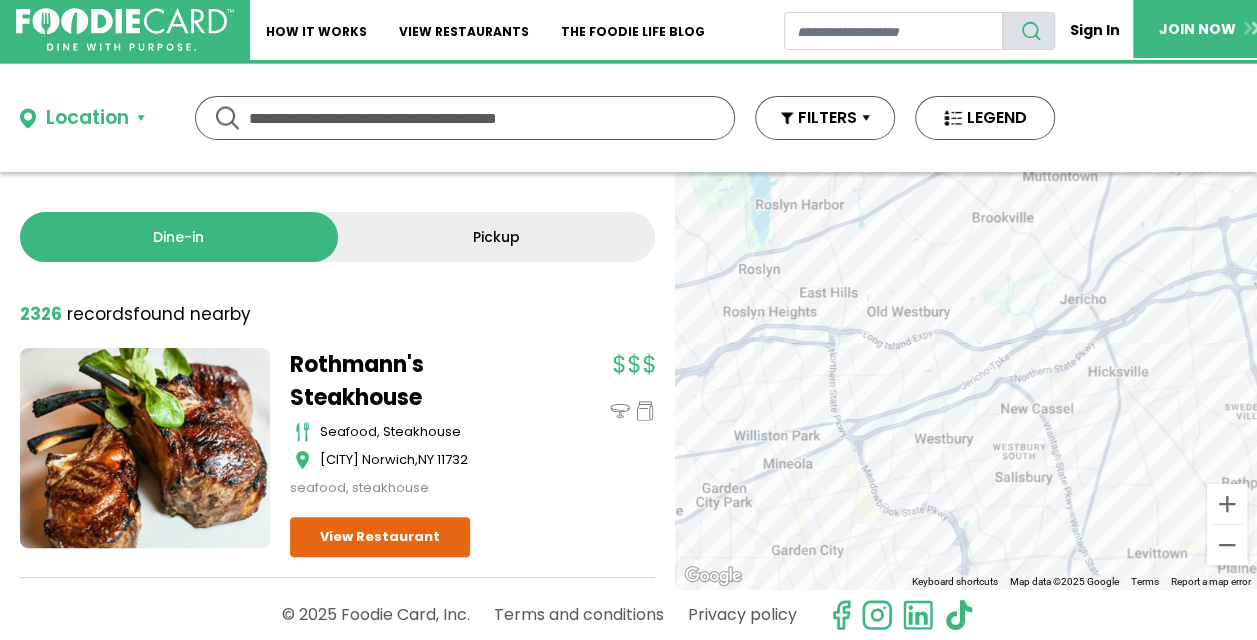 drag, startPoint x: 916, startPoint y: 464, endPoint x: 662, endPoint y: 413, distance: 259.0695 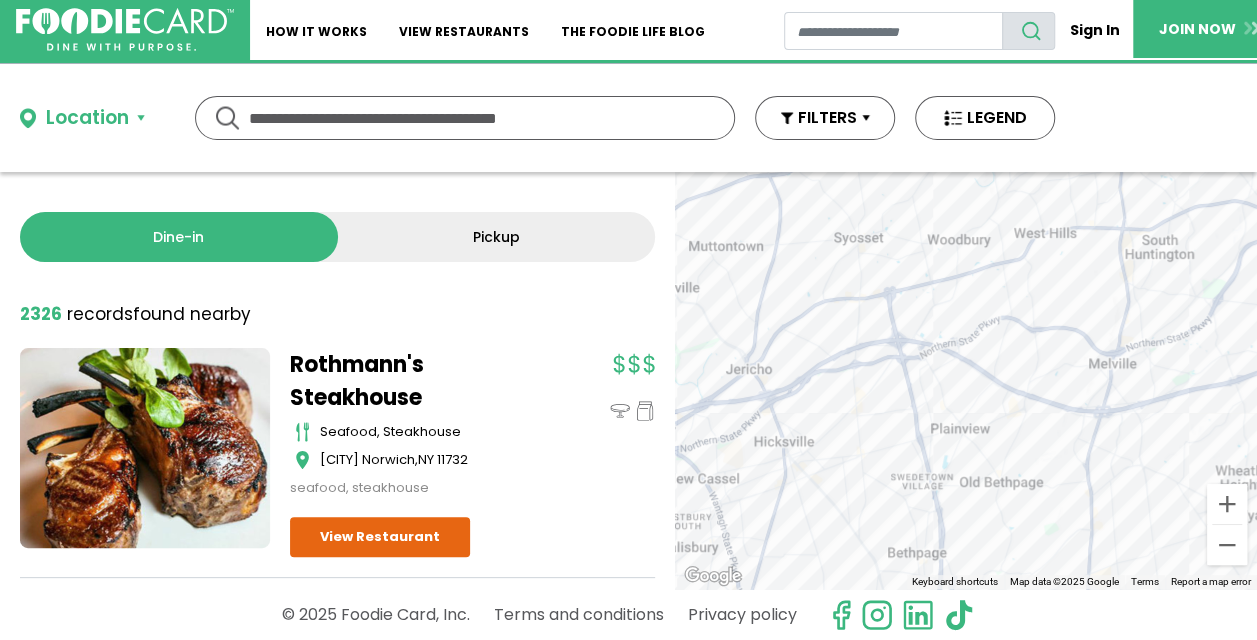 drag, startPoint x: 988, startPoint y: 322, endPoint x: 1002, endPoint y: 287, distance: 37.696156 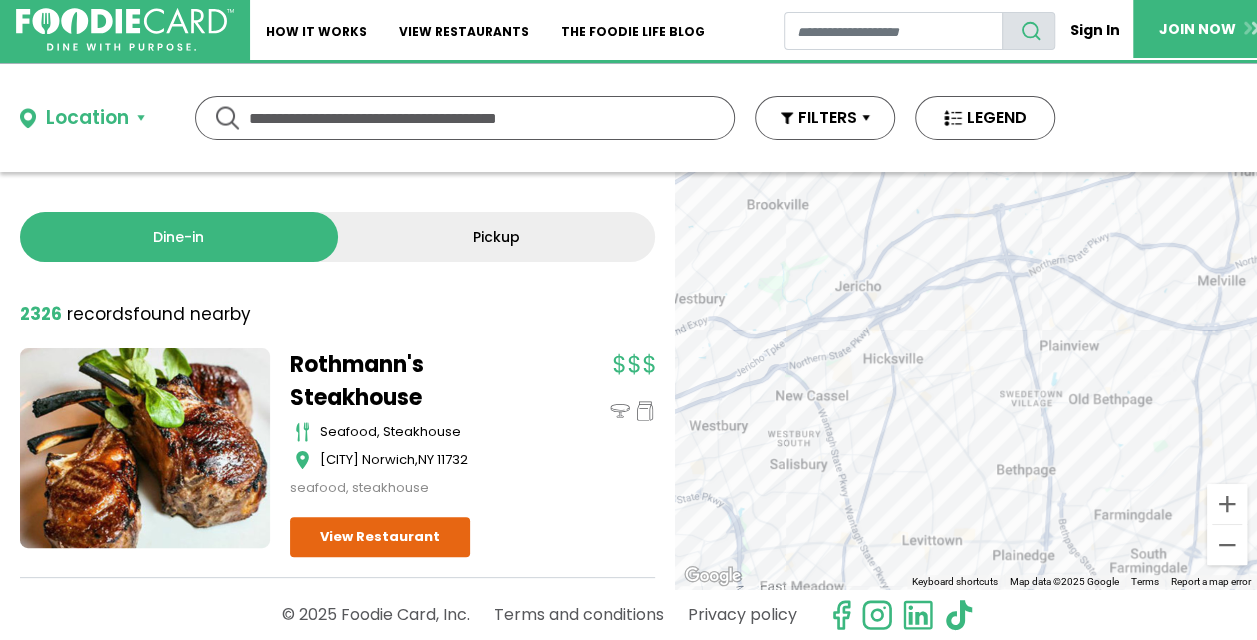 drag, startPoint x: 964, startPoint y: 526, endPoint x: 1062, endPoint y: 450, distance: 124.01613 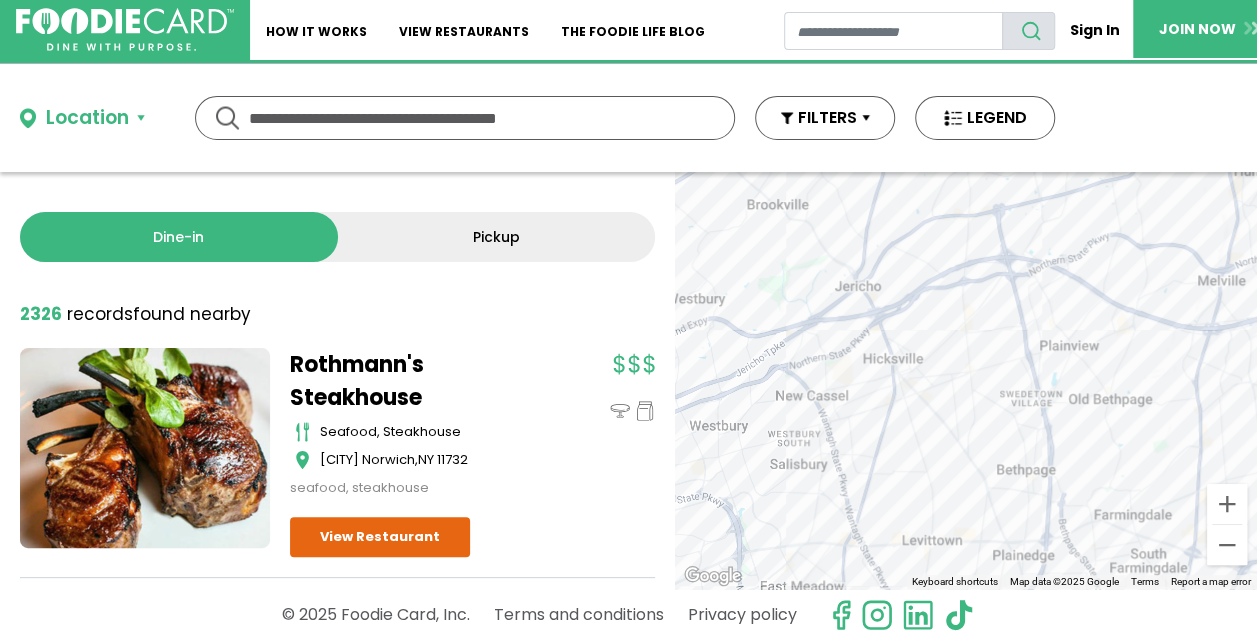 click on "To navigate, press the arrow keys. Marco's Pizzeria Italian, Pizza, Sandwiches Huntington Station View Restaurant" at bounding box center [966, 380] 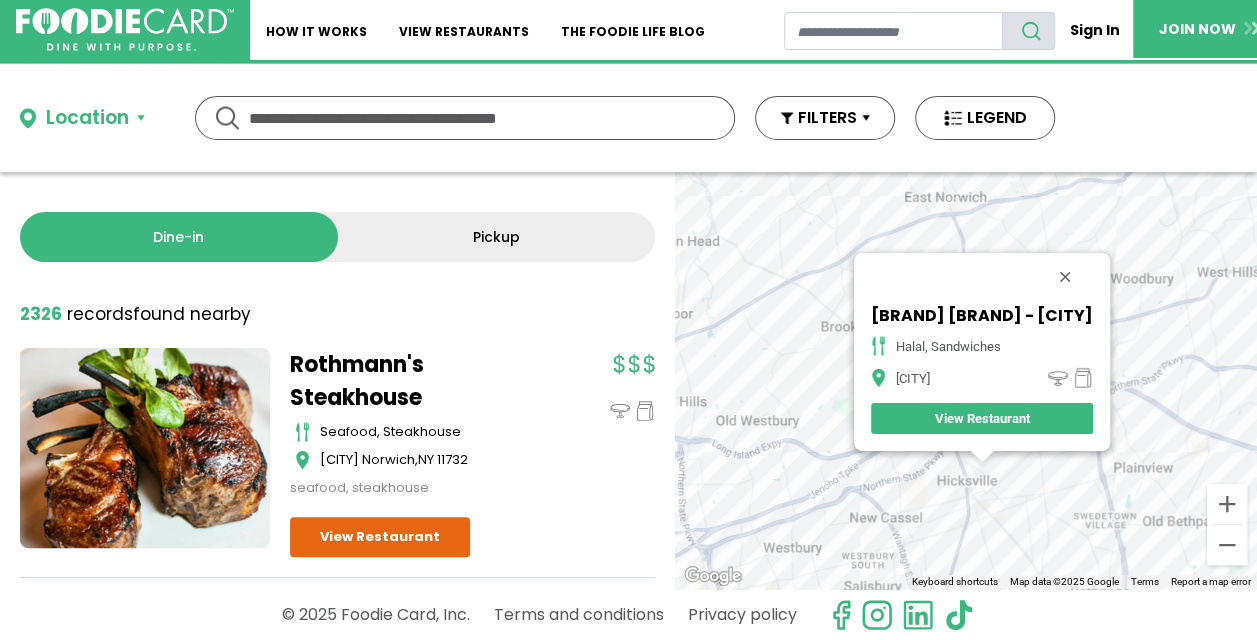 click on "To navigate, press the arrow keys. Hamza & Madina Halal Food - Hicksville halal, sandwiches Hicksville View Restaurant" at bounding box center (966, 380) 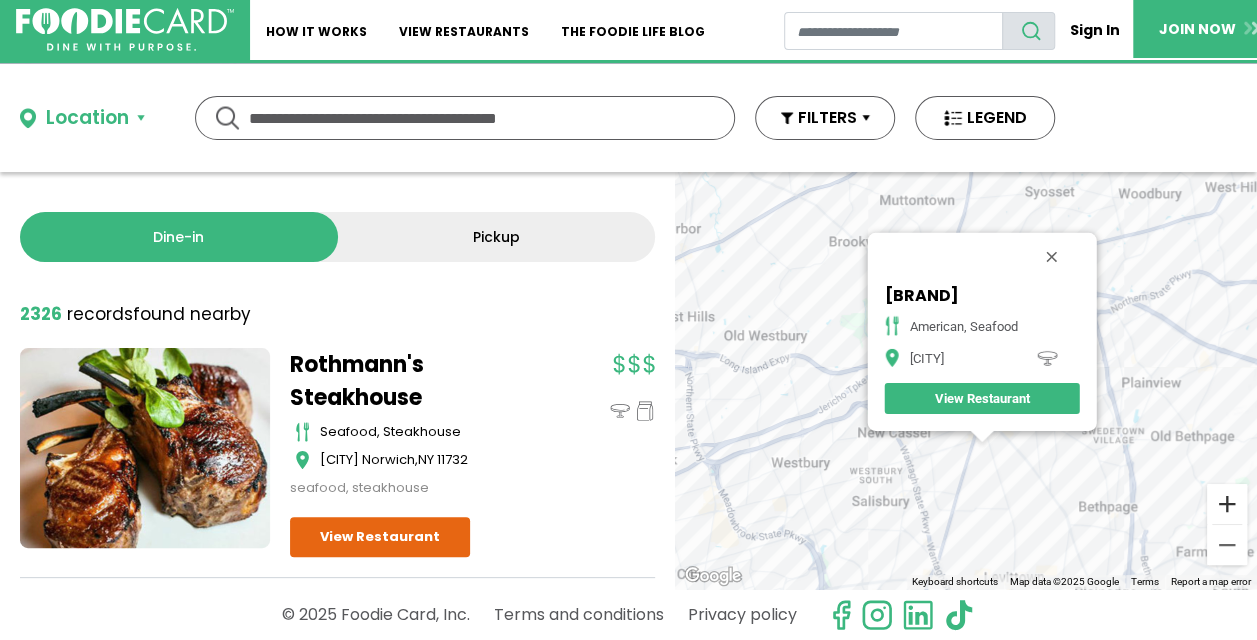 click at bounding box center (1227, 504) 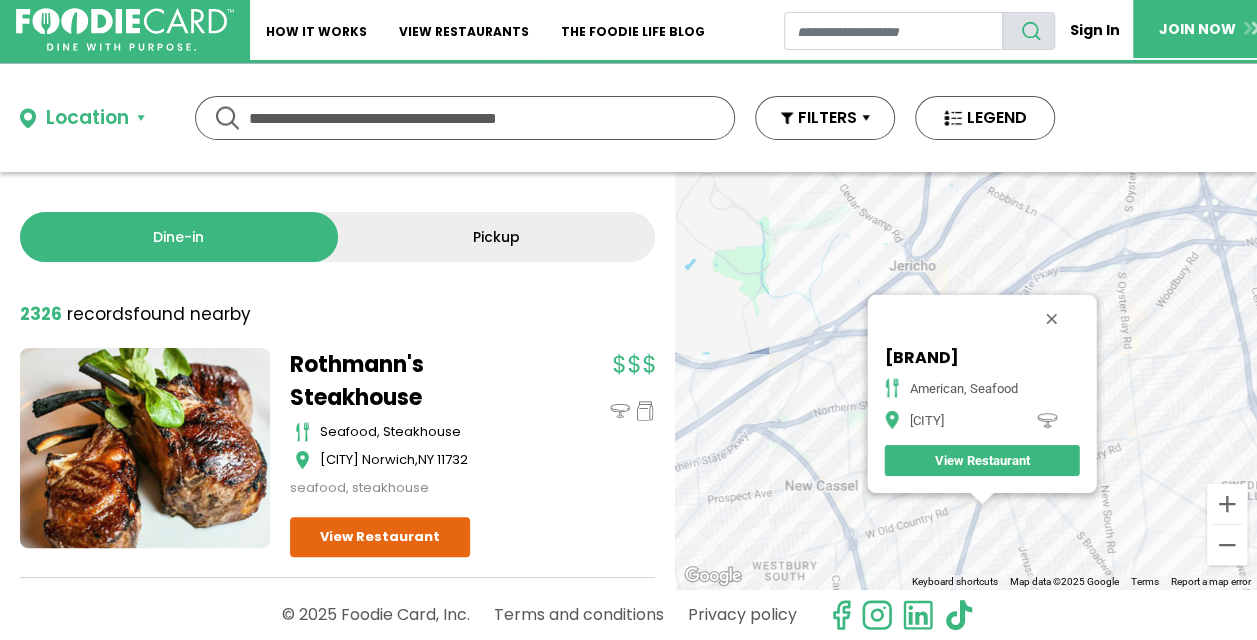 click on "To navigate, press the arrow keys. Jalea Peruvian Cuisine other, seafood Hicksville View Restaurant" at bounding box center (966, 380) 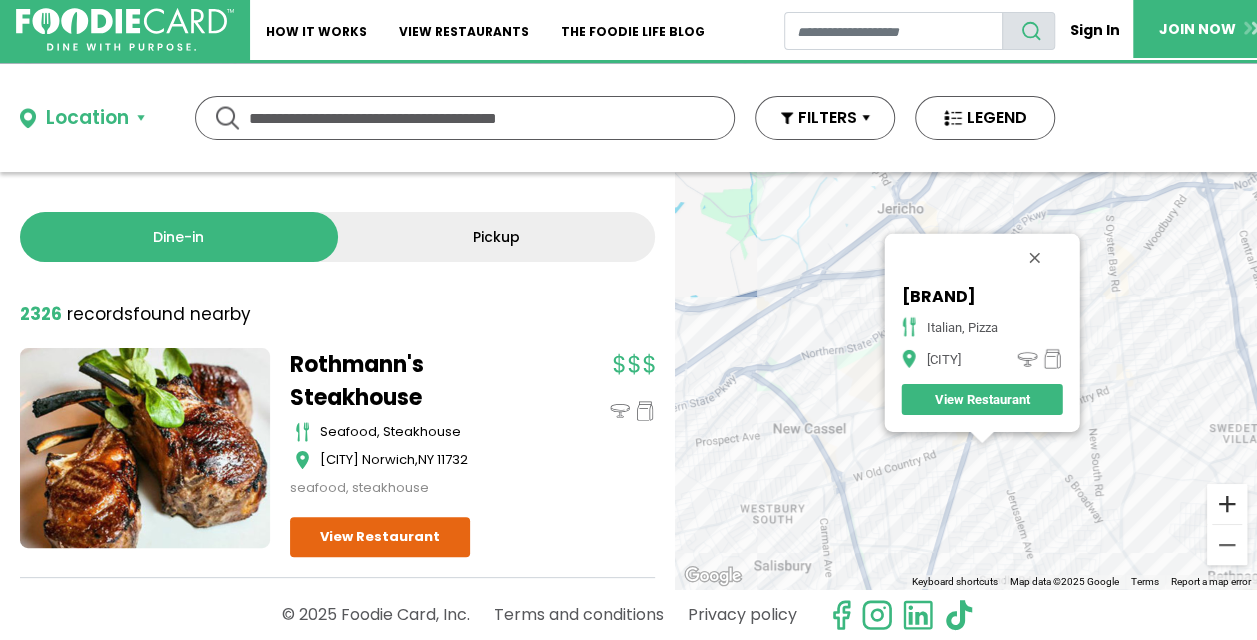 click at bounding box center (1227, 504) 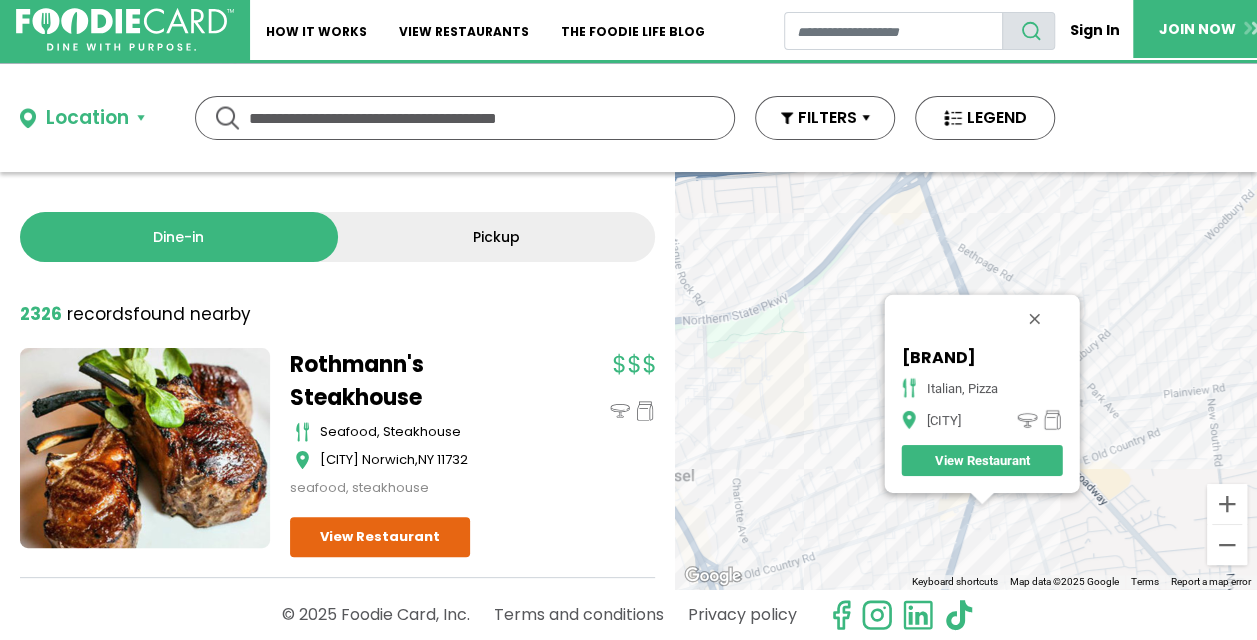 click on "To navigate, press the arrow keys. Alex Pizza italian, pizza Hicksville View Restaurant" at bounding box center (966, 380) 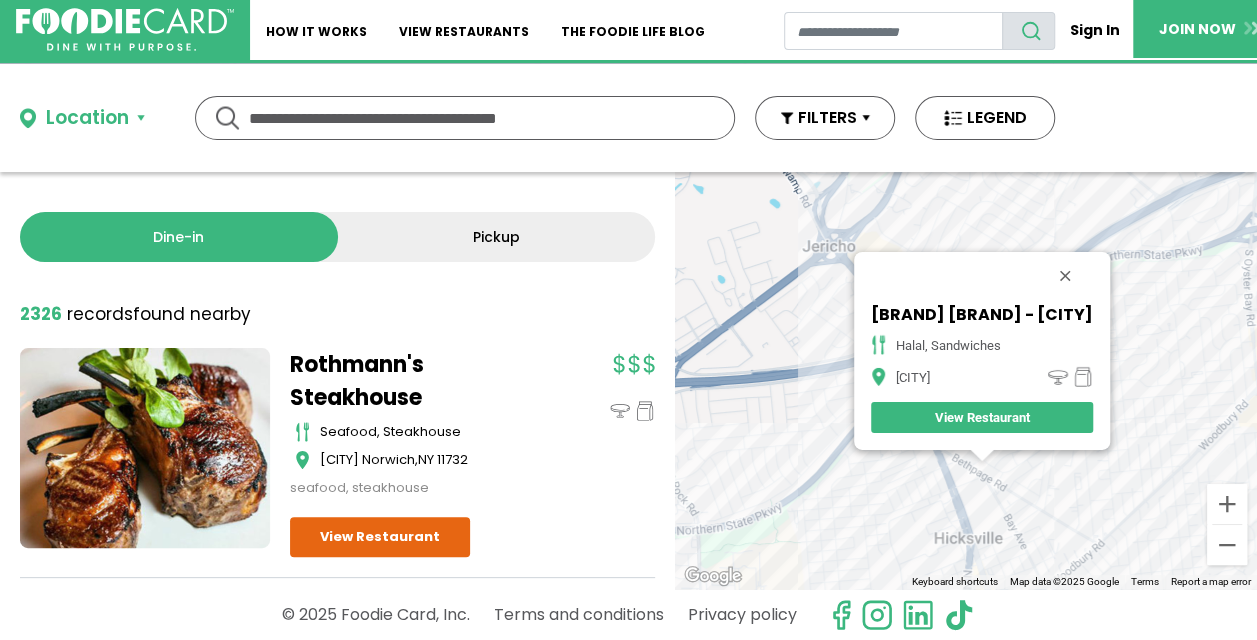 drag, startPoint x: 833, startPoint y: 453, endPoint x: 742, endPoint y: 306, distance: 172.88725 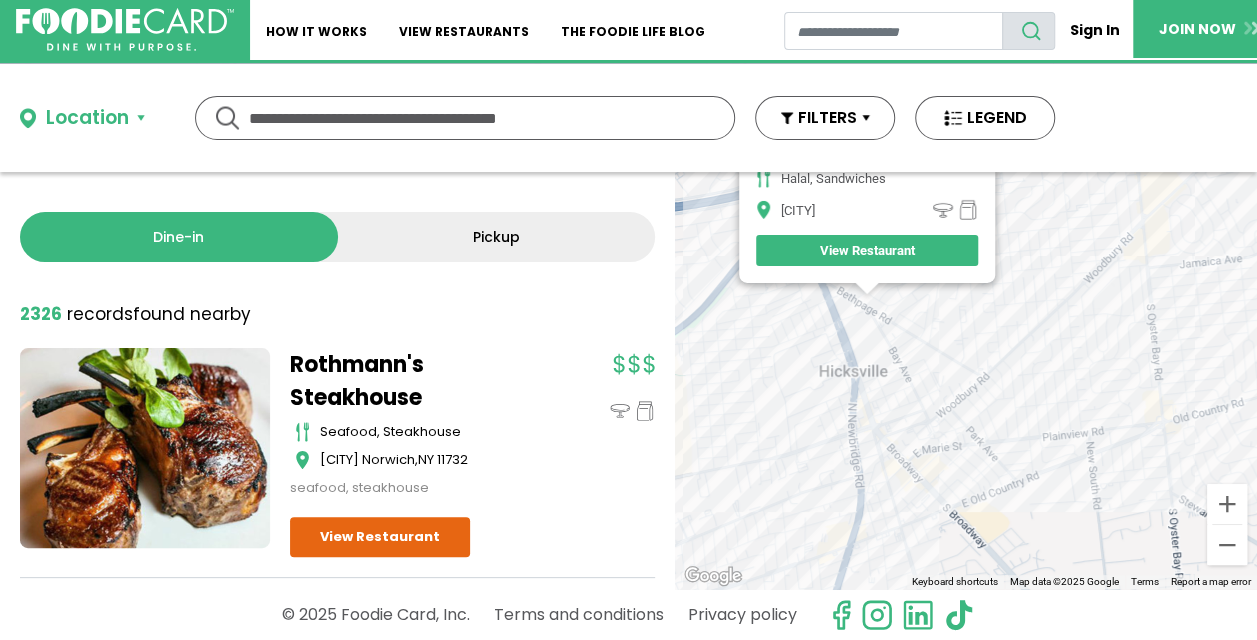 click on "To navigate, press the arrow keys. Hamza & Madina Halal Food - Hicksville halal, sandwiches Hicksville View Restaurant" at bounding box center (966, 380) 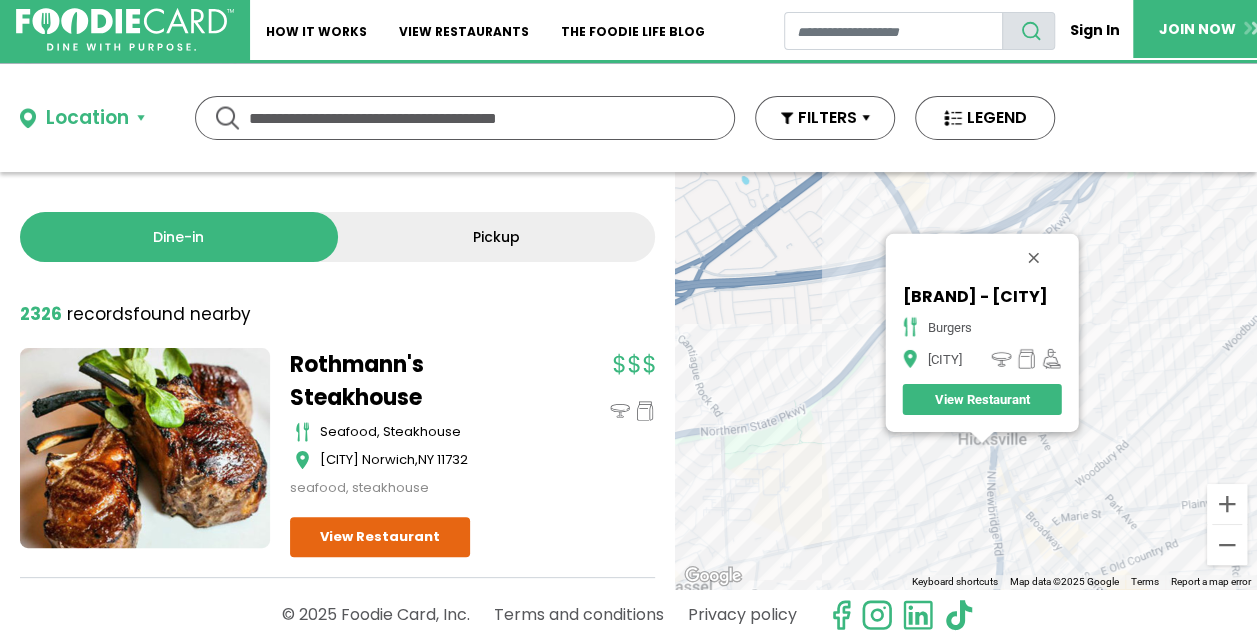 click on "To navigate, press the arrow keys. Burger Village - Hicksville burgers Hicksville View Restaurant" at bounding box center (966, 380) 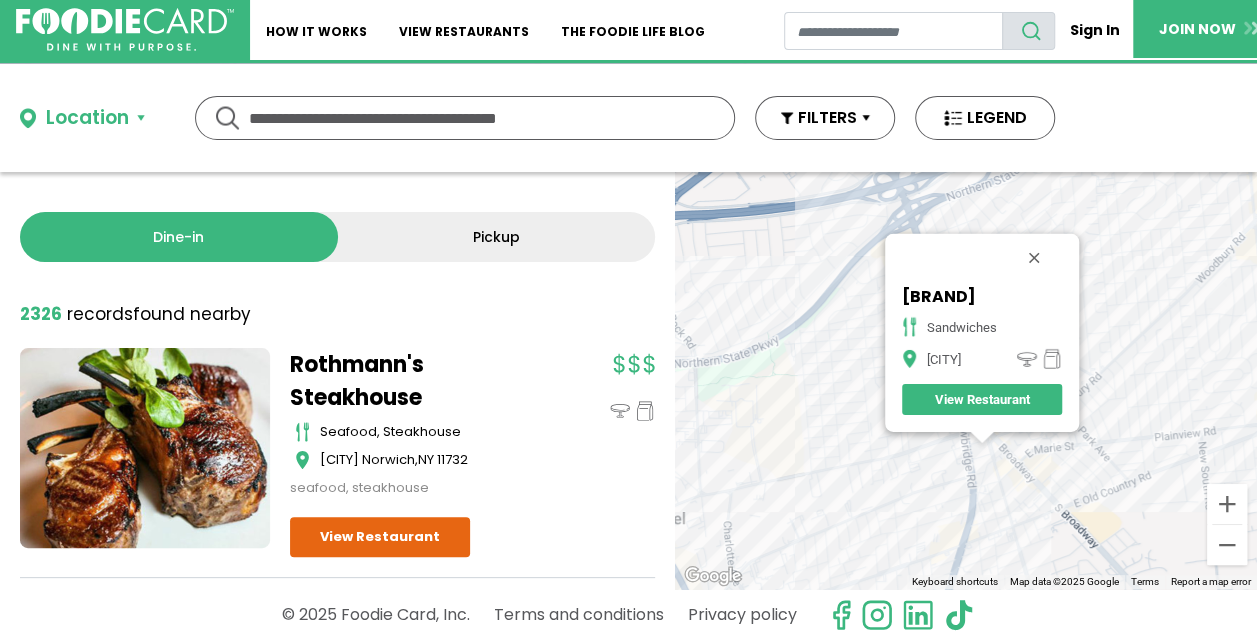 click on "To navigate, press the arrow keys. Deli NY Sandwiches Hicksville View Restaurant" at bounding box center (966, 380) 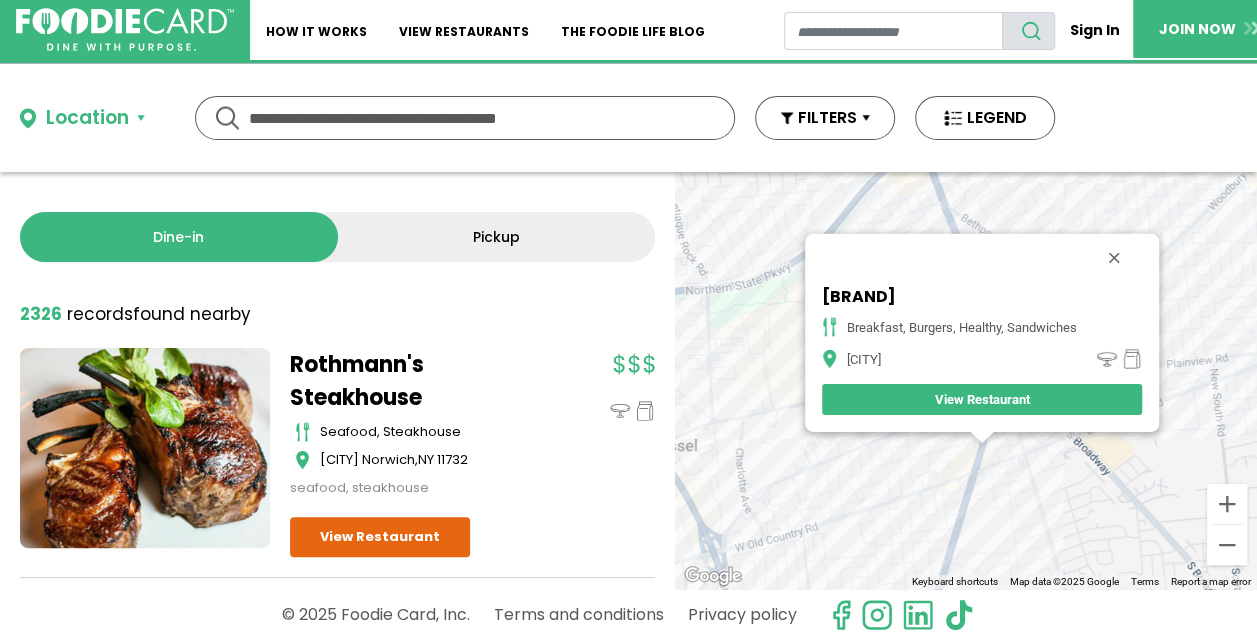 click on "To navigate, press the arrow keys. Fuel Your Body Cafe breakfast, burgers, healthy, sandwiches Hicksville View Restaurant" at bounding box center [966, 380] 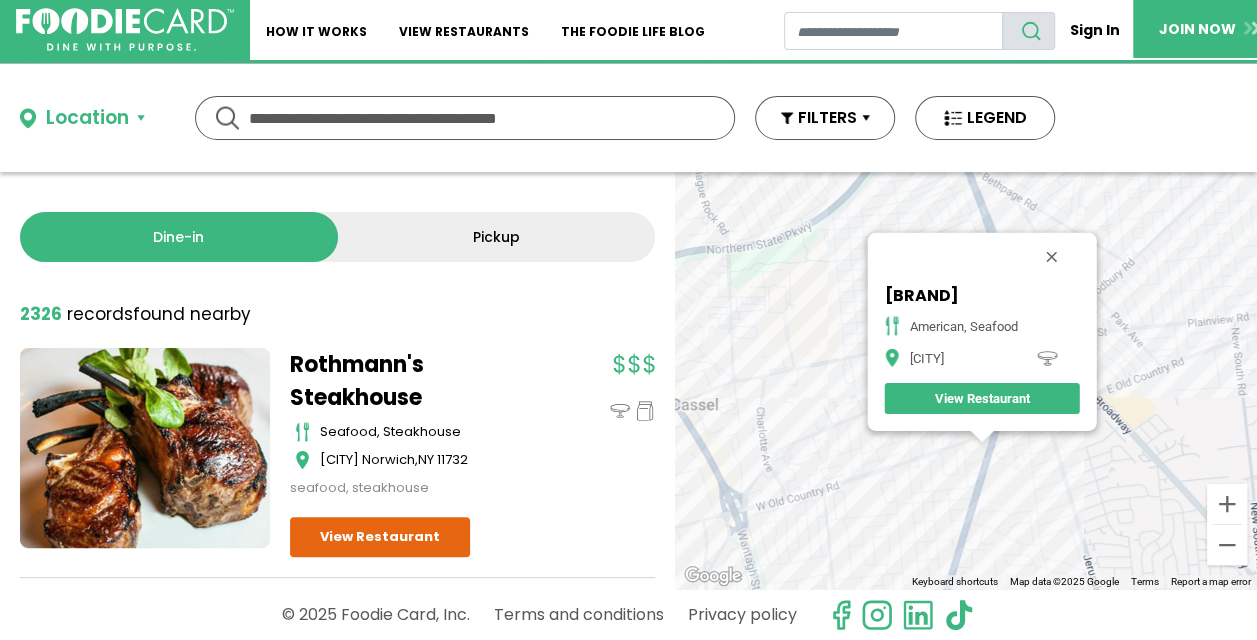 click on "To navigate, press the arrow keys. Jalea Peruvian Cuisine other, seafood Hicksville View Restaurant" at bounding box center [966, 380] 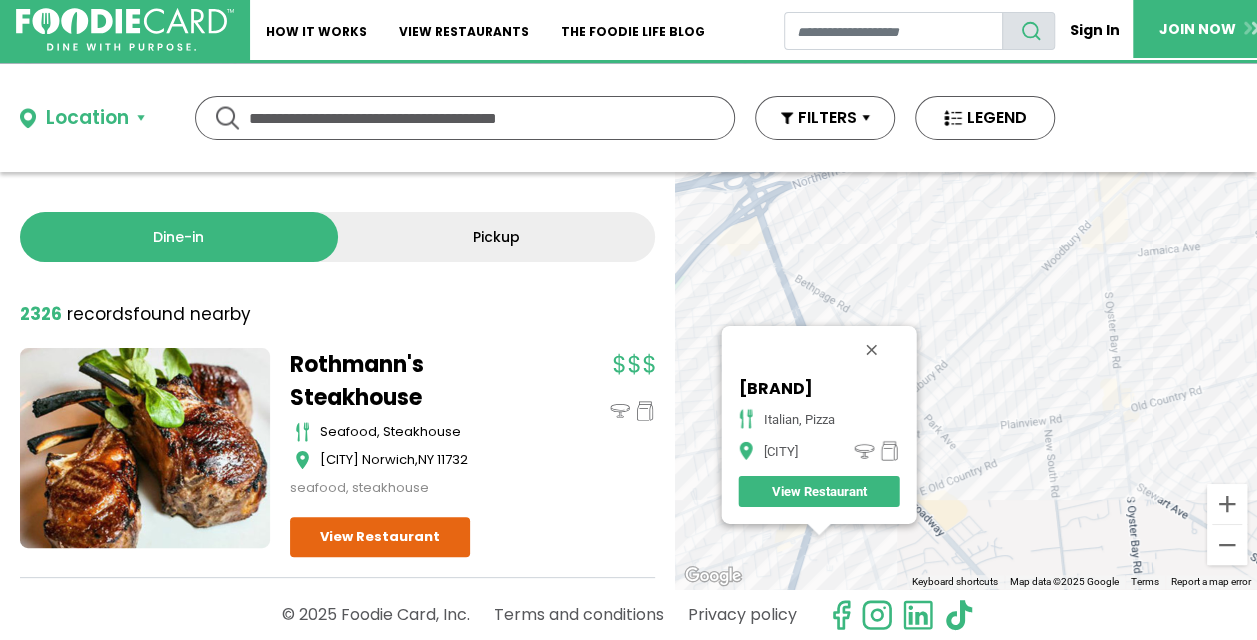 drag, startPoint x: 1096, startPoint y: 436, endPoint x: 926, endPoint y: 546, distance: 202.48457 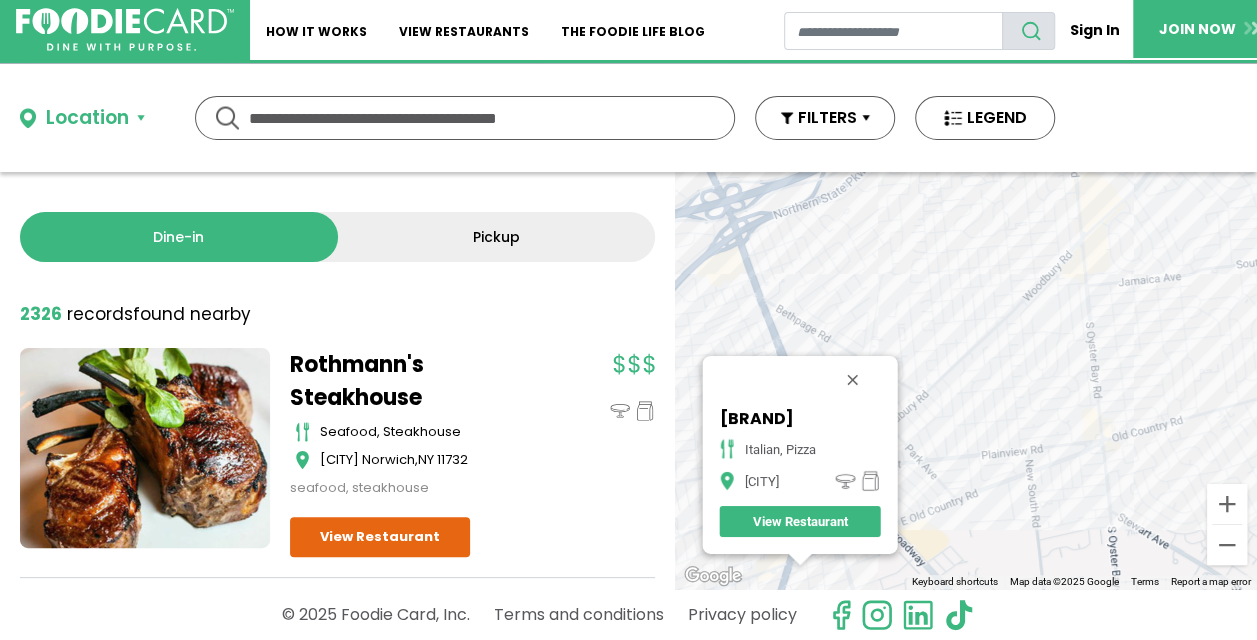 click on "To navigate, press the arrow keys. Alex Pizza italian, pizza Hicksville View Restaurant" at bounding box center (966, 380) 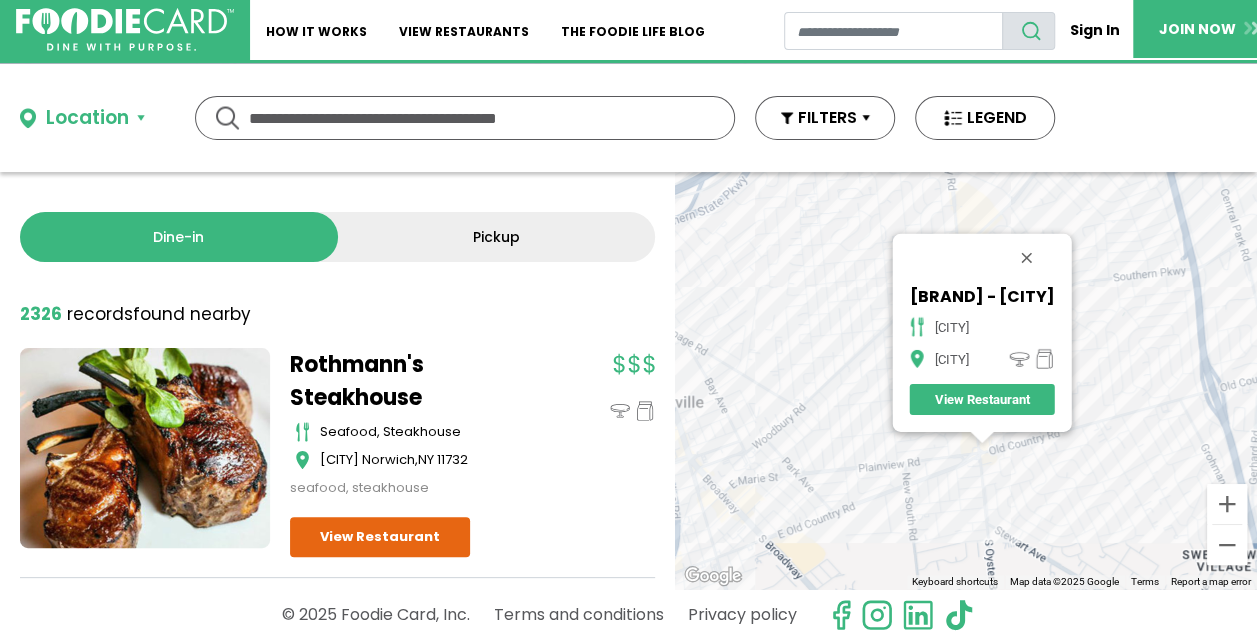 click on "To navigate, press the arrow keys. Noodumpling - Hicksville chinese Hicksville View Restaurant" at bounding box center [966, 380] 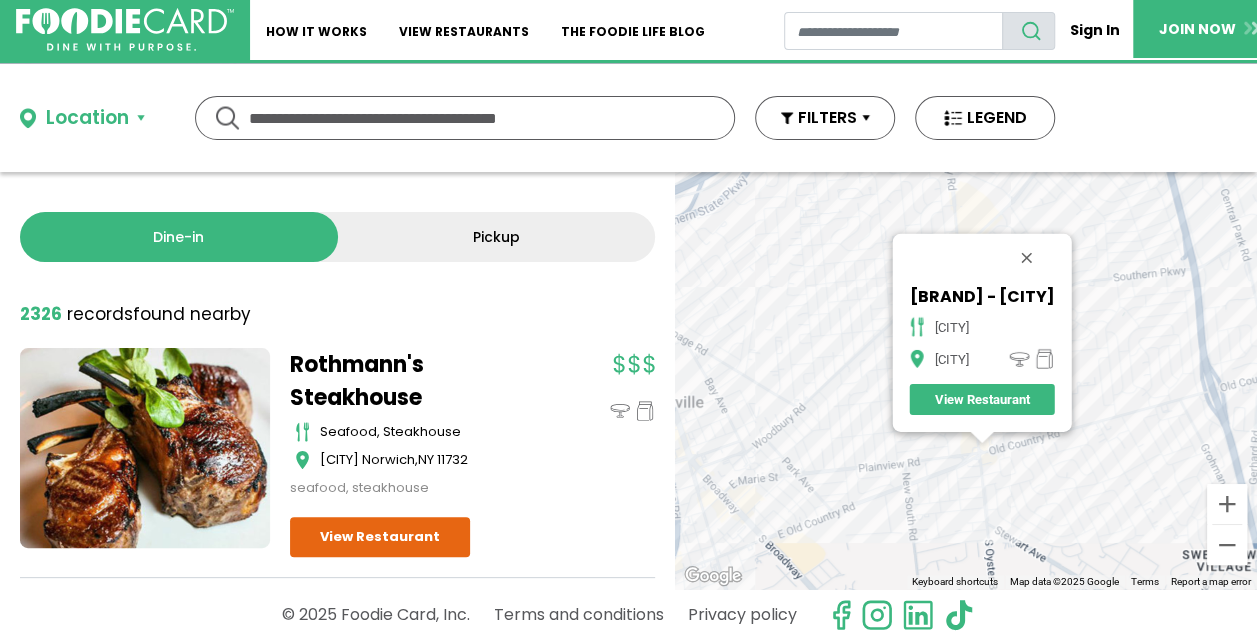 click on "To navigate, press the arrow keys. Noodumpling - Hicksville chinese Hicksville View Restaurant" at bounding box center (966, 380) 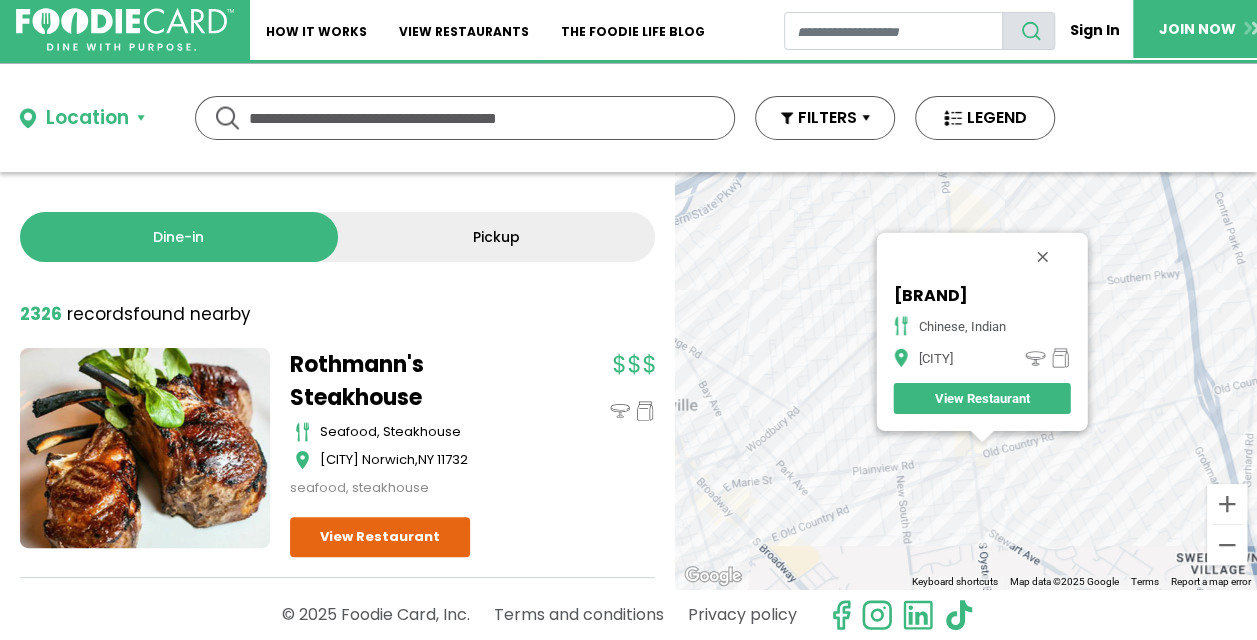 click on "To navigate, press the arrow keys. HAKA chinese, indian Hicksville View Restaurant" at bounding box center (966, 380) 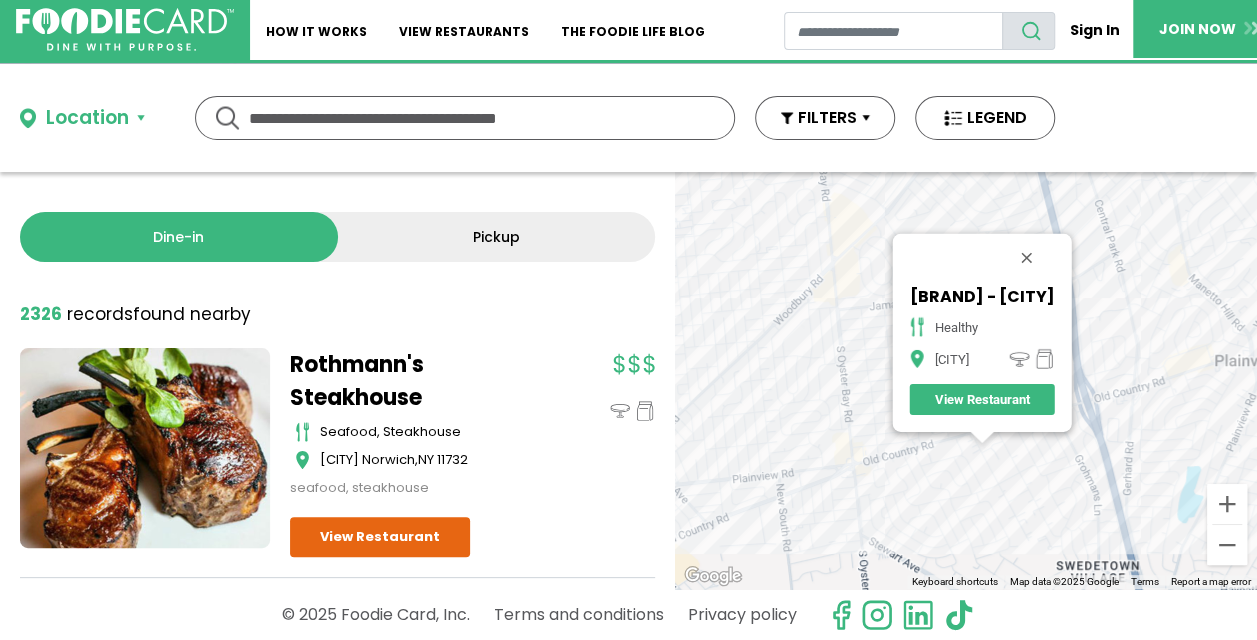 click on "To navigate, press the arrow keys. SoBol - Plainview healthy Plainview View Restaurant" at bounding box center (966, 380) 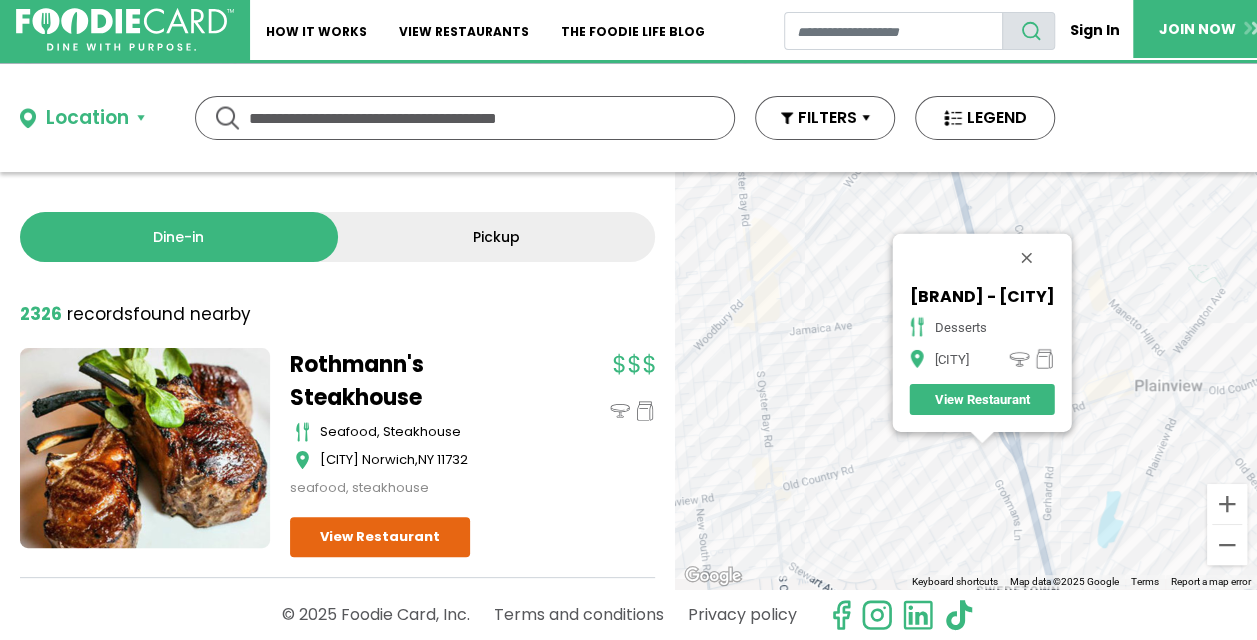 click on "To navigate, press the arrow keys. Carvel - Plainview desserts Plainview View Restaurant" at bounding box center [966, 380] 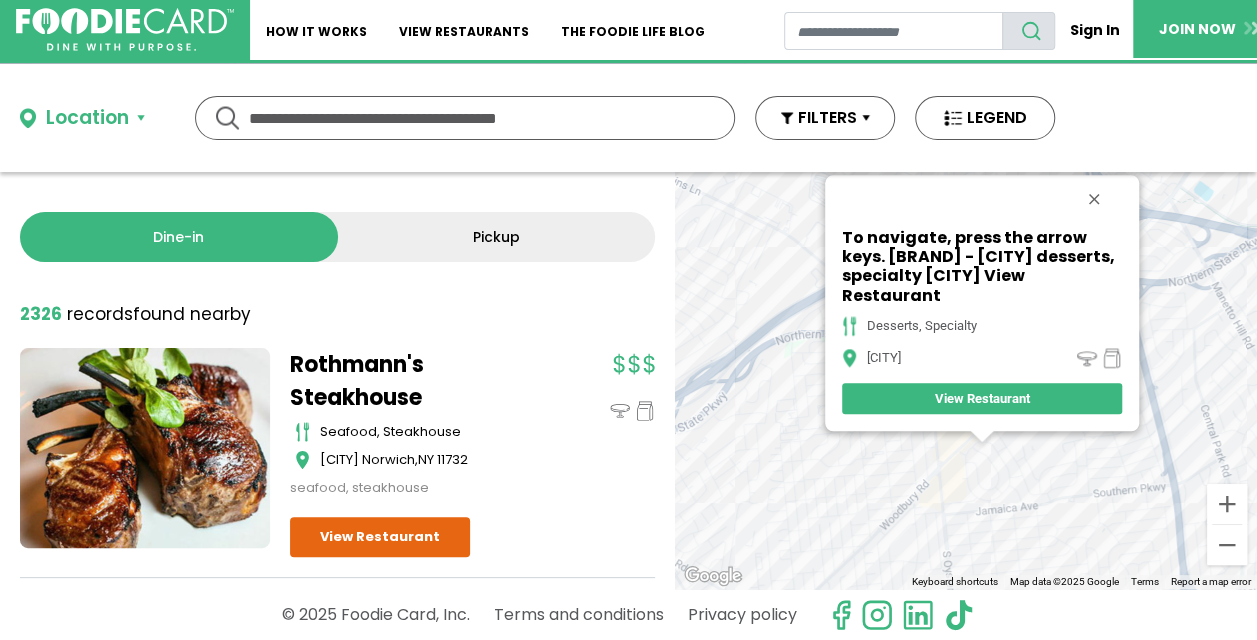 click on "To navigate, press the arrow keys. Edible Arrangements - Plainview desserts, specialty Plainview View Restaurant" at bounding box center (966, 380) 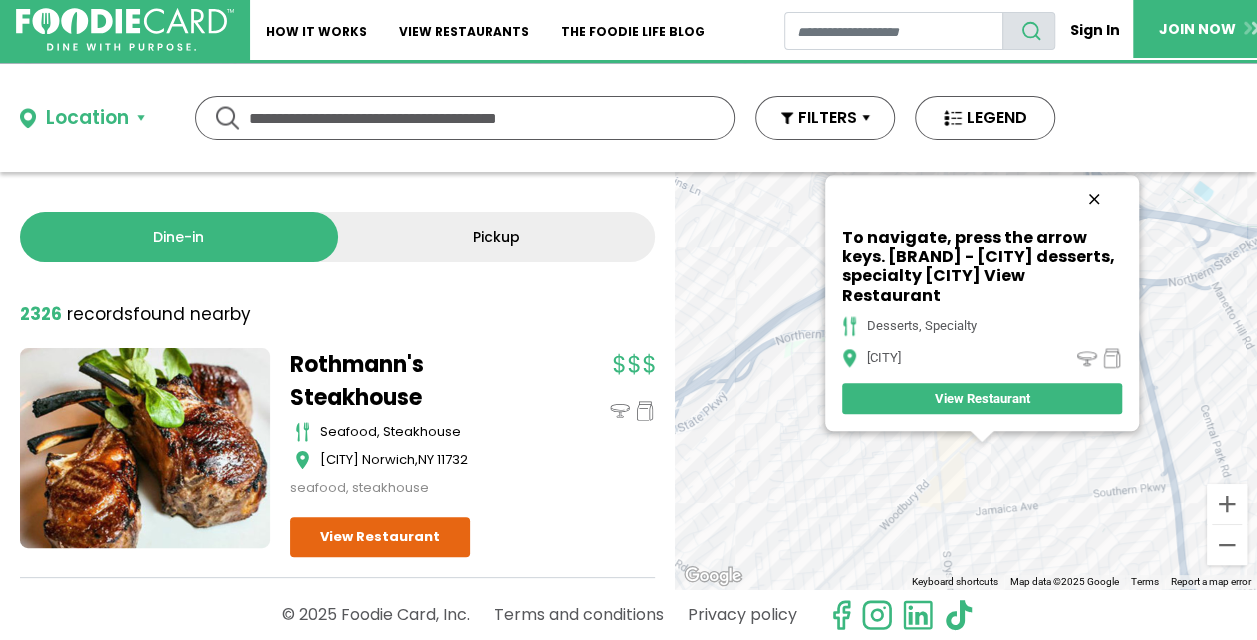 click at bounding box center [1094, 199] 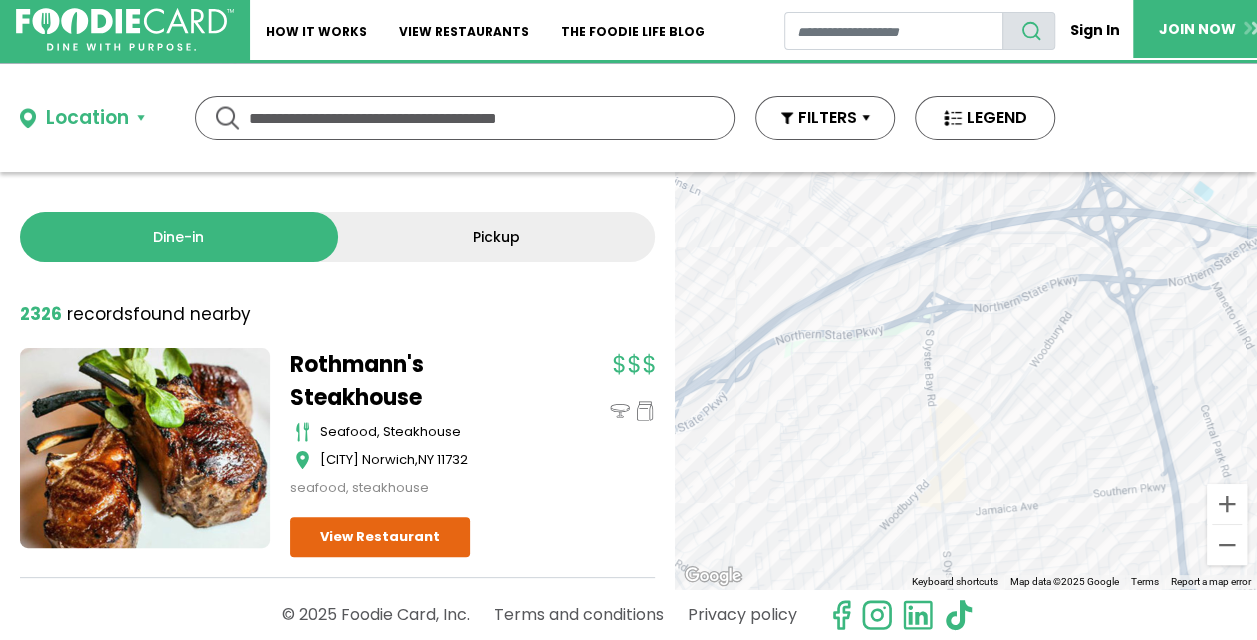 click on "To navigate, press the arrow keys." at bounding box center (966, 380) 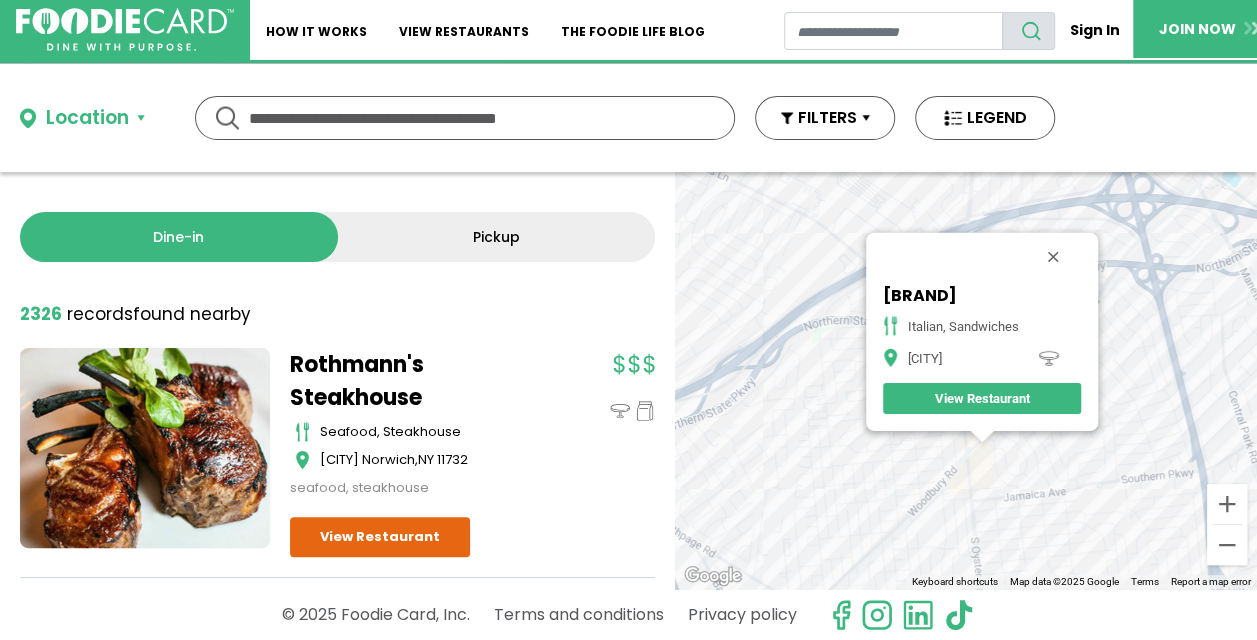 click on "To navigate, press the arrow keys. Salute Ristorante & Bar italian, sandwiches Plainview View Restaurant" at bounding box center (966, 380) 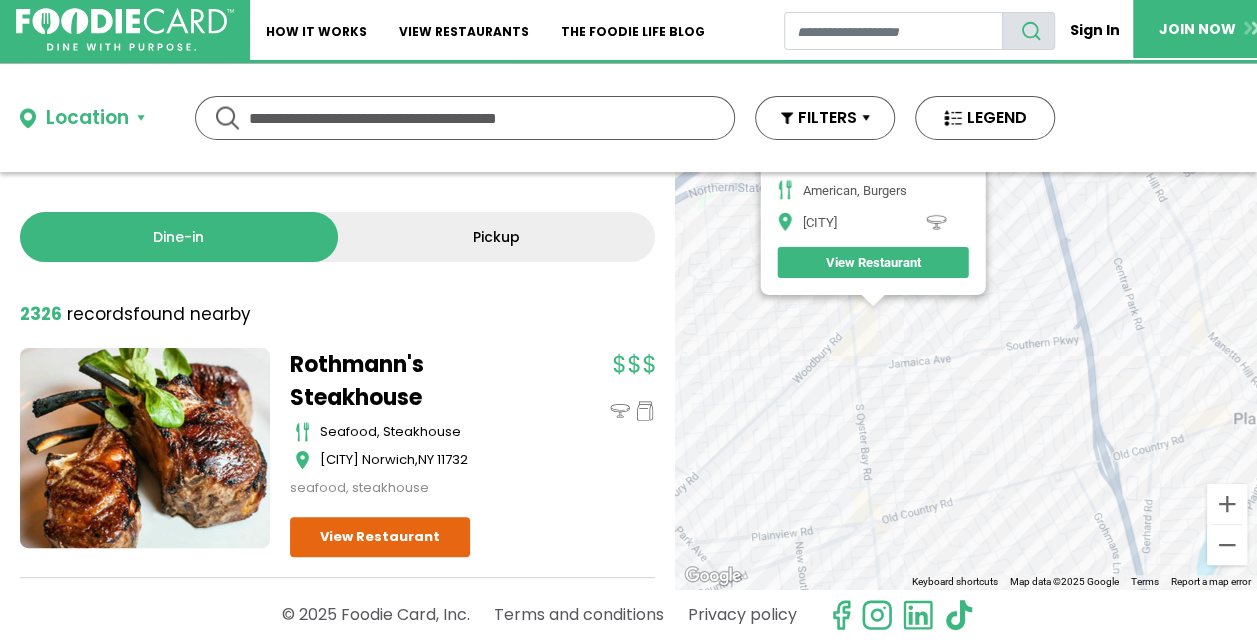 drag, startPoint x: 1087, startPoint y: 470, endPoint x: 972, endPoint y: 320, distance: 189.01057 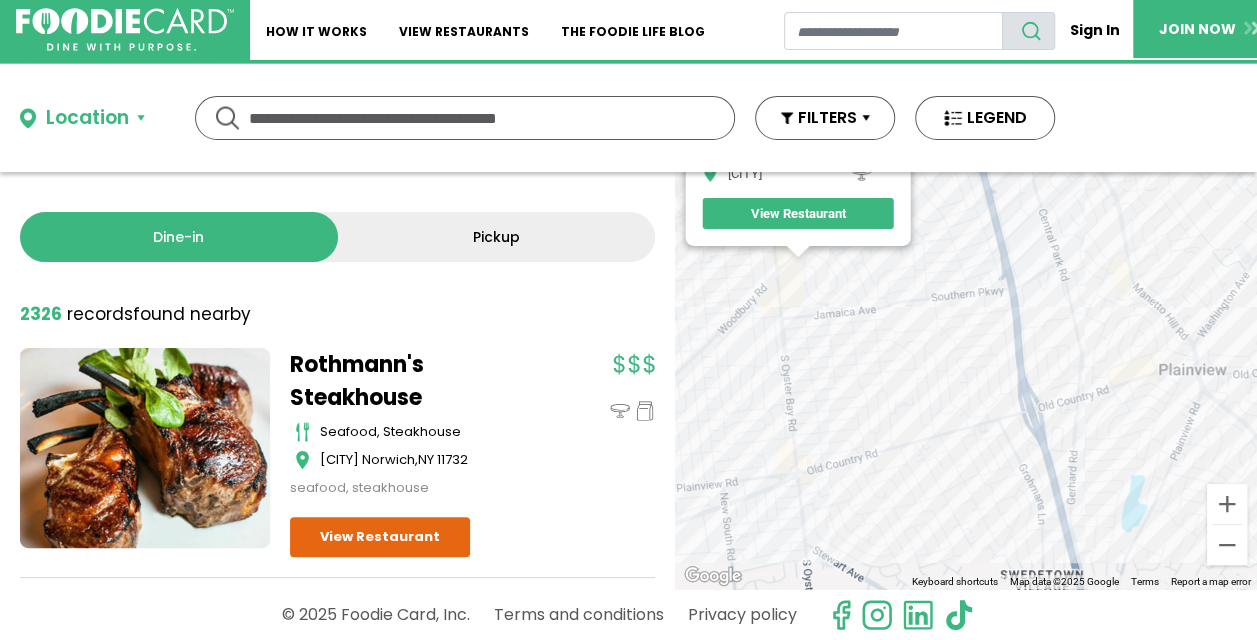 drag, startPoint x: 1072, startPoint y: 553, endPoint x: 993, endPoint y: 508, distance: 90.91754 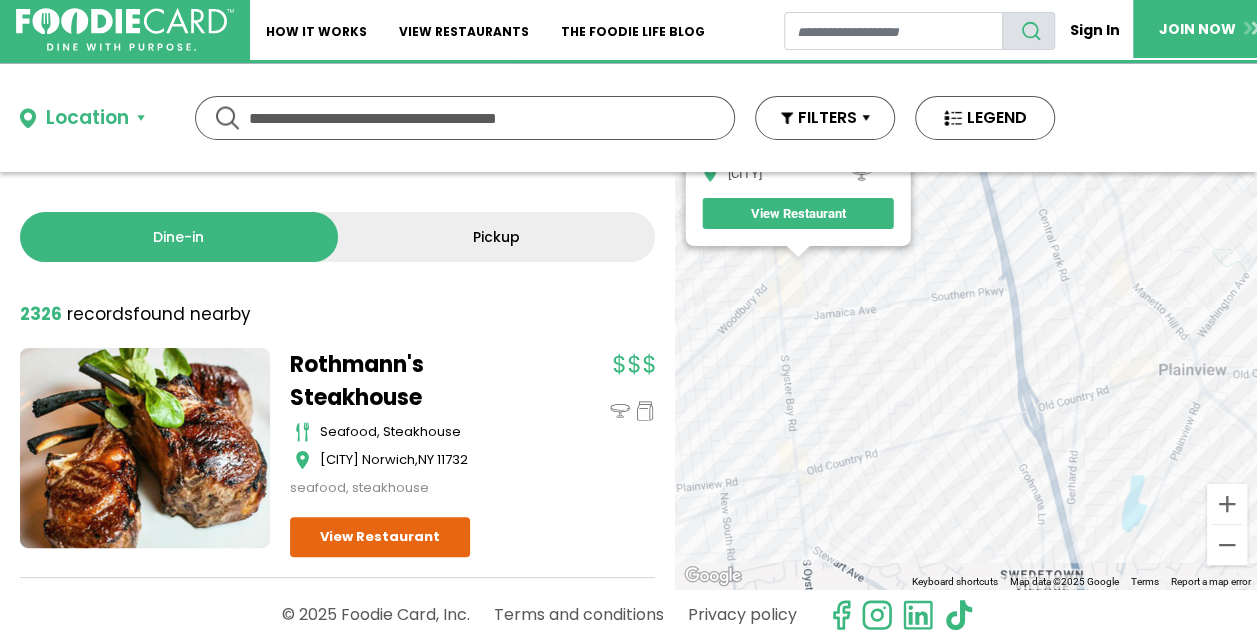 click on "To navigate, press the arrow keys. Bareburger - Plainview american, burgers Plainview View Restaurant" at bounding box center (966, 380) 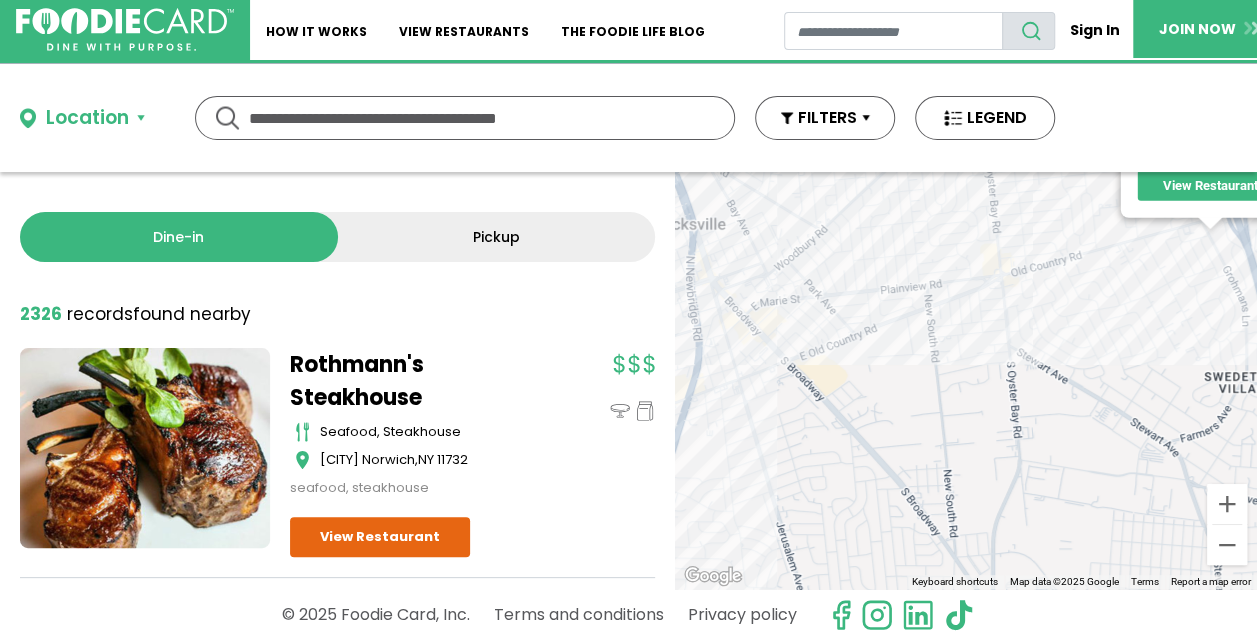 drag, startPoint x: 914, startPoint y: 515, endPoint x: 1140, endPoint y: 295, distance: 315.39816 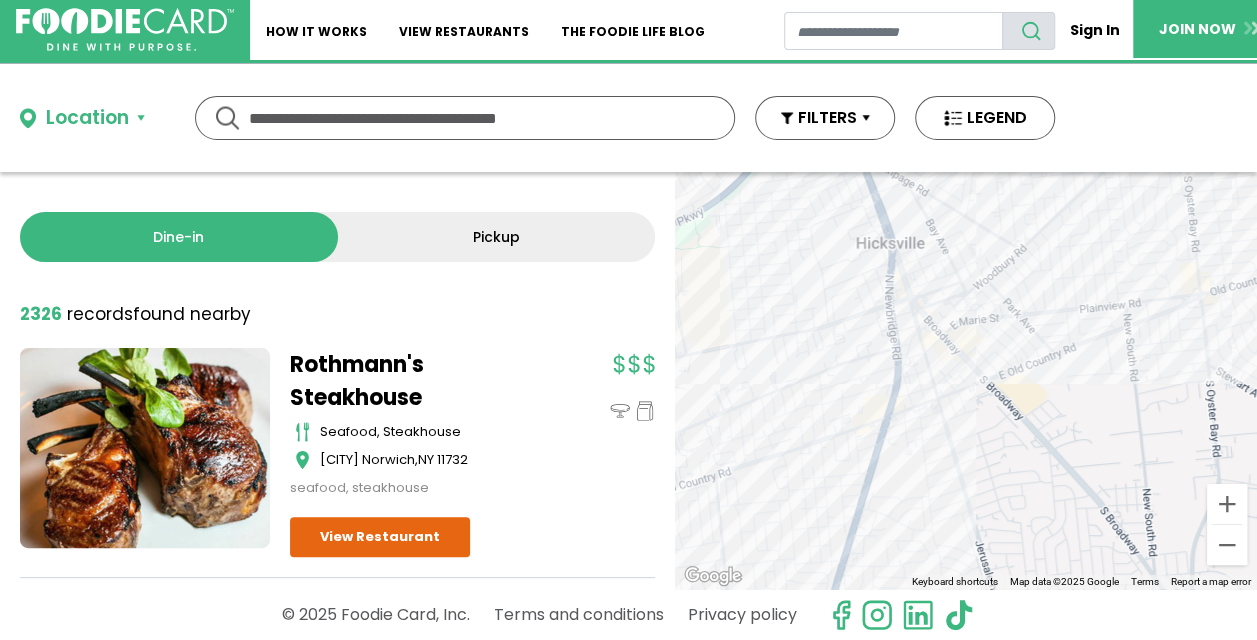 drag, startPoint x: 791, startPoint y: 421, endPoint x: 1053, endPoint y: 456, distance: 264.32745 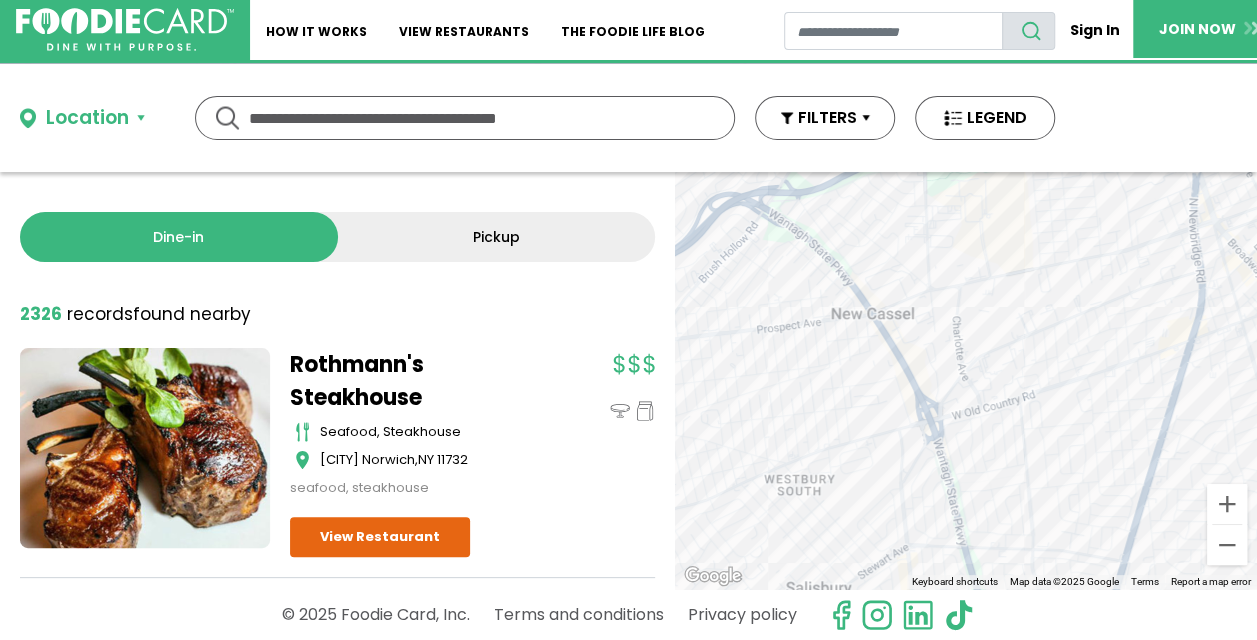 drag, startPoint x: 761, startPoint y: 348, endPoint x: 1149, endPoint y: 238, distance: 403.29144 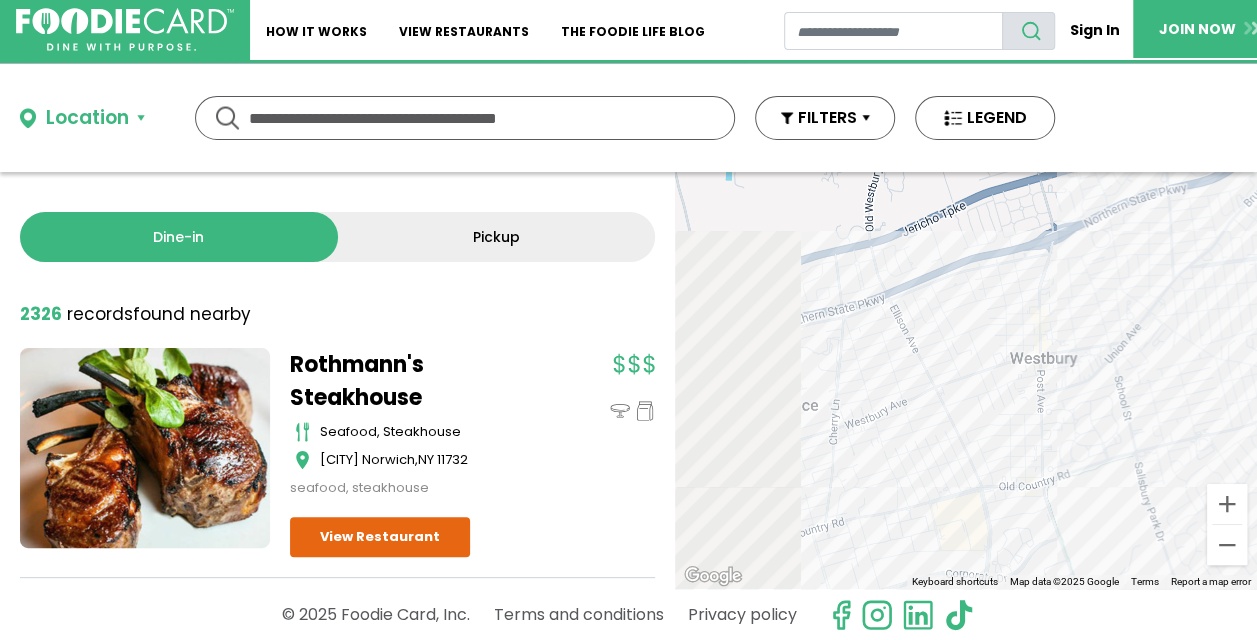 drag, startPoint x: 970, startPoint y: 494, endPoint x: 1178, endPoint y: 406, distance: 225.8495 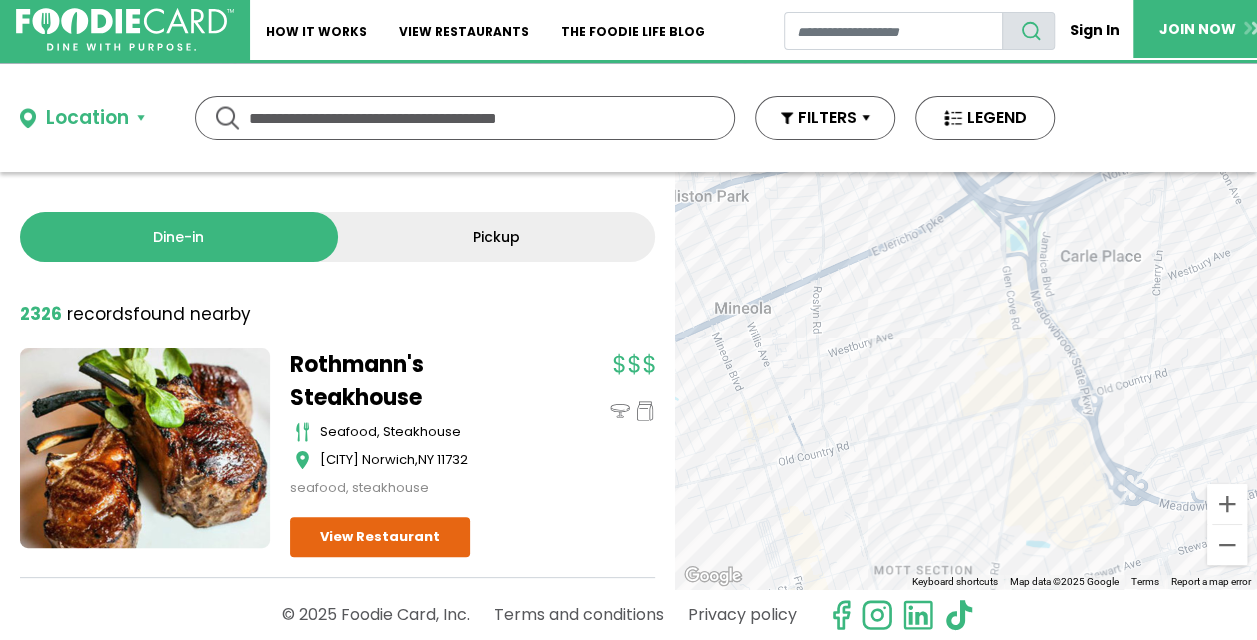 drag, startPoint x: 807, startPoint y: 535, endPoint x: 1112, endPoint y: 396, distance: 335.18054 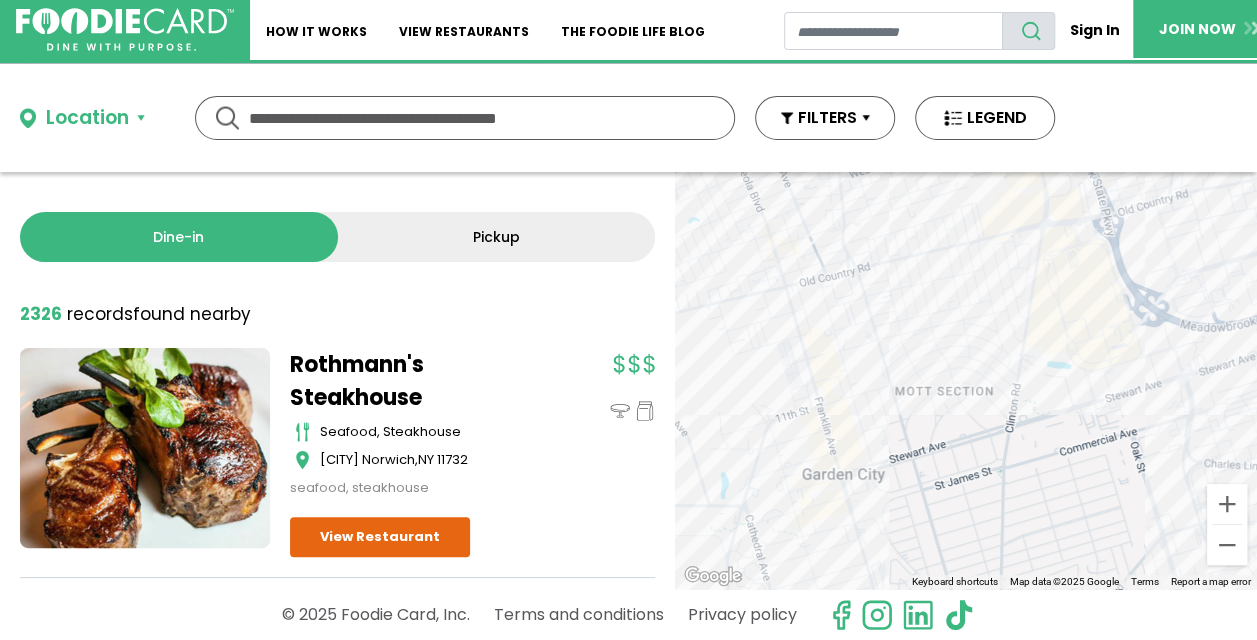drag, startPoint x: 1044, startPoint y: 348, endPoint x: 1061, endPoint y: 291, distance: 59.48109 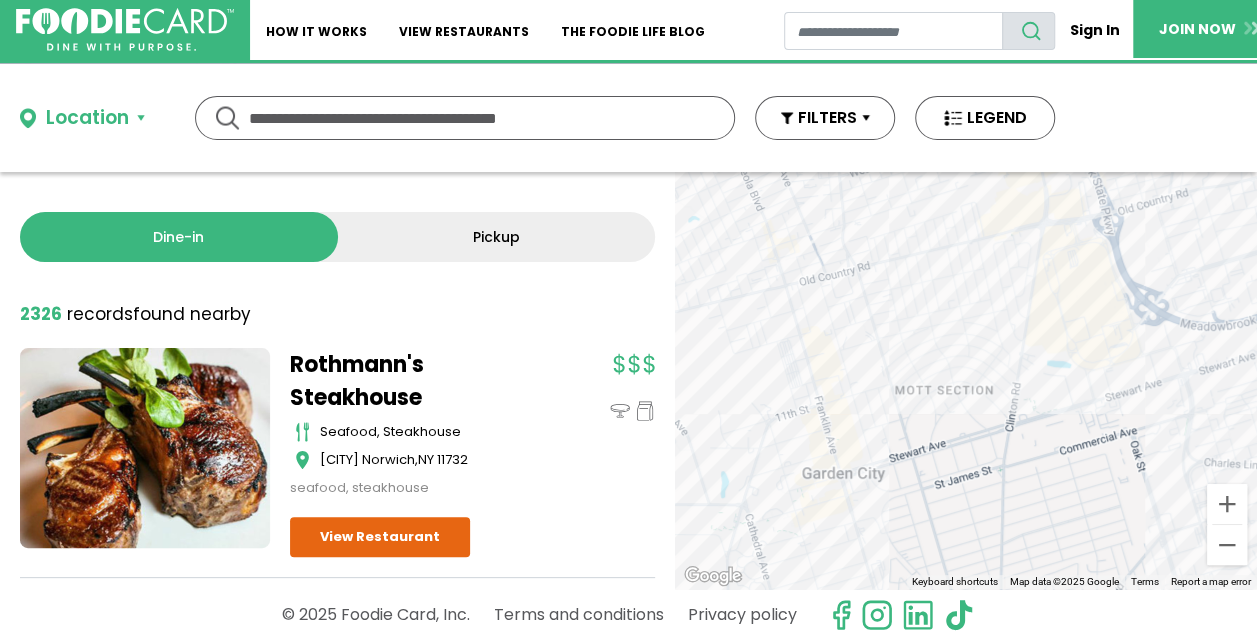 click on "To navigate, press the arrow keys. Carvel - Plainview desserts Plainview View Restaurant" at bounding box center (966, 380) 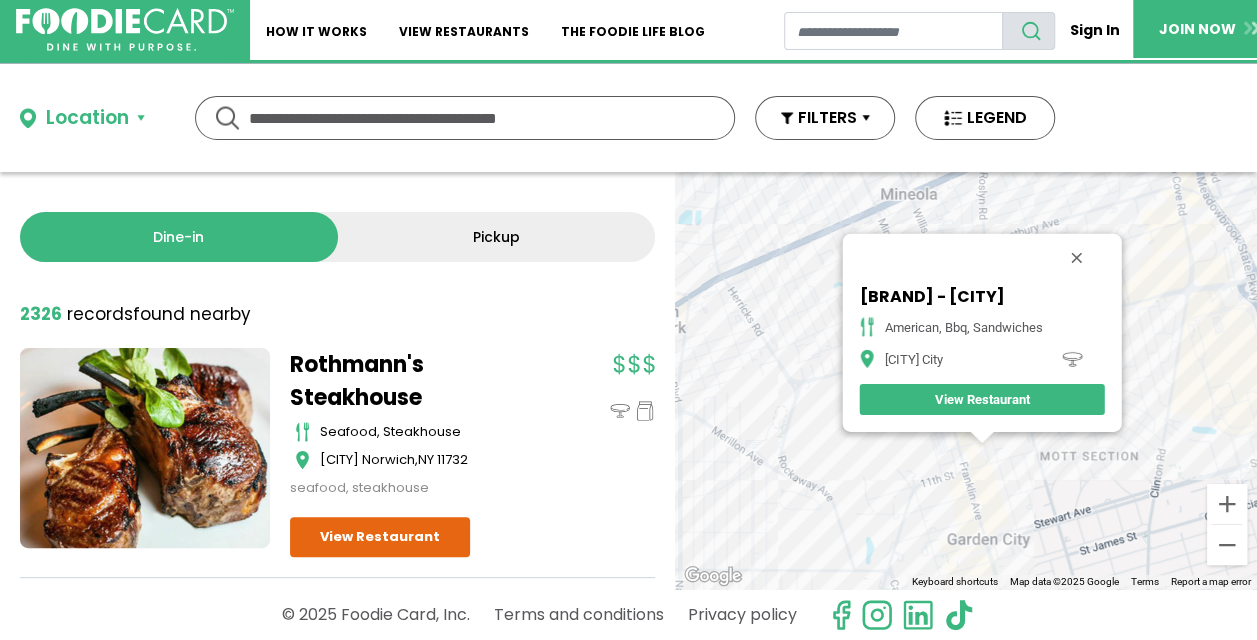 click on "View Restaurant" at bounding box center [982, 399] 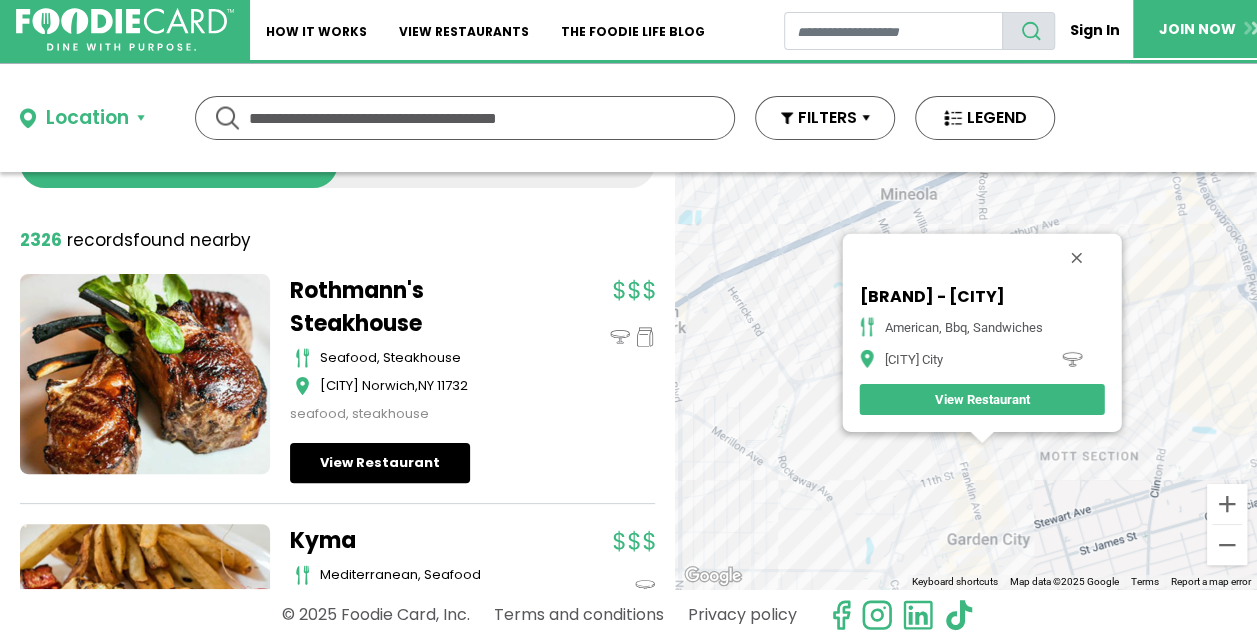 scroll, scrollTop: 300, scrollLeft: 0, axis: vertical 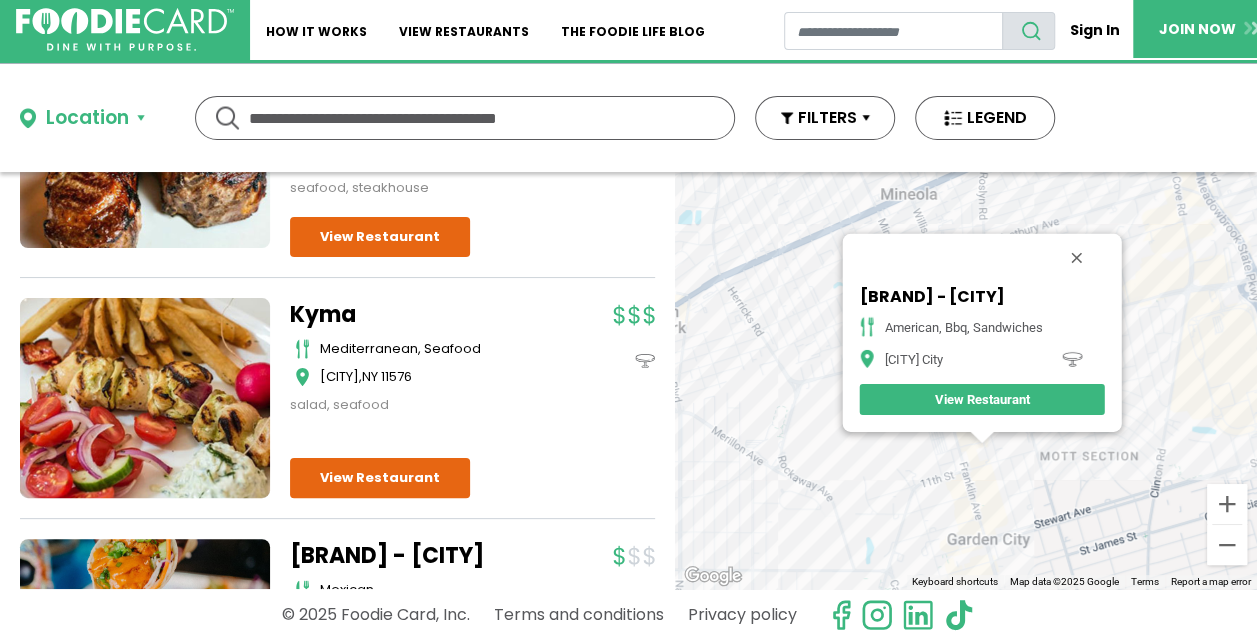 click at bounding box center (145, 398) 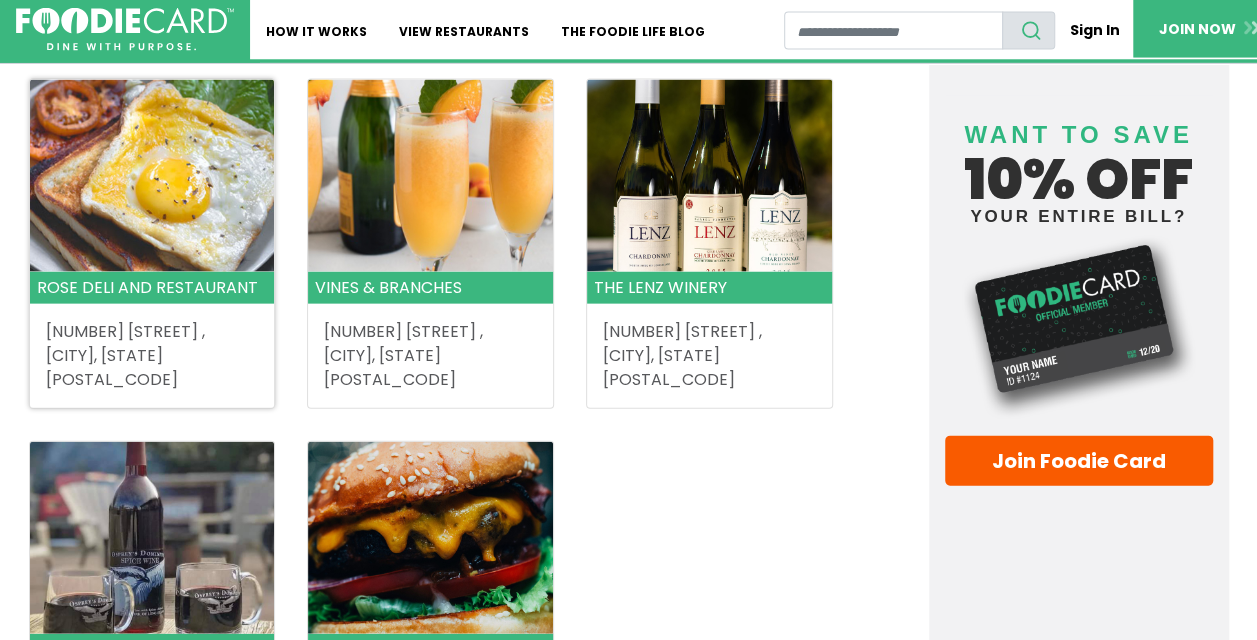 scroll, scrollTop: 2148, scrollLeft: 0, axis: vertical 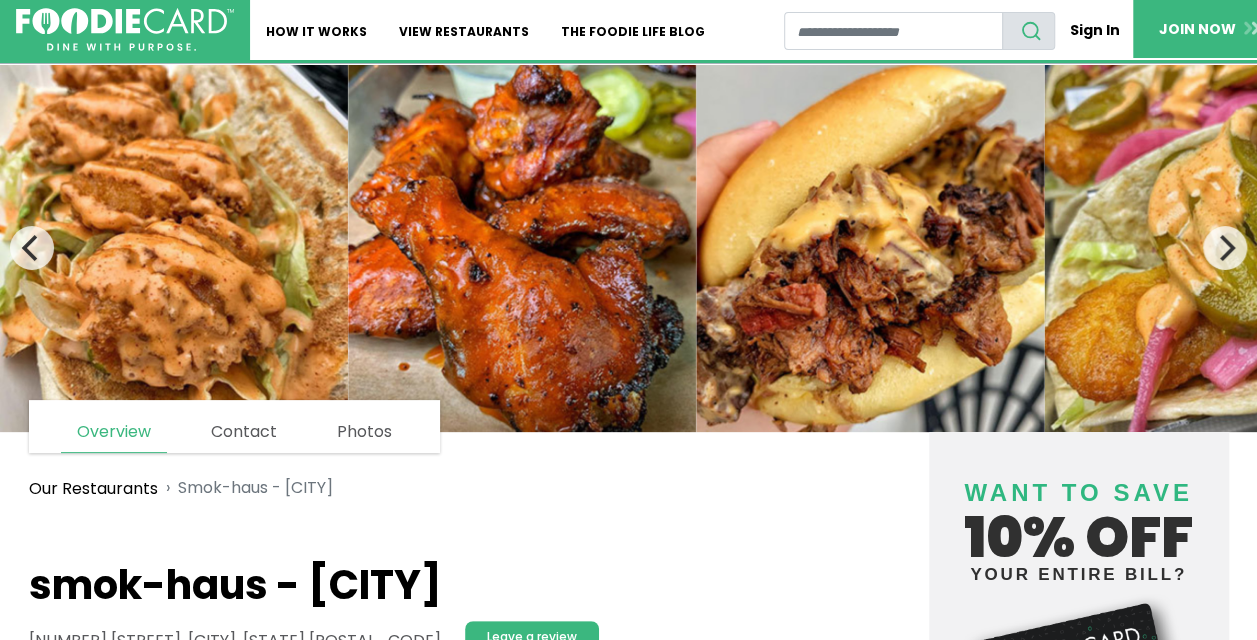 drag, startPoint x: 692, startPoint y: 272, endPoint x: 578, endPoint y: 74, distance: 228.47319 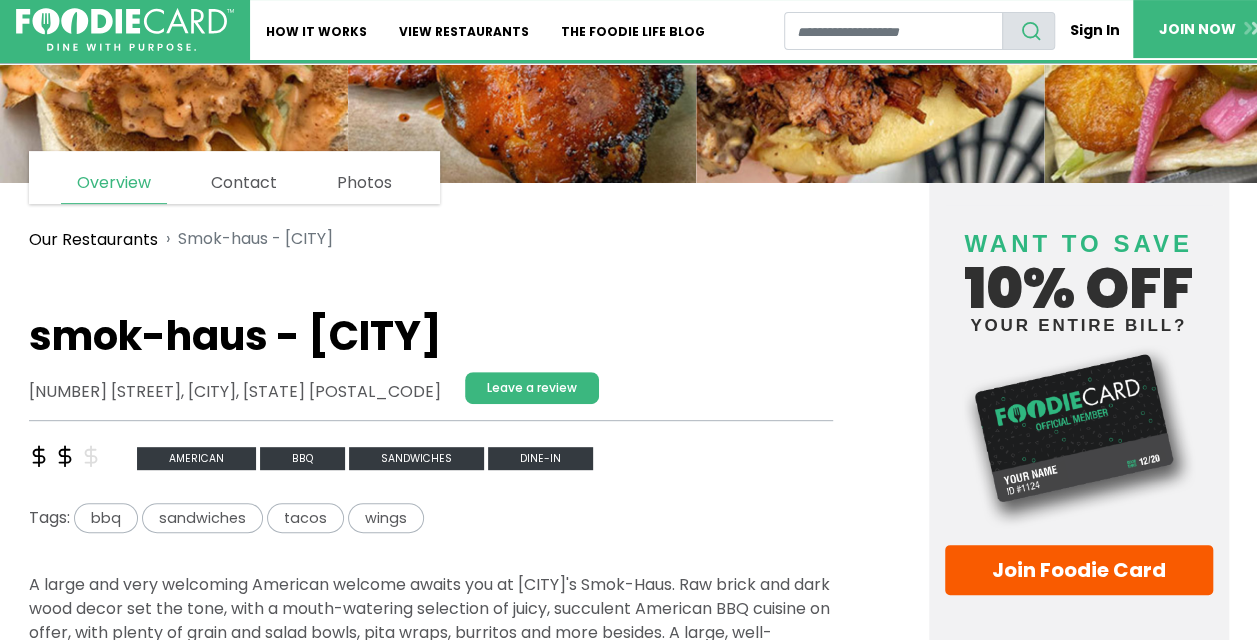scroll, scrollTop: 500, scrollLeft: 0, axis: vertical 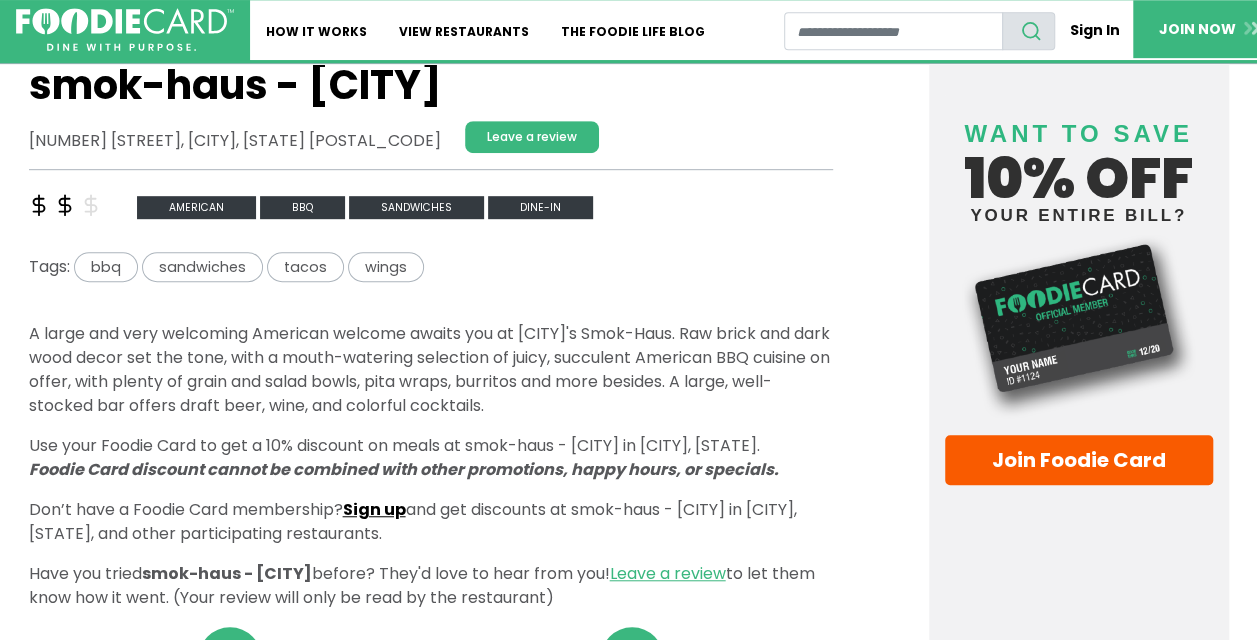 click on "Sign up" at bounding box center [374, 509] 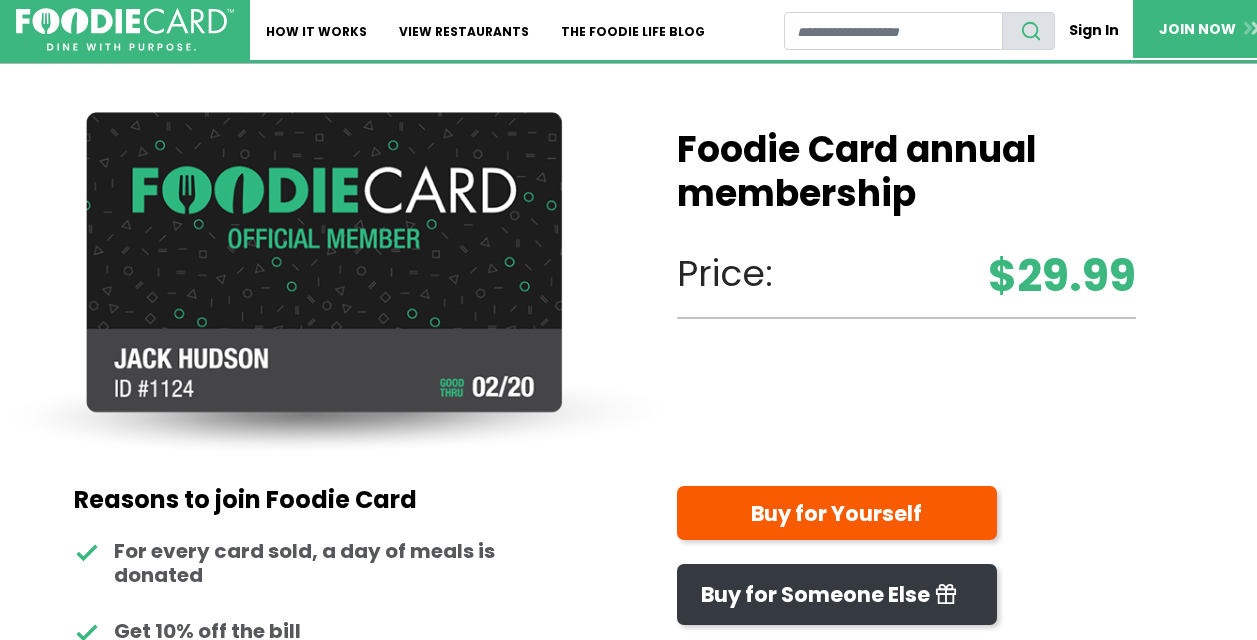 scroll, scrollTop: 0, scrollLeft: 0, axis: both 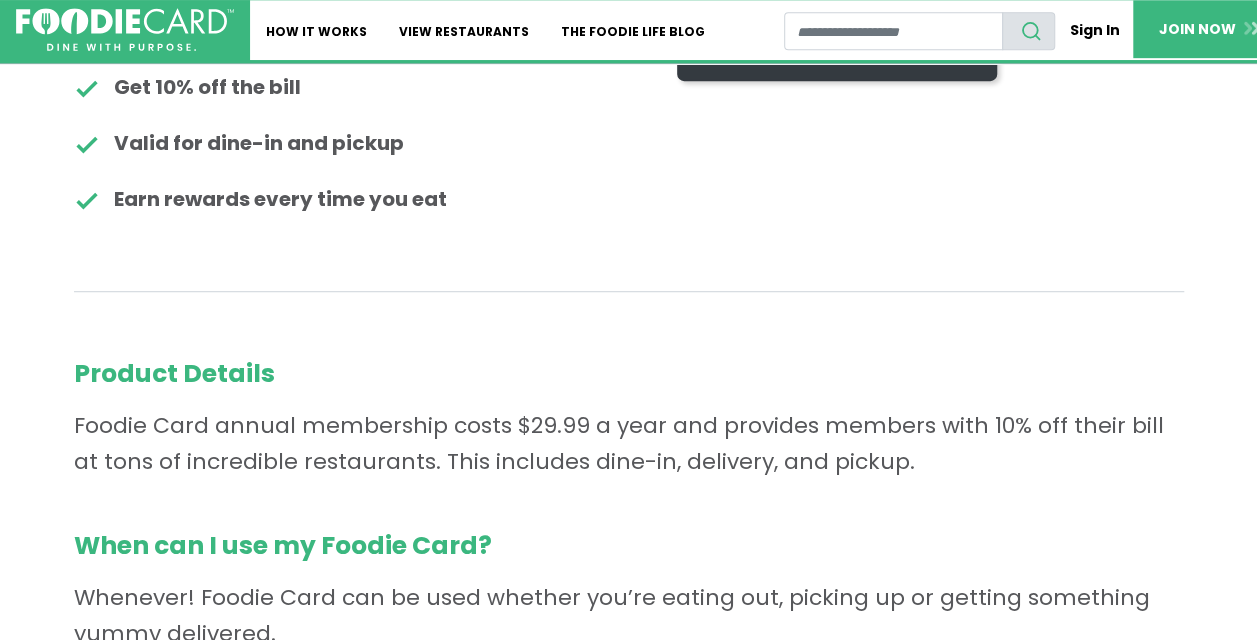 drag, startPoint x: 726, startPoint y: 511, endPoint x: 483, endPoint y: -88, distance: 646.4132 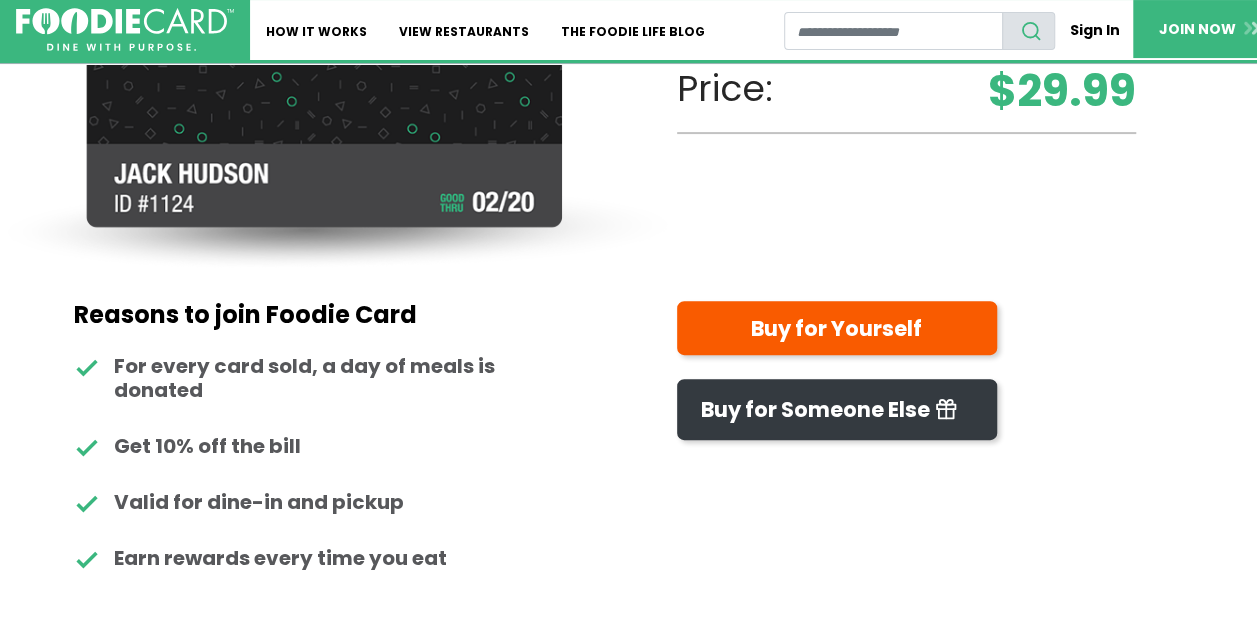 scroll, scrollTop: 200, scrollLeft: 0, axis: vertical 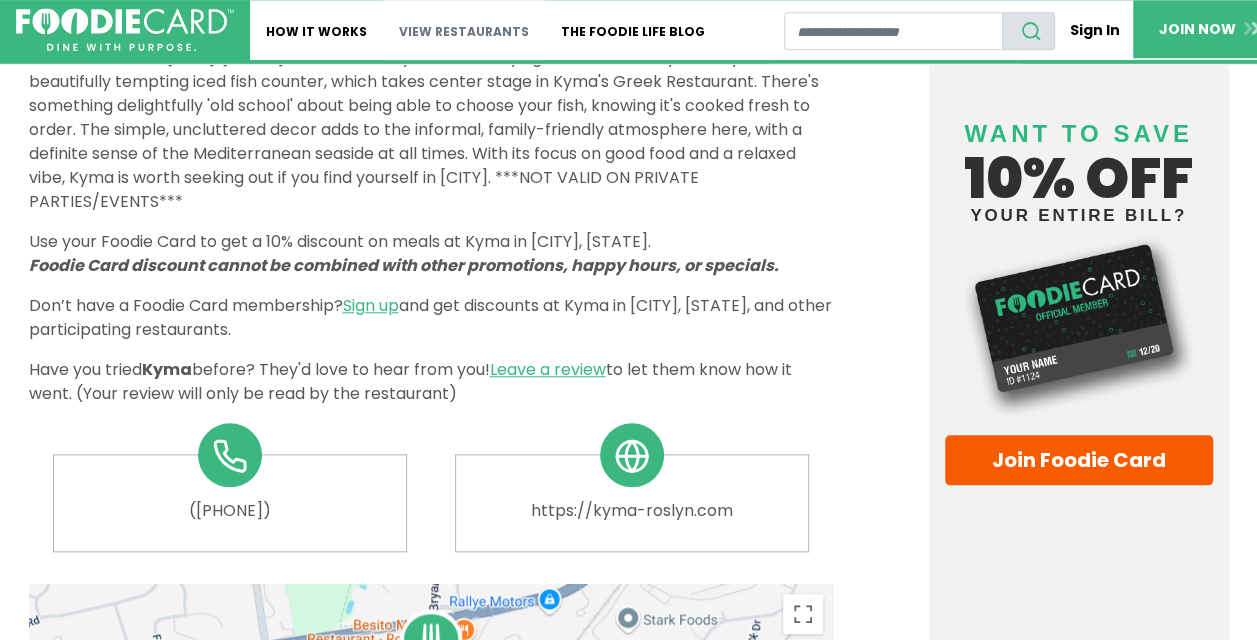drag, startPoint x: 762, startPoint y: 556, endPoint x: 428, endPoint y: 33, distance: 620.5522 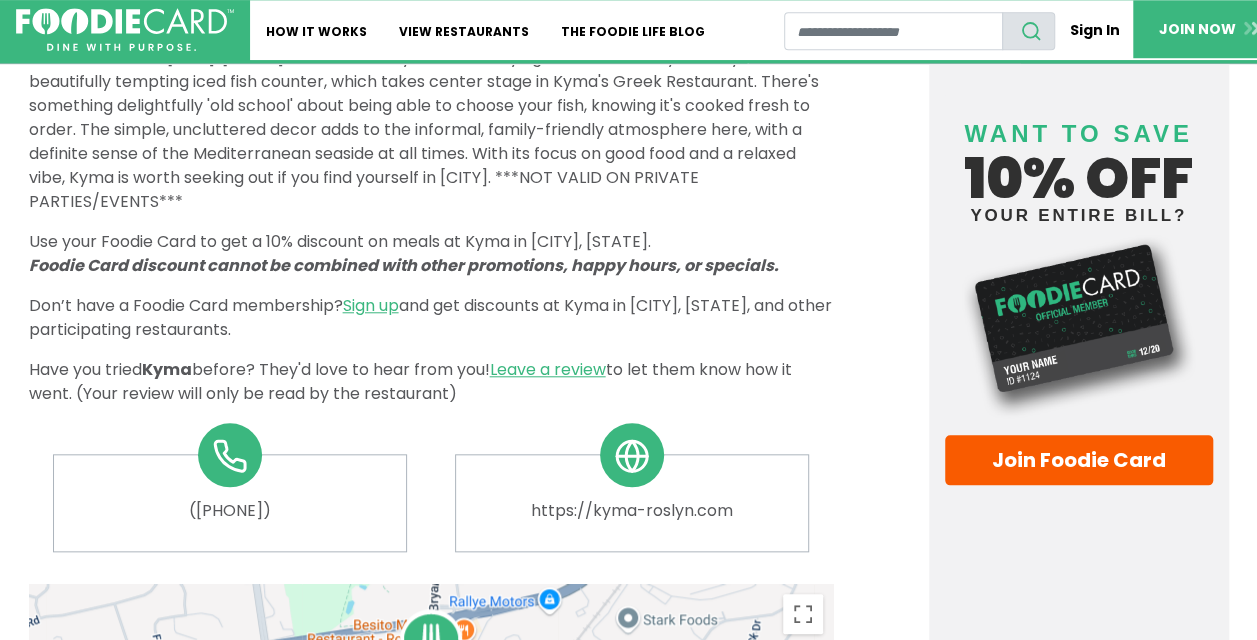 scroll, scrollTop: 254, scrollLeft: 0, axis: vertical 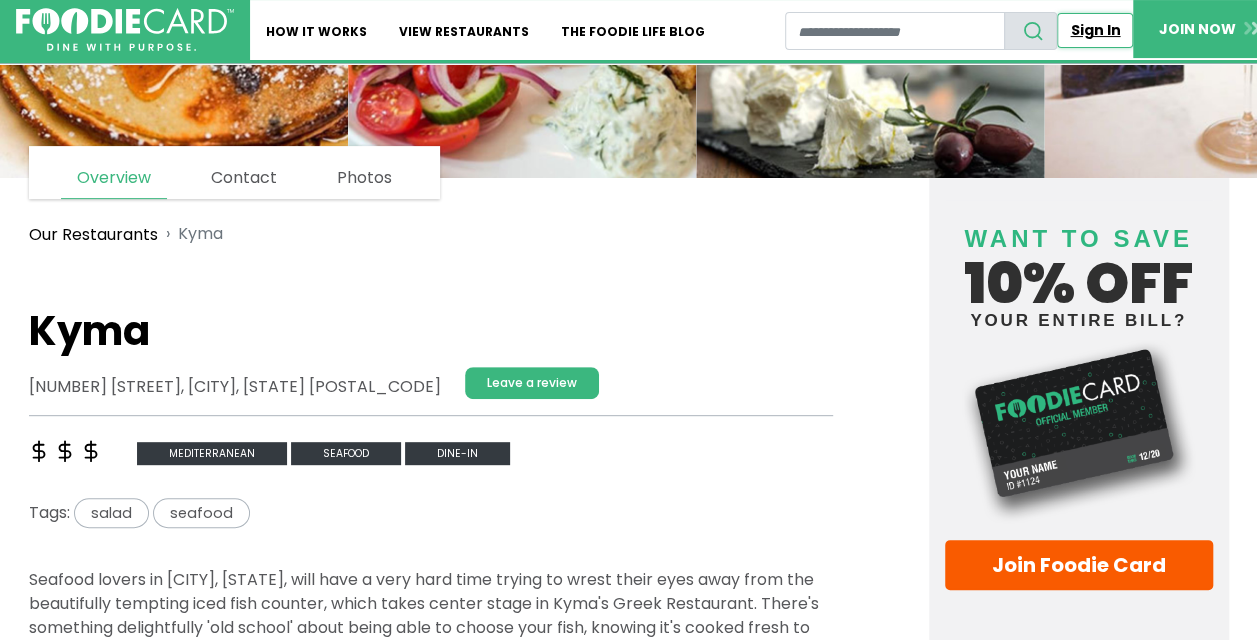 click on "Sign In" at bounding box center (1095, 30) 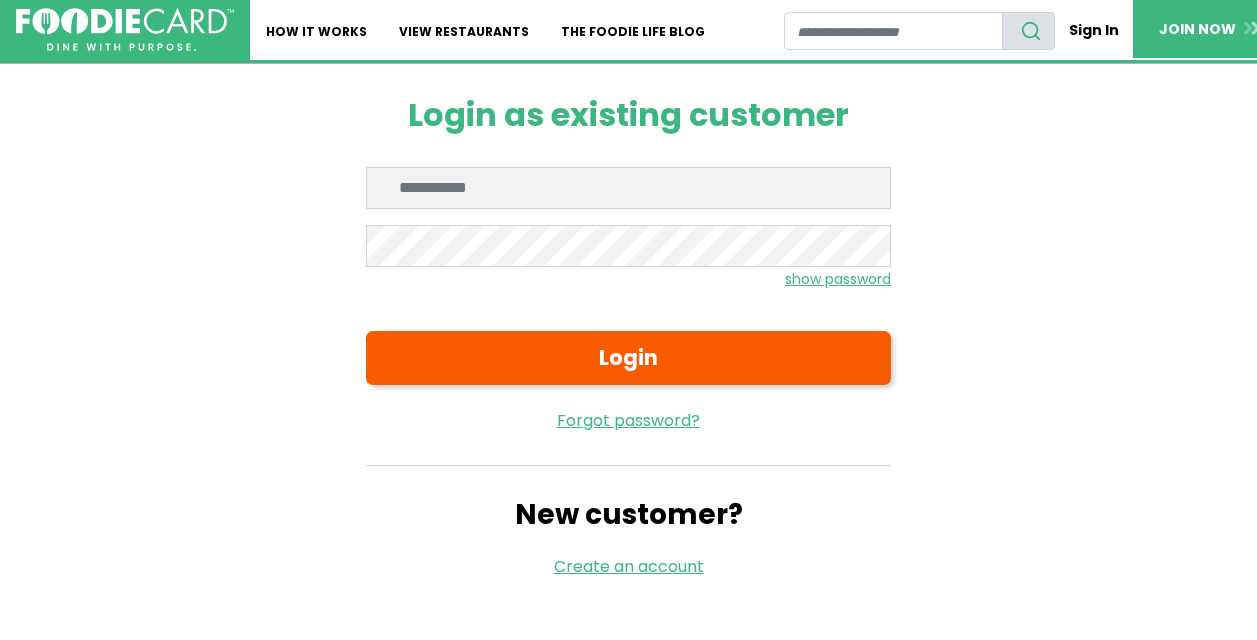 scroll, scrollTop: 0, scrollLeft: 0, axis: both 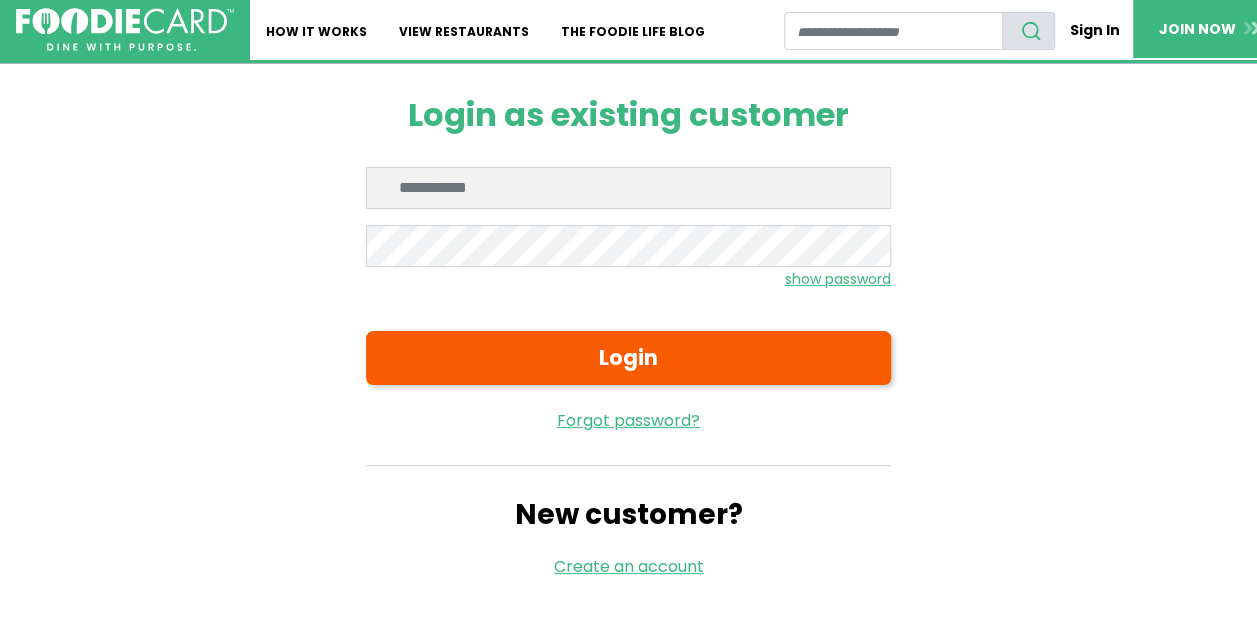 click on "Enter email" at bounding box center (628, 188) 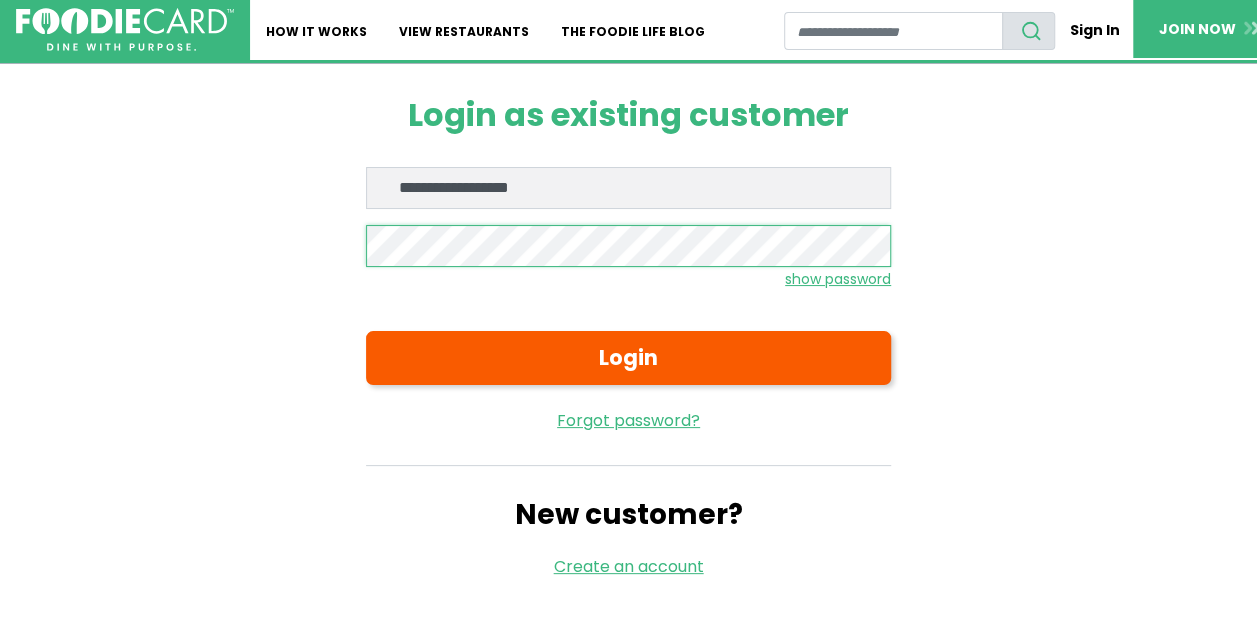 click on "Login" at bounding box center [628, 358] 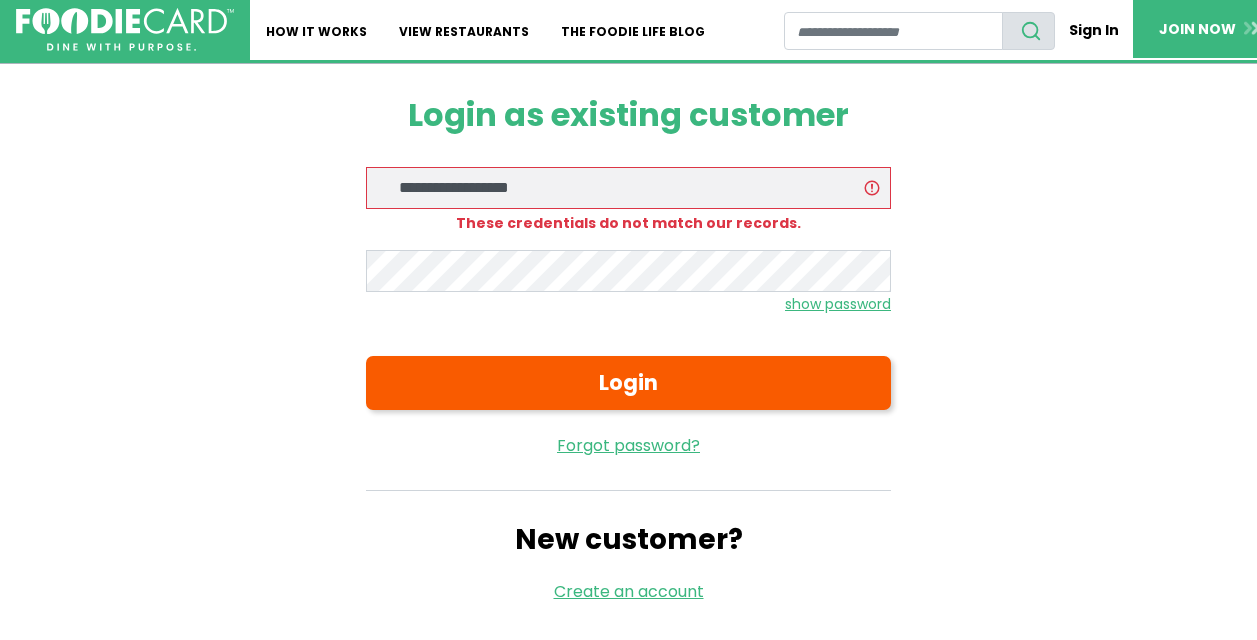 scroll, scrollTop: 0, scrollLeft: 0, axis: both 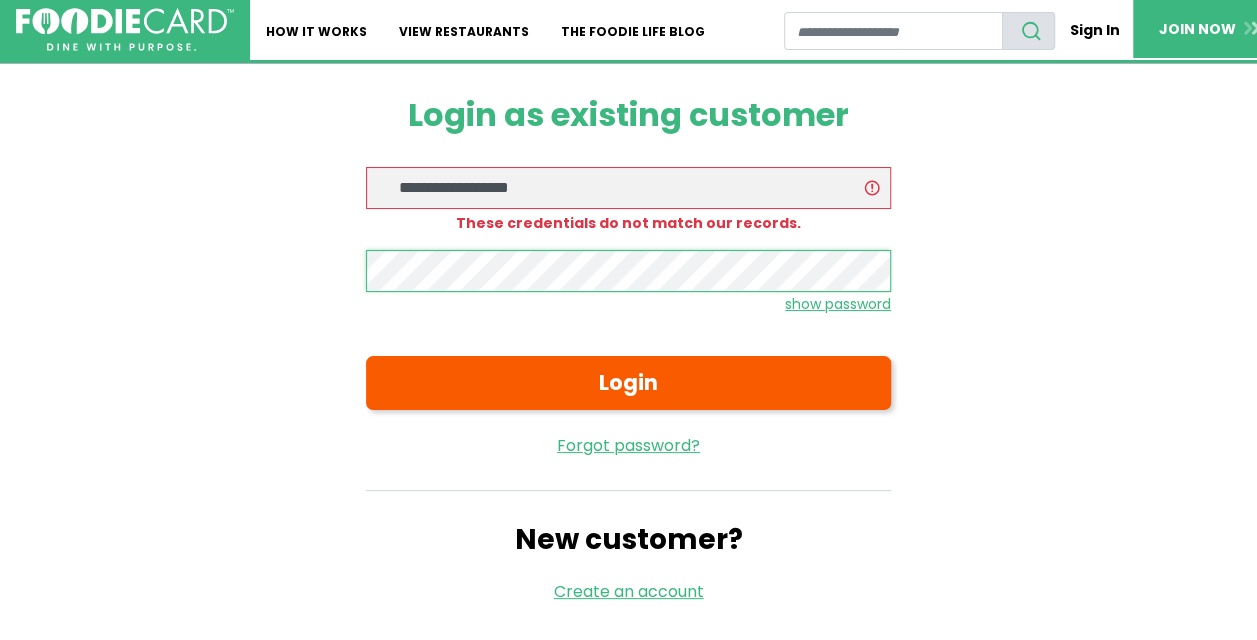 click on "Login" at bounding box center [628, 383] 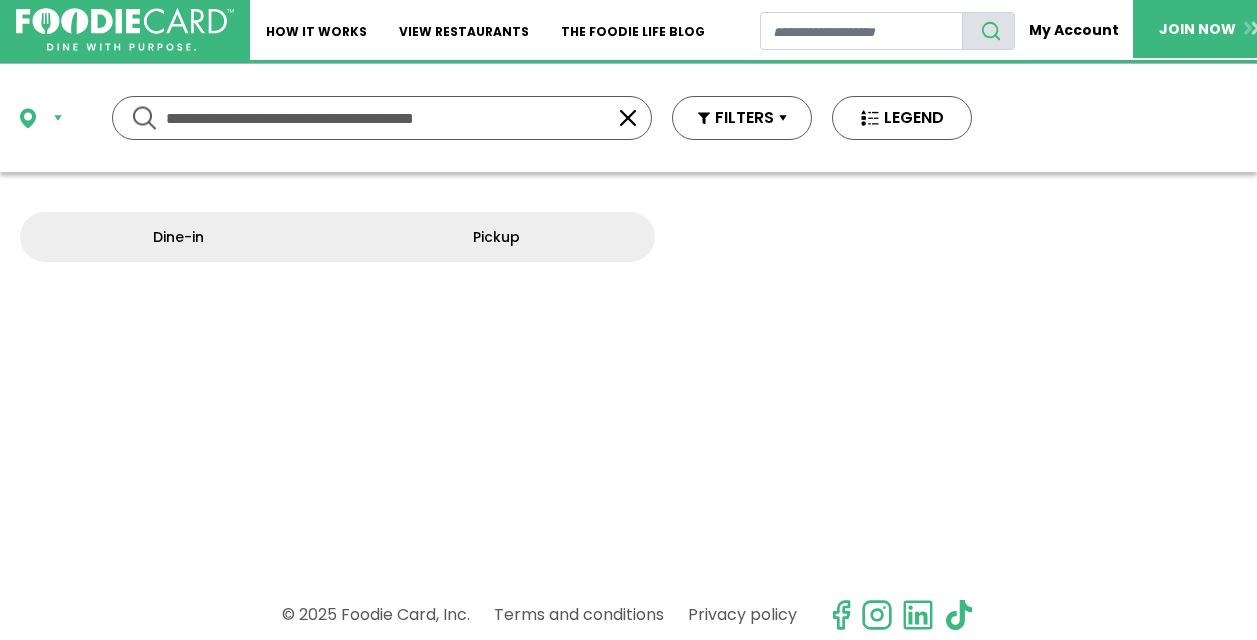 scroll, scrollTop: 0, scrollLeft: 0, axis: both 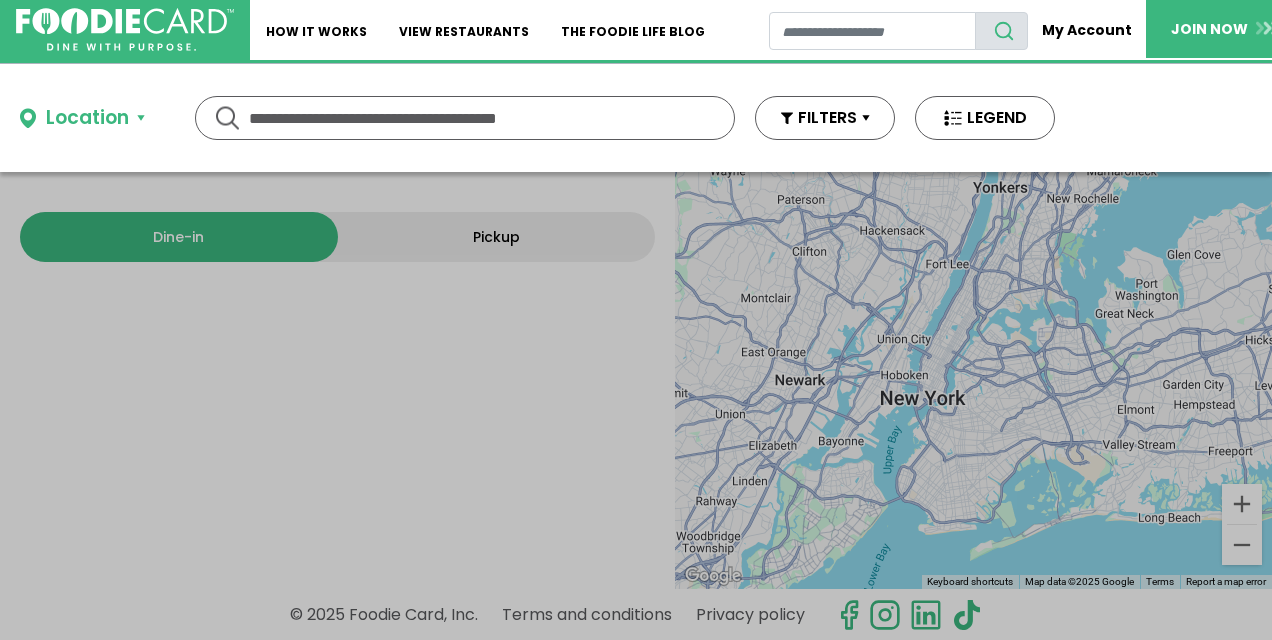 drag, startPoint x: 1147, startPoint y: 471, endPoint x: 1076, endPoint y: 409, distance: 94.26028 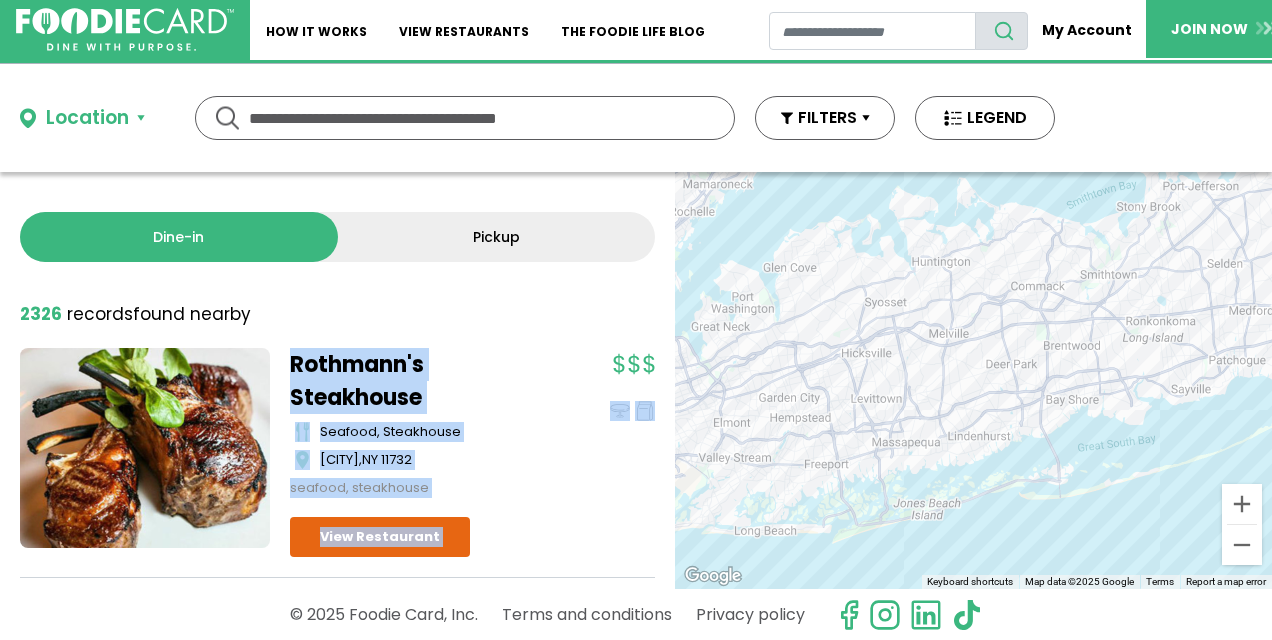 drag, startPoint x: 968, startPoint y: 260, endPoint x: 984, endPoint y: 373, distance: 114.12712 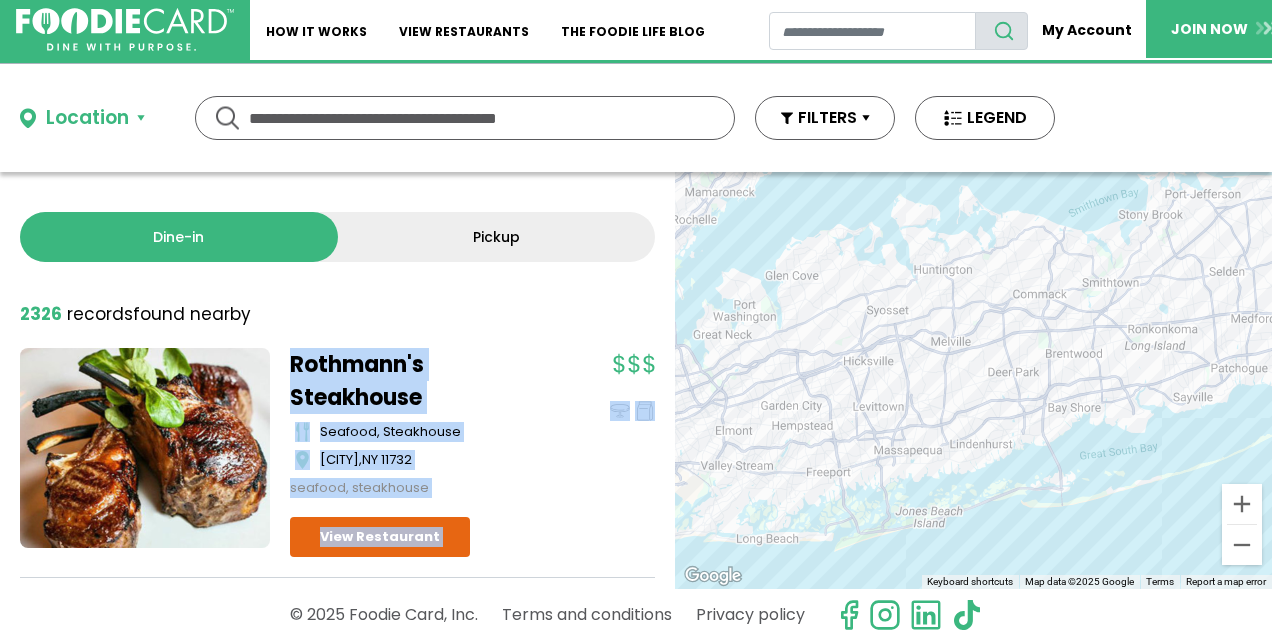 click on "To navigate, press the arrow keys." at bounding box center (973, 380) 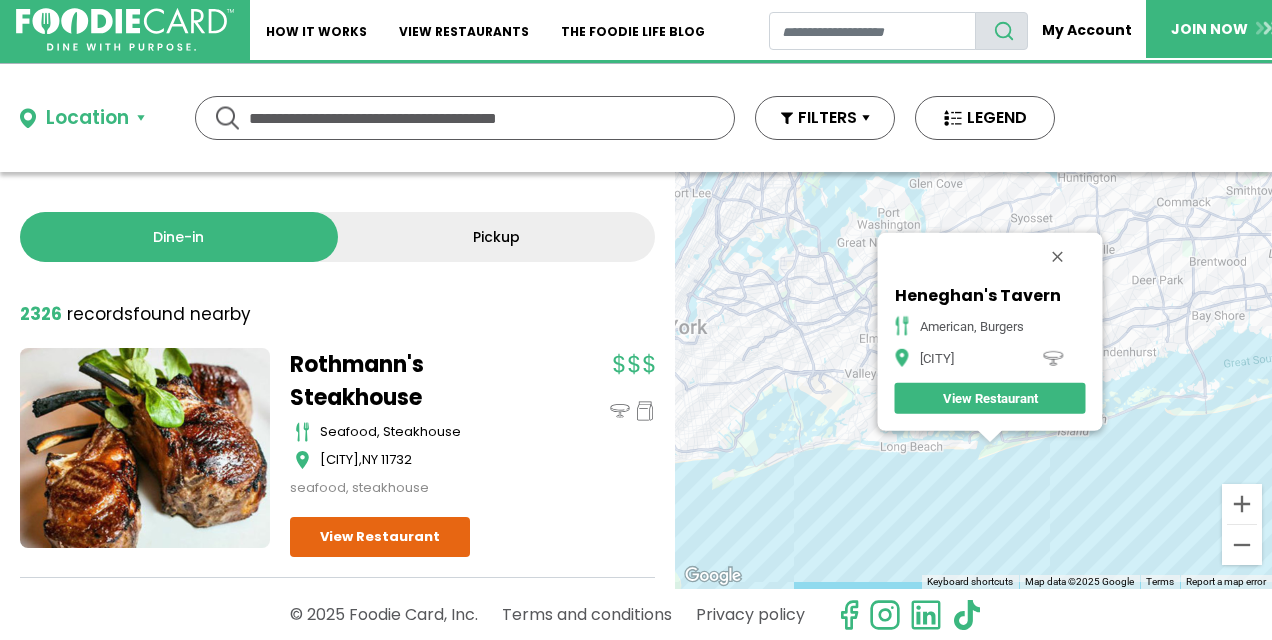 click on "To navigate, press the arrow keys. Heneghan's Tavern American, Burgers Point Lookout View Restaurant" at bounding box center [973, 380] 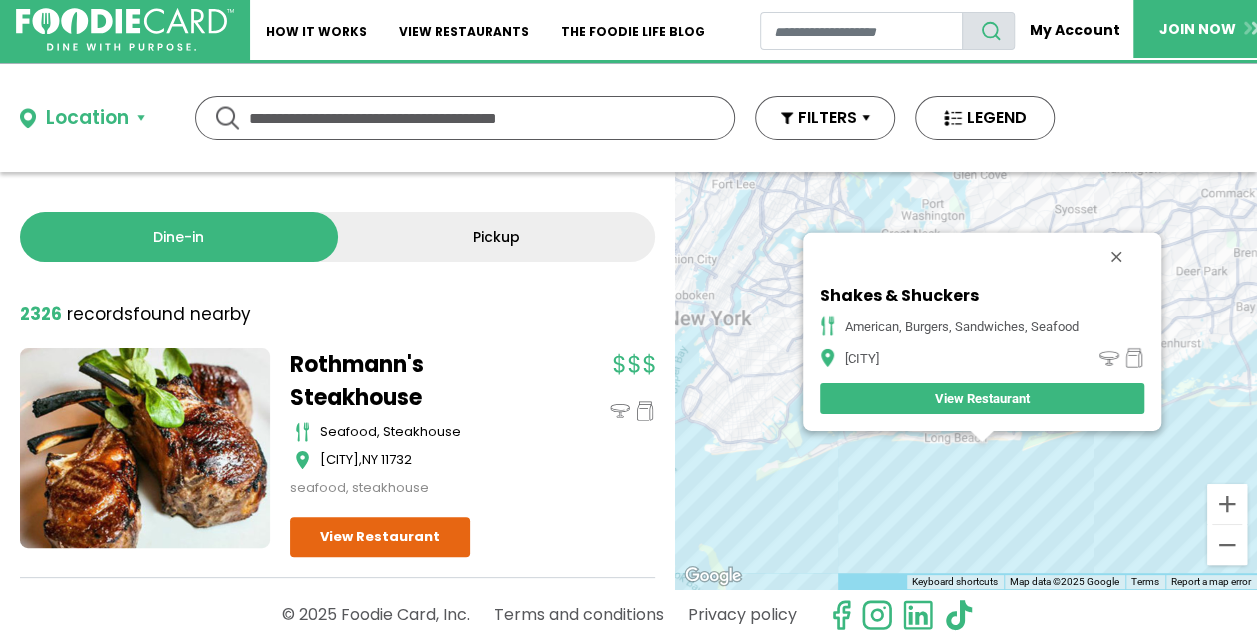 click on "To navigate, press the arrow keys. Shakes & Shuckers american, burgers, sandwiches, seafood Long Beach View Restaurant" at bounding box center [966, 380] 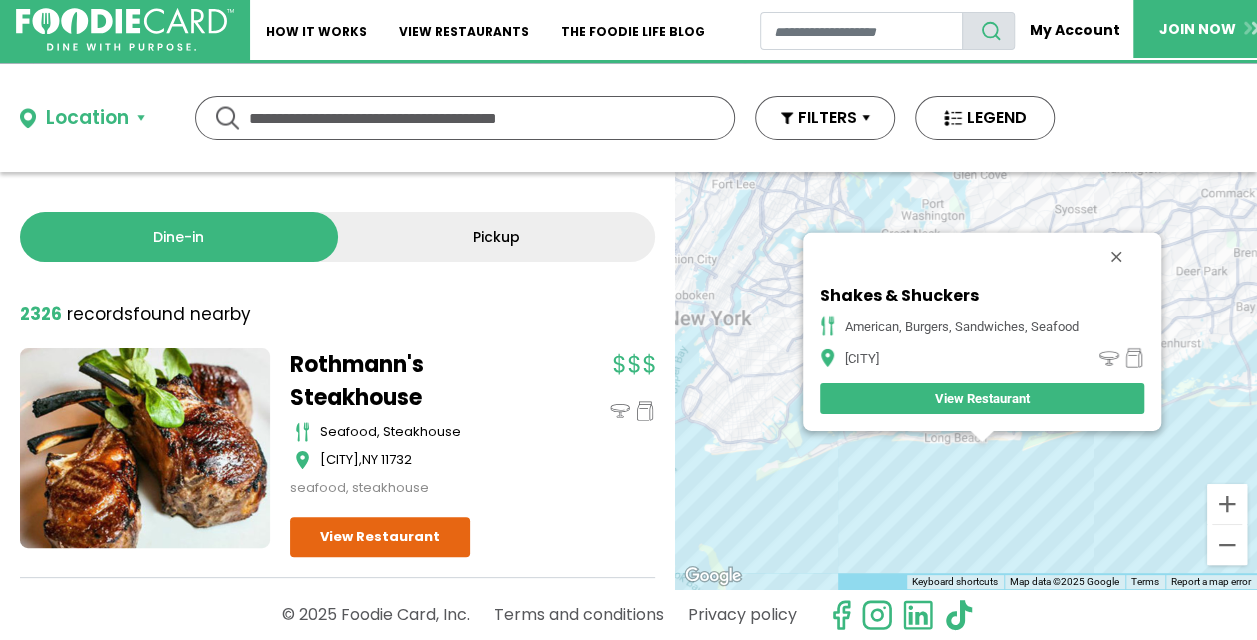 click on "To navigate, press the arrow keys. Shakes & Shuckers american, burgers, sandwiches, seafood Long Beach View Restaurant" at bounding box center (966, 380) 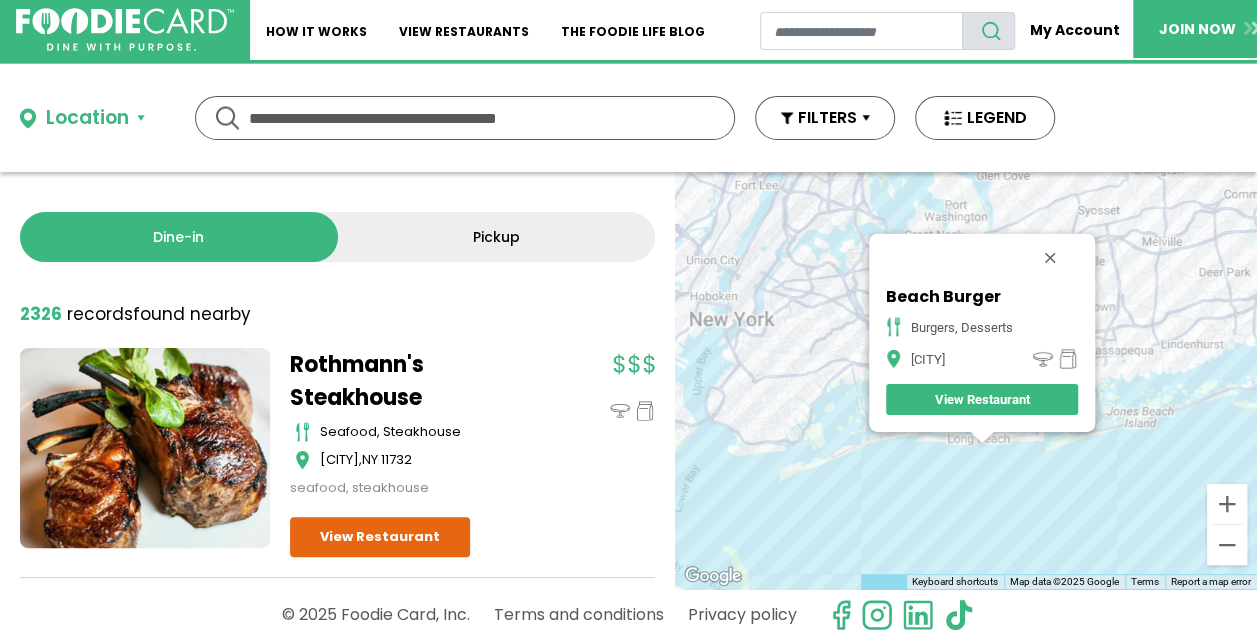 click on "To navigate, press the arrow keys. Beach Burger Burgers, Desserts Long Beach View Restaurant" at bounding box center [966, 380] 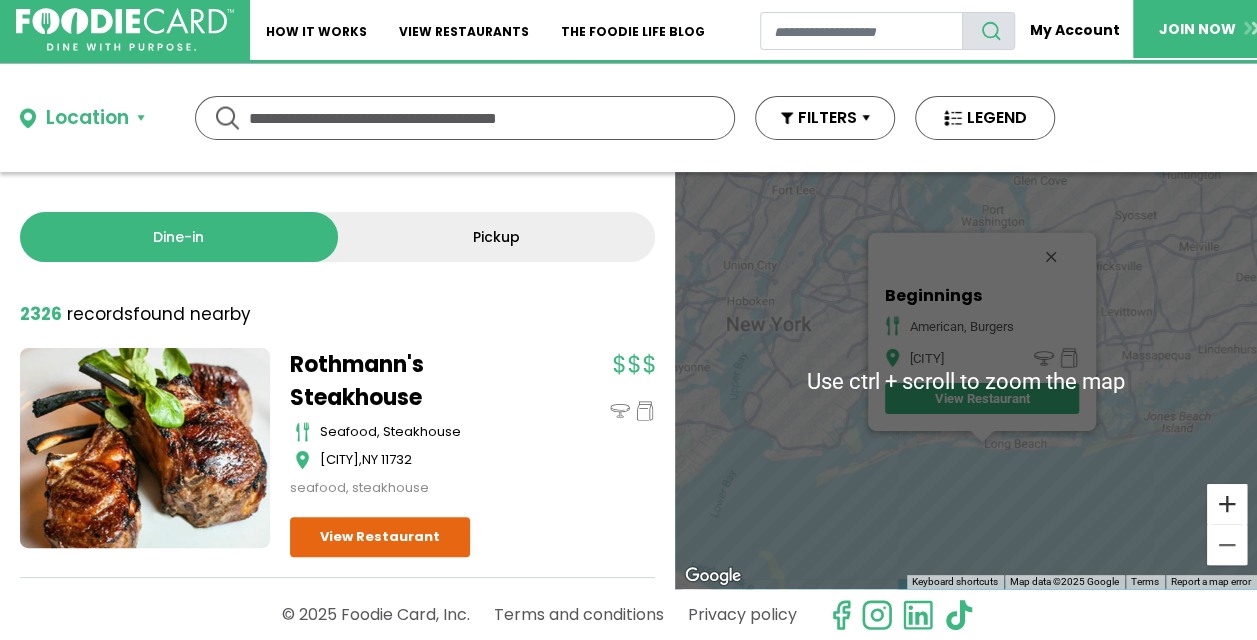 click at bounding box center (1227, 504) 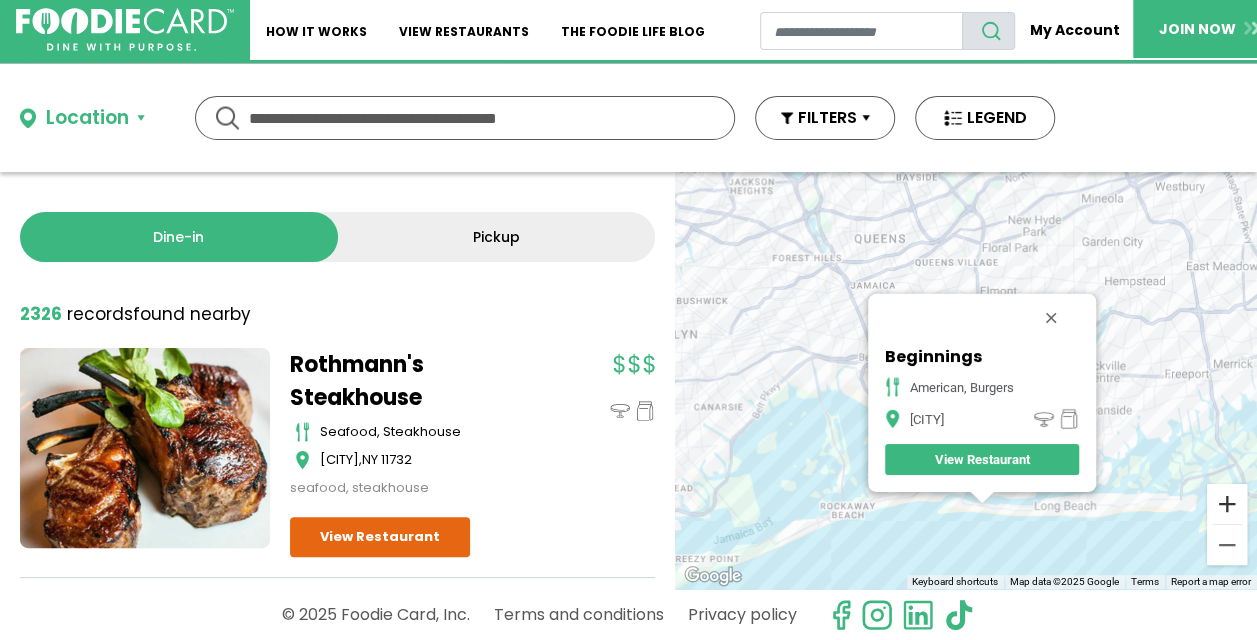 click at bounding box center [1227, 504] 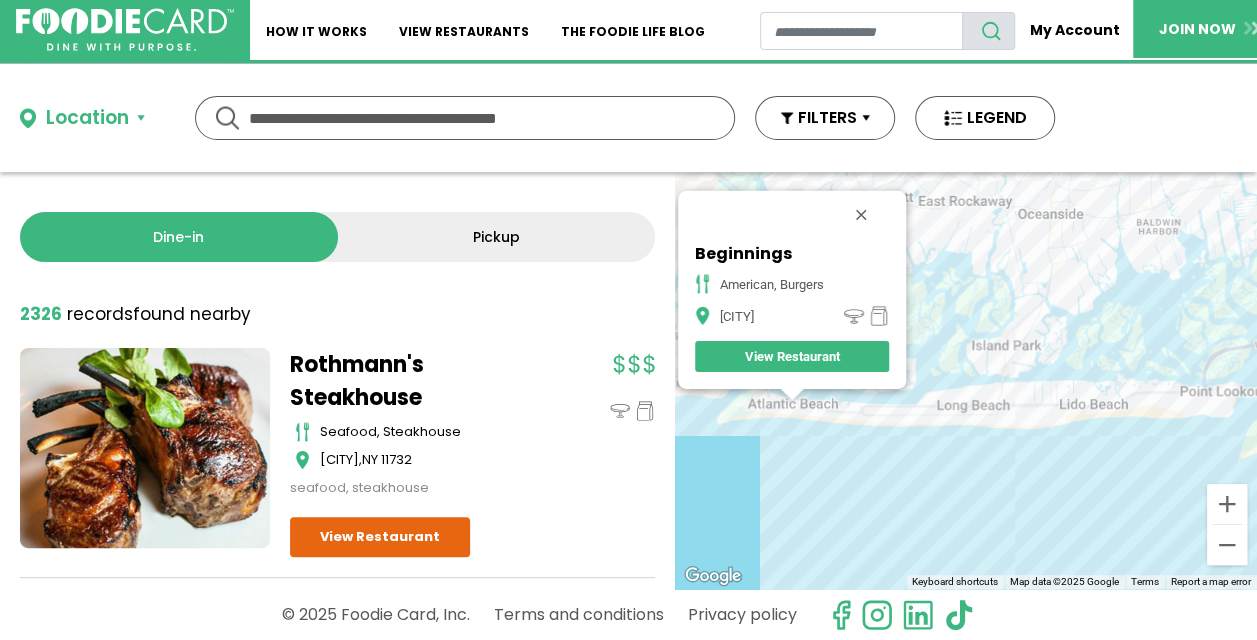 drag, startPoint x: 1118, startPoint y: 442, endPoint x: 949, endPoint y: 237, distance: 265.68027 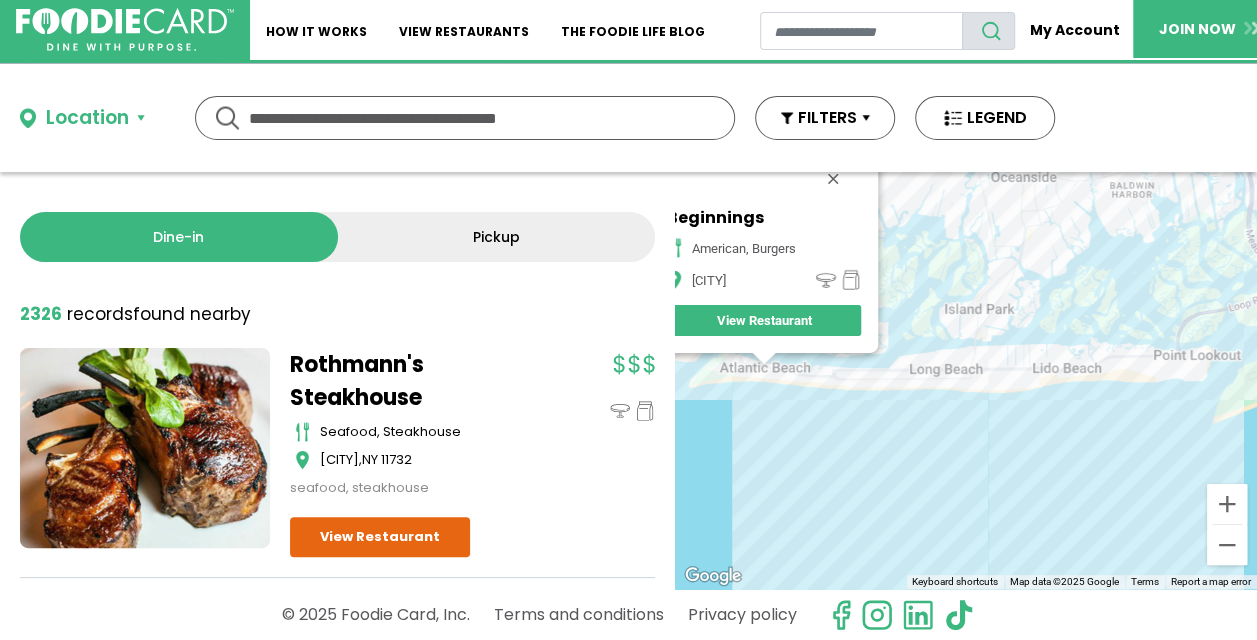 click on "To navigate, press the arrow keys. Beginnings american, burgers Atlantic Beach View Restaurant" at bounding box center [966, 380] 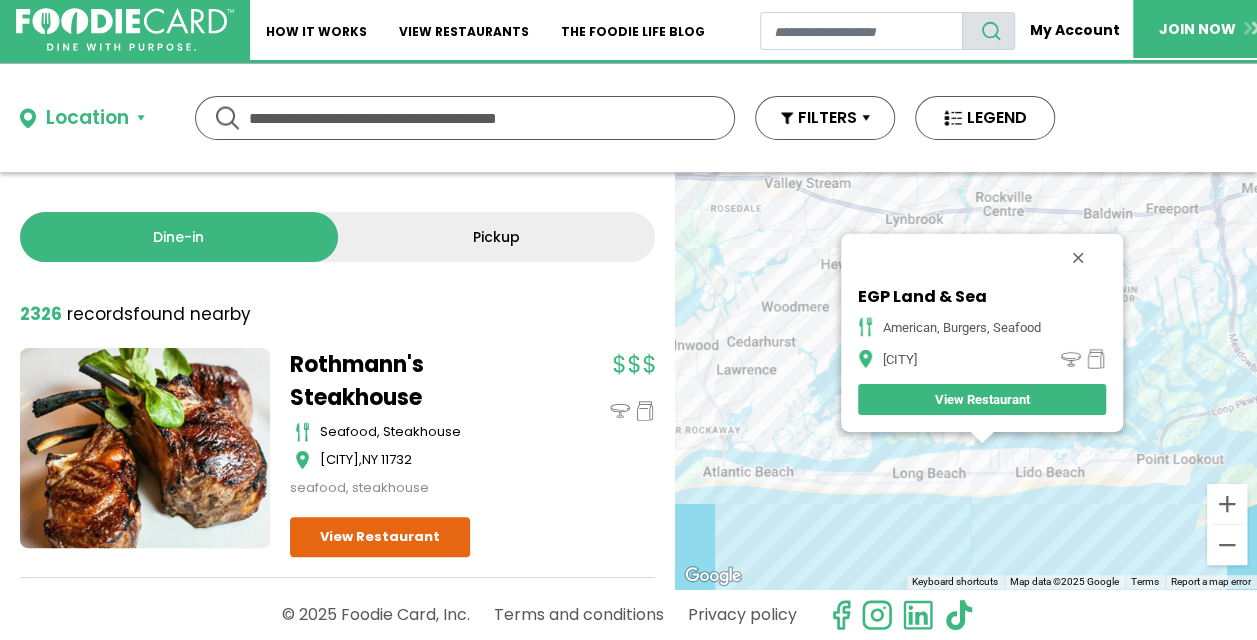 click on "To navigate, press the arrow keys. EGP Land & Sea american, burgers, seafood Island Park View Restaurant" at bounding box center (966, 380) 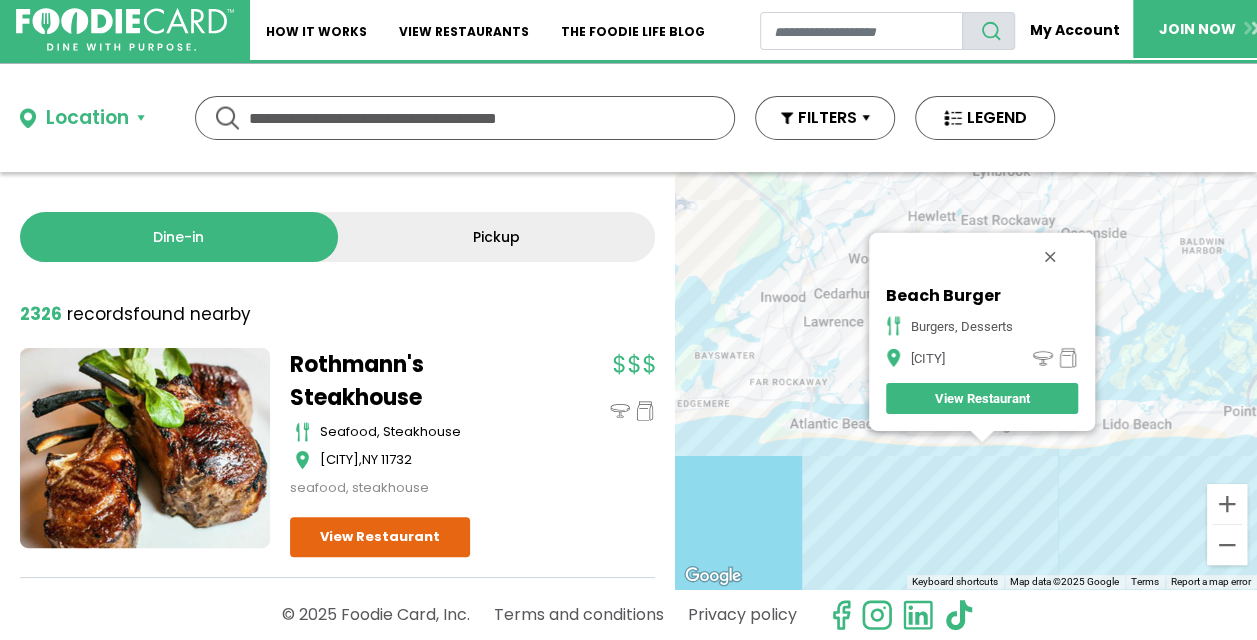 click on "To navigate, press the arrow keys. Beach Burger Burgers, Desserts Long Beach View Restaurant" at bounding box center (966, 380) 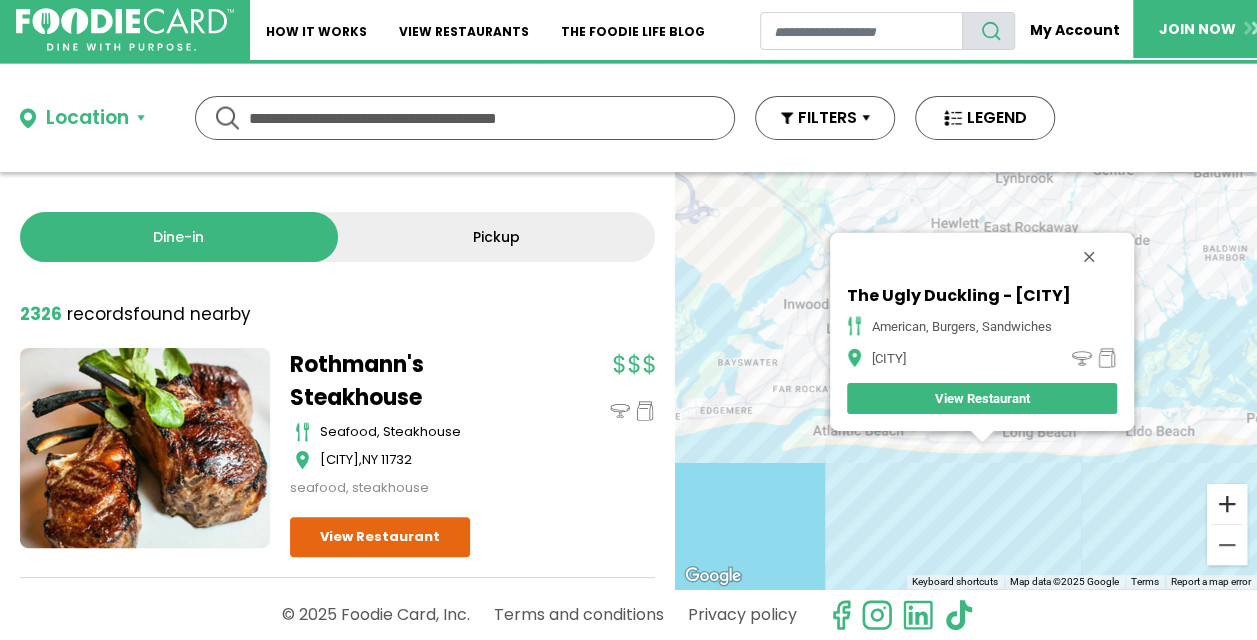 click at bounding box center [1227, 504] 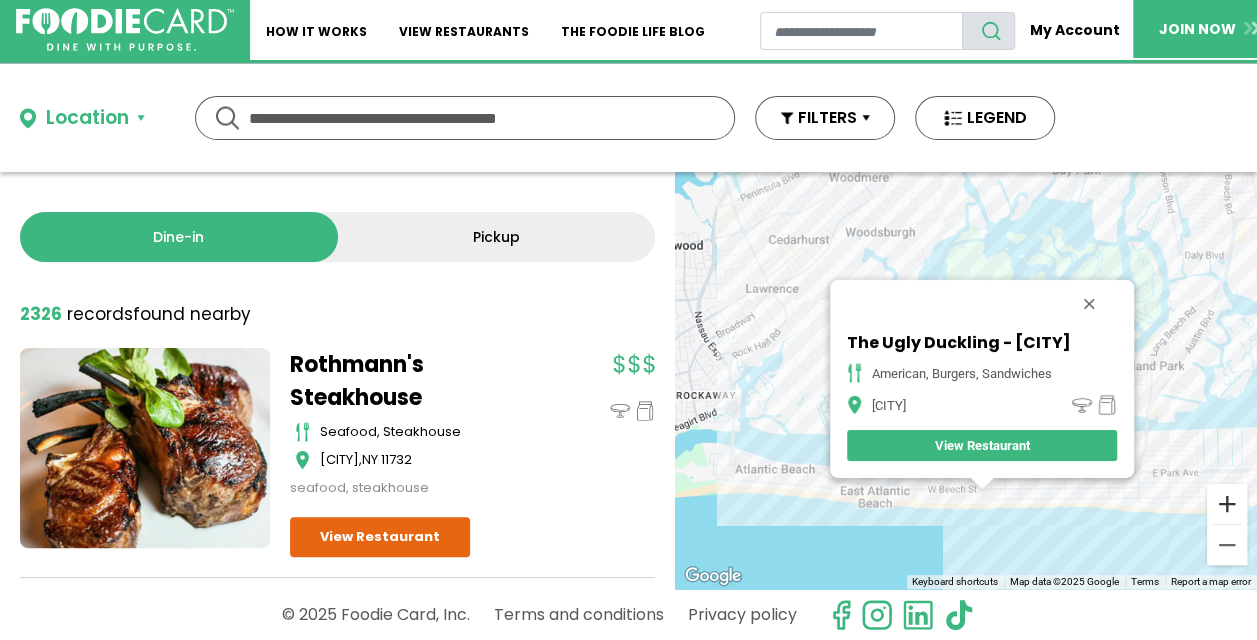 click at bounding box center (1227, 504) 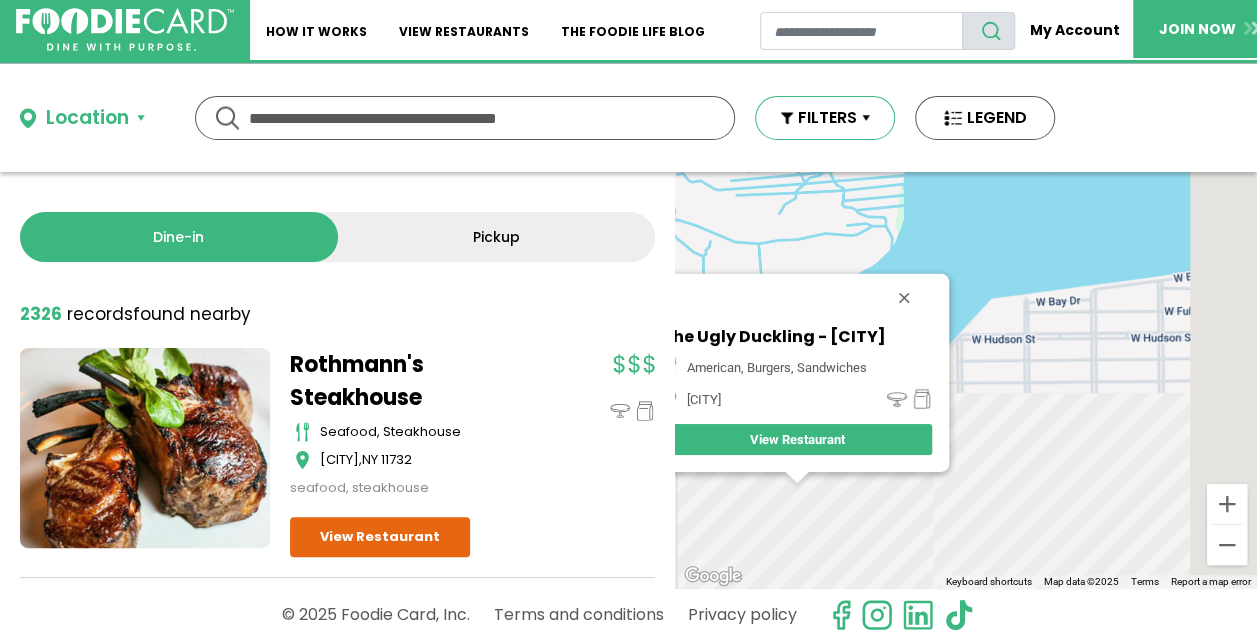 drag, startPoint x: 1021, startPoint y: 403, endPoint x: 866, endPoint y: 130, distance: 313.9331 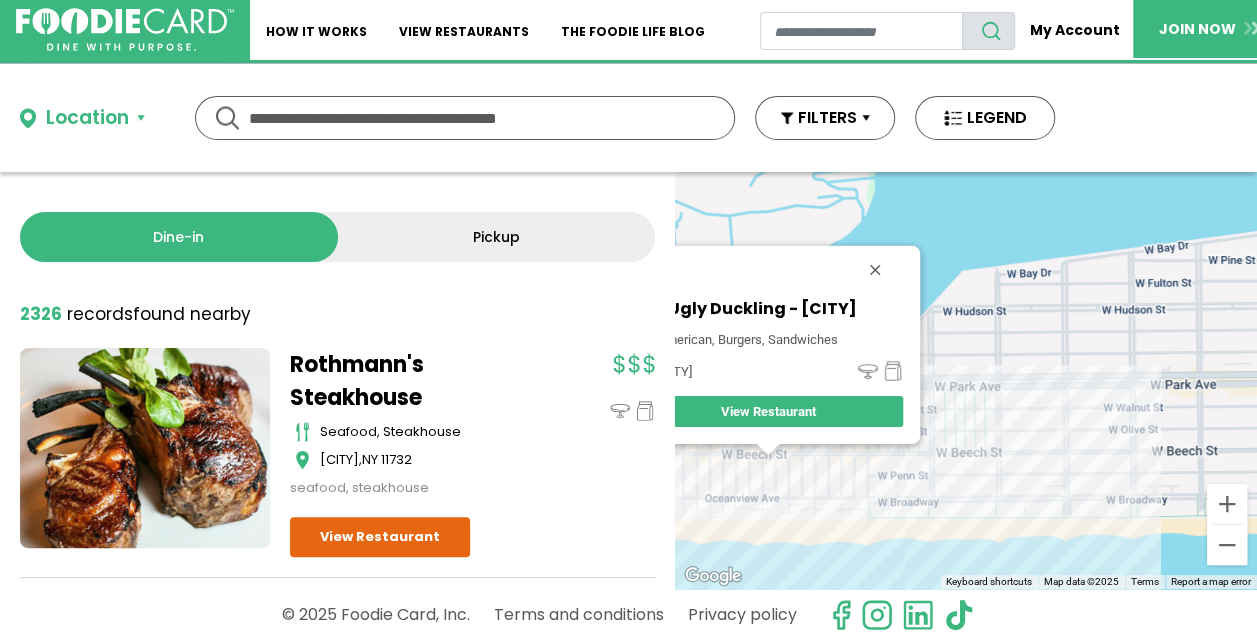 drag, startPoint x: 1110, startPoint y: 426, endPoint x: 828, endPoint y: 374, distance: 286.75424 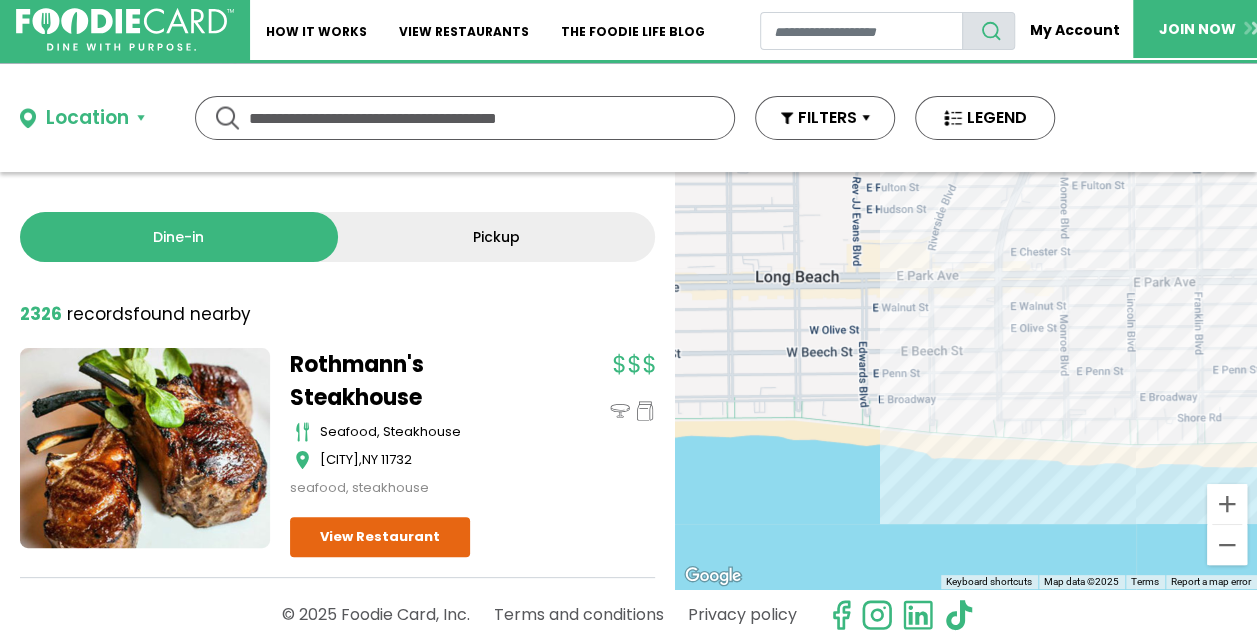 drag, startPoint x: 1012, startPoint y: 394, endPoint x: 968, endPoint y: 417, distance: 49.648766 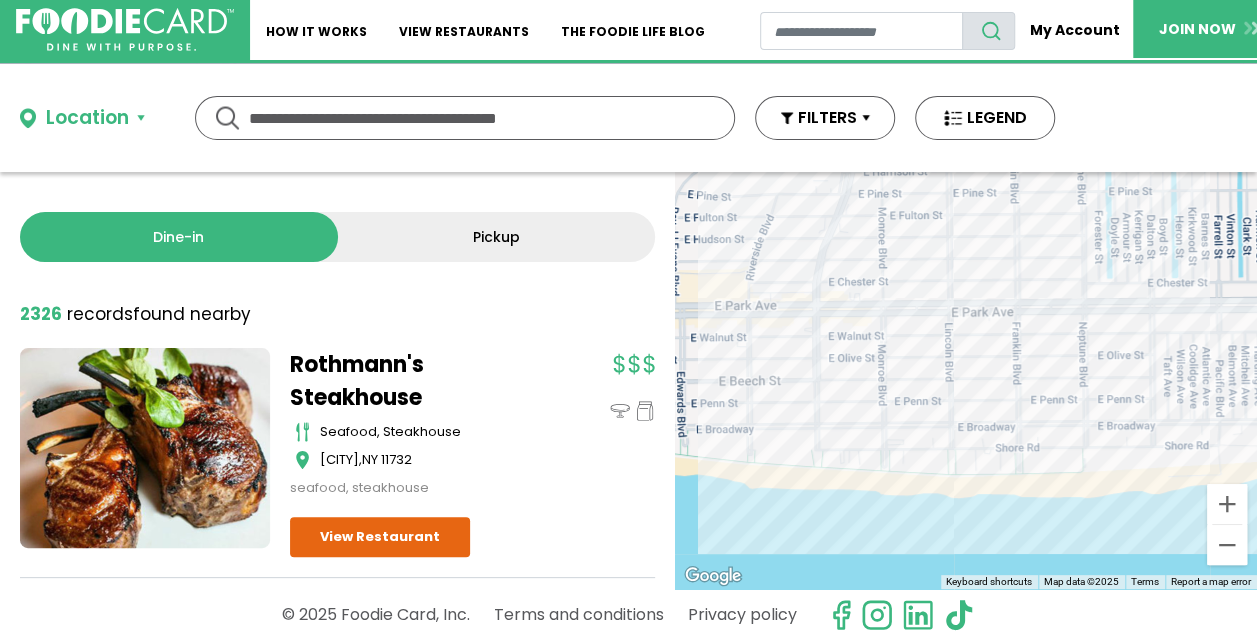 click on "To navigate, press the arrow keys. The Ugly Duckling - Long Beach american, burgers, sandwiches Long Beach View Restaurant" at bounding box center (966, 380) 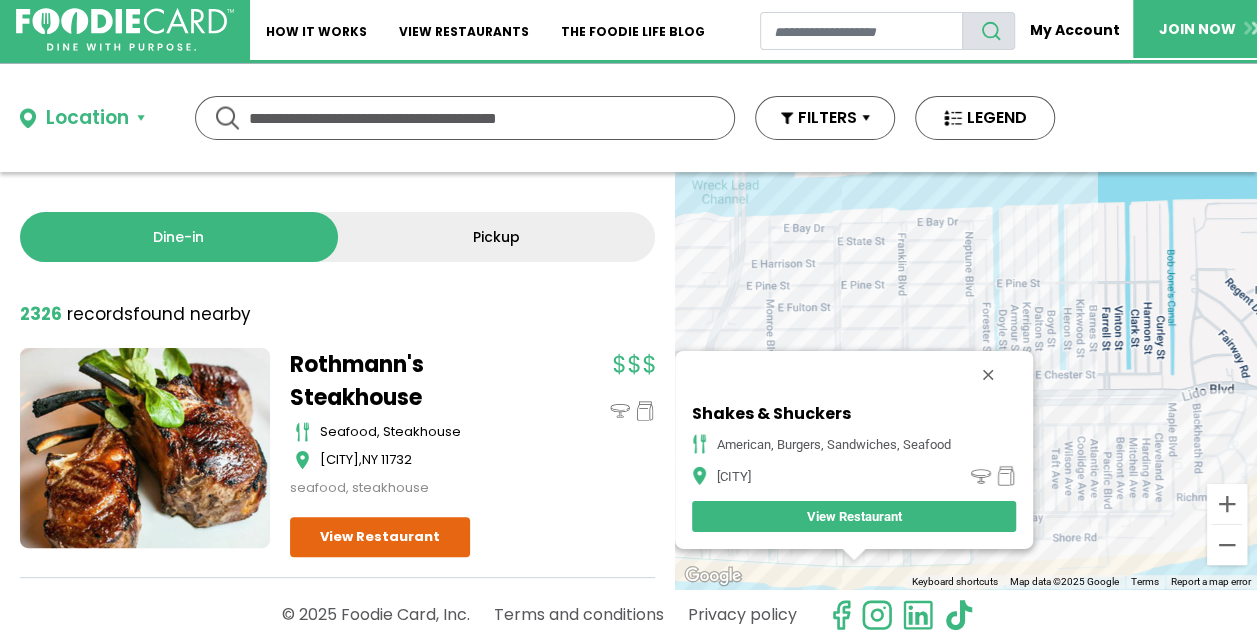 drag, startPoint x: 1126, startPoint y: 445, endPoint x: 998, endPoint y: 567, distance: 176.8276 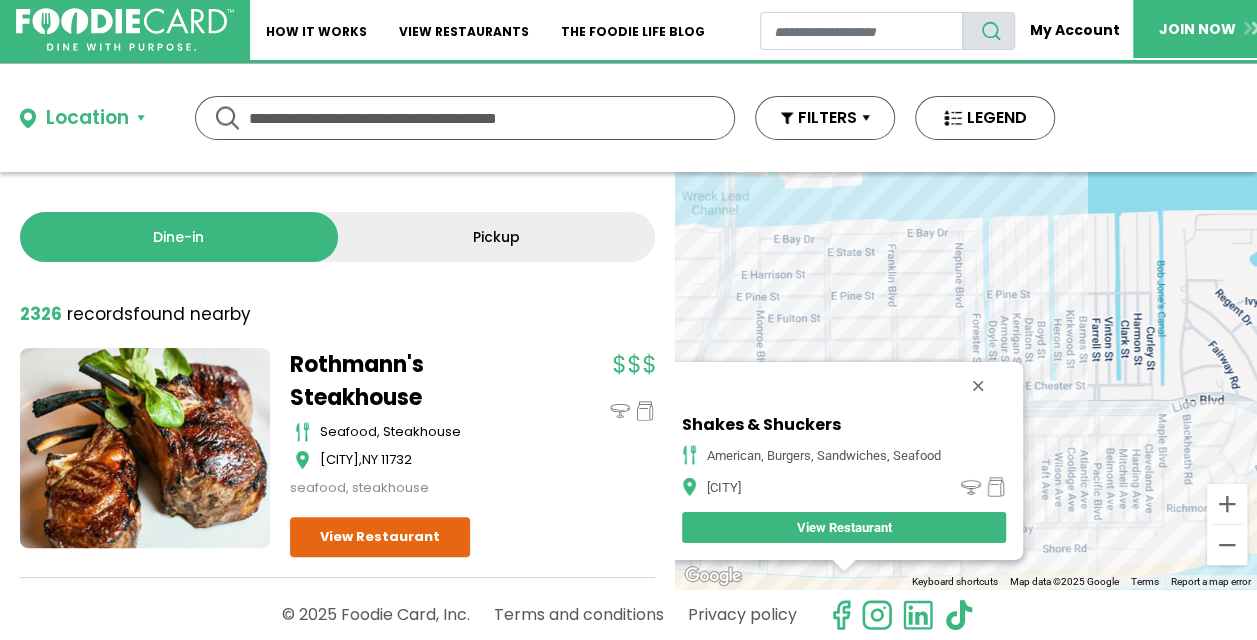click on "To navigate, press the arrow keys. Shakes & Shuckers american, burgers, sandwiches, seafood Long Beach View Restaurant" at bounding box center (966, 380) 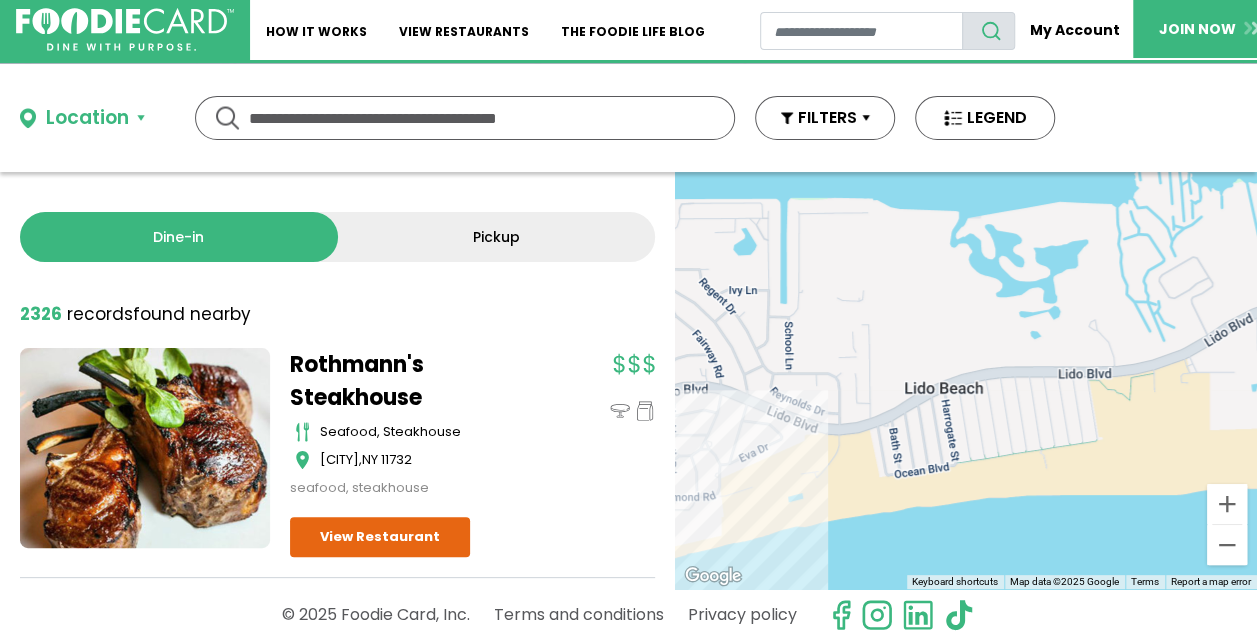 drag, startPoint x: 1078, startPoint y: 359, endPoint x: 687, endPoint y: 386, distance: 391.93112 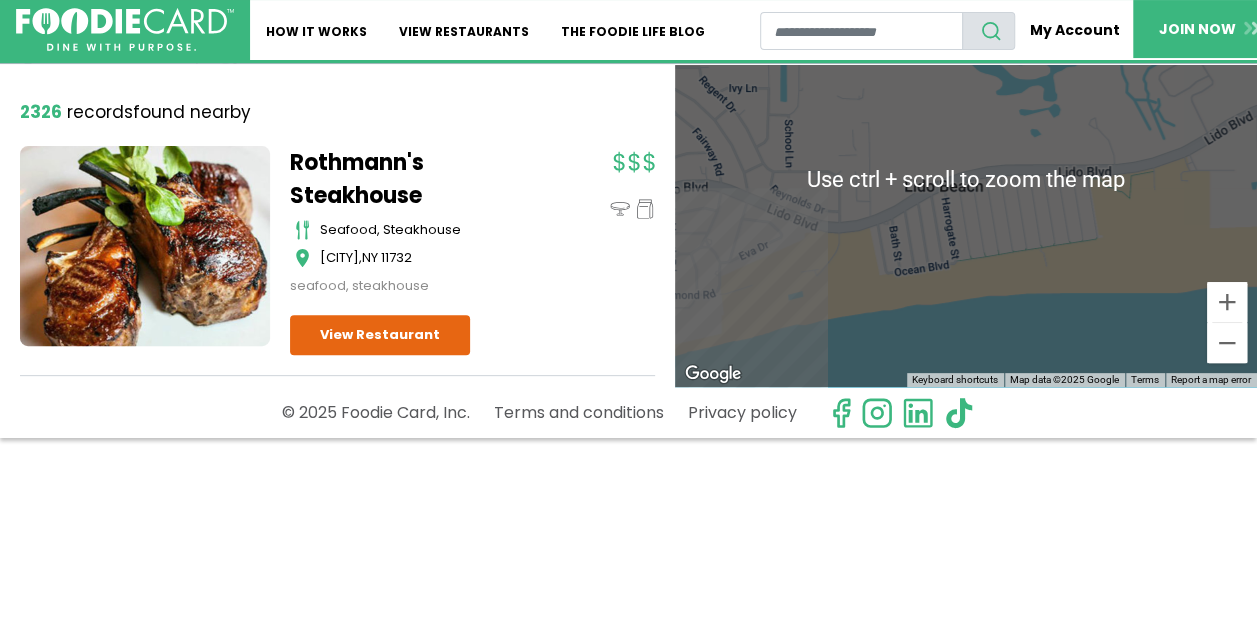 scroll, scrollTop: 202, scrollLeft: 0, axis: vertical 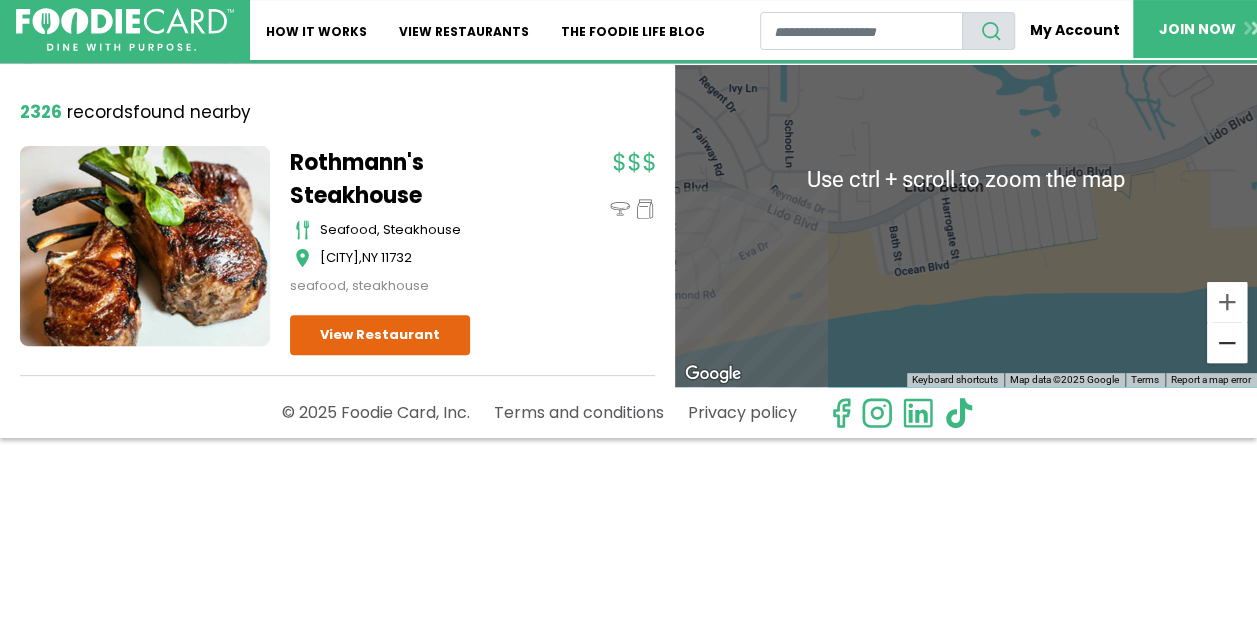 click at bounding box center (1227, 343) 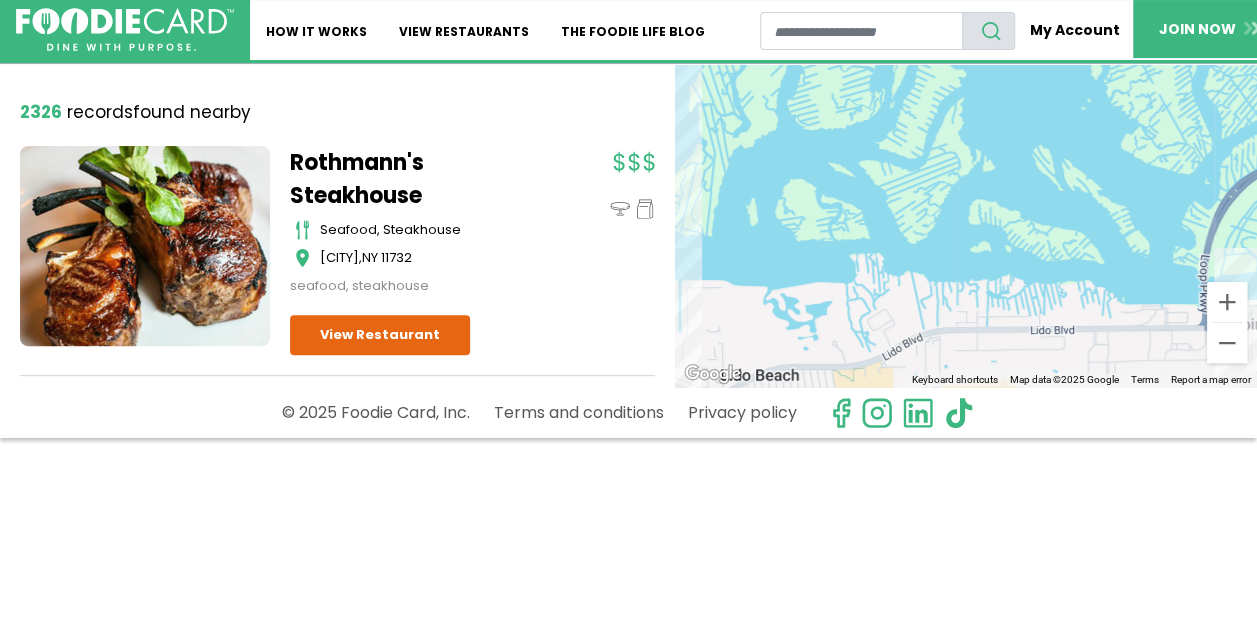 drag, startPoint x: 1058, startPoint y: 181, endPoint x: 854, endPoint y: 376, distance: 282.20737 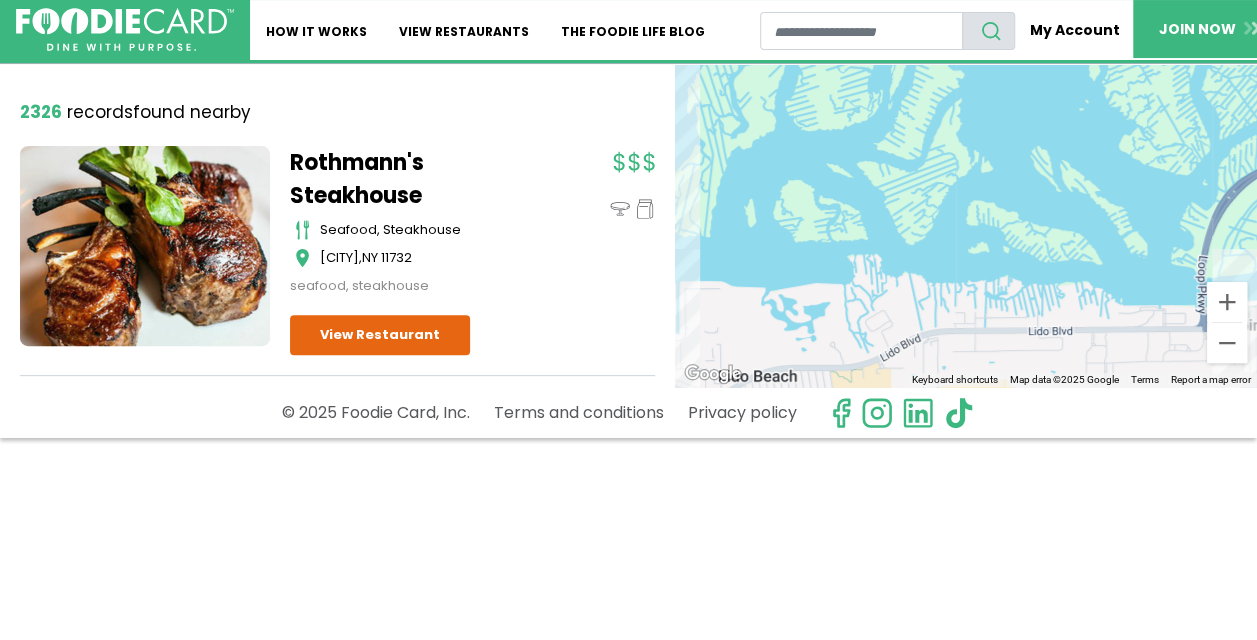 drag, startPoint x: 877, startPoint y: 286, endPoint x: 1047, endPoint y: 220, distance: 182.36227 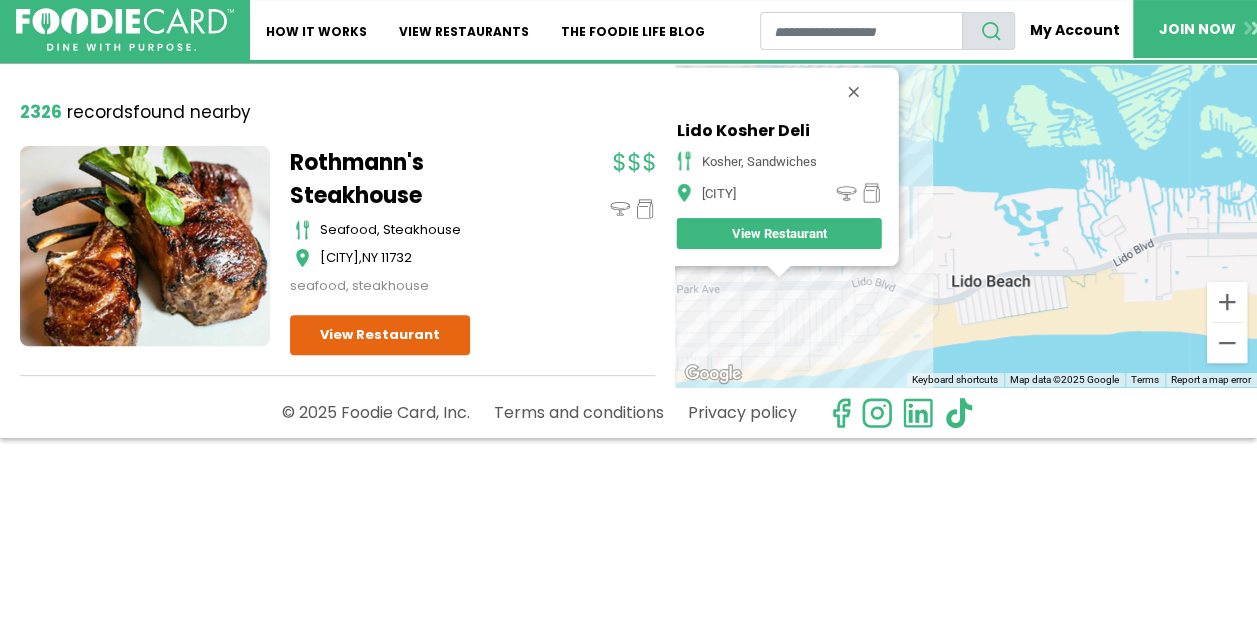 drag, startPoint x: 882, startPoint y: 278, endPoint x: 1090, endPoint y: 276, distance: 208.00961 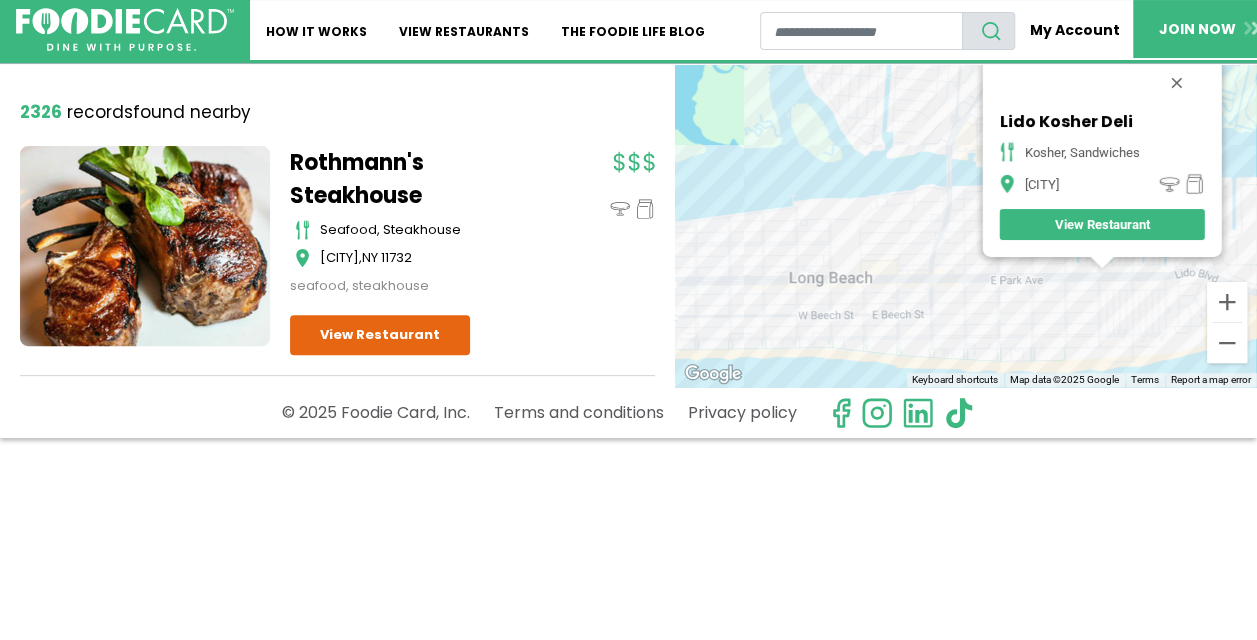 drag, startPoint x: 893, startPoint y: 274, endPoint x: 954, endPoint y: 268, distance: 61.294373 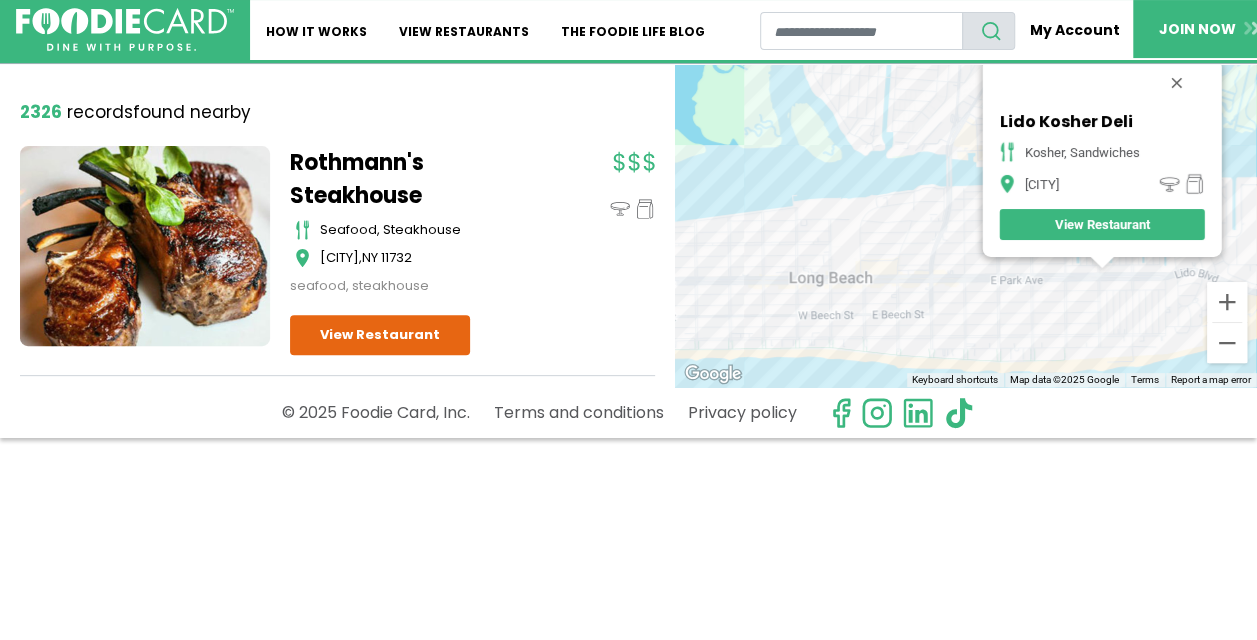 click on "To navigate, press the arrow keys. Lido Kosher Deli kosher, sandwiches Long Beach View Restaurant" at bounding box center [966, 178] 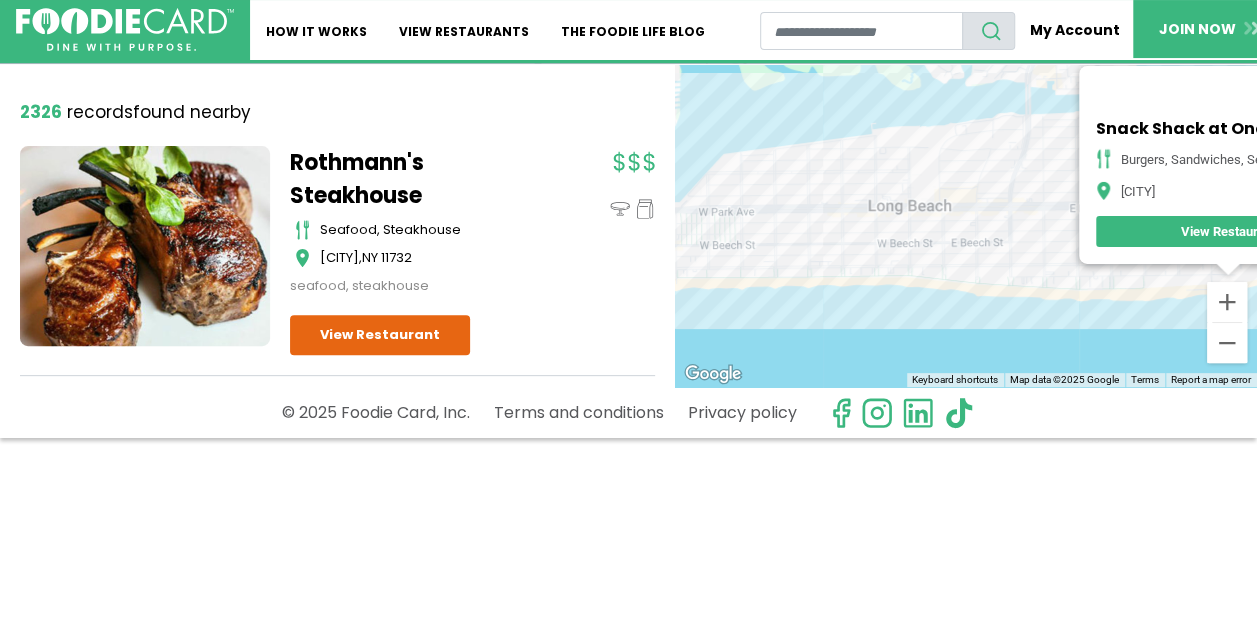 drag, startPoint x: 884, startPoint y: 292, endPoint x: 1132, endPoint y: 327, distance: 250.45758 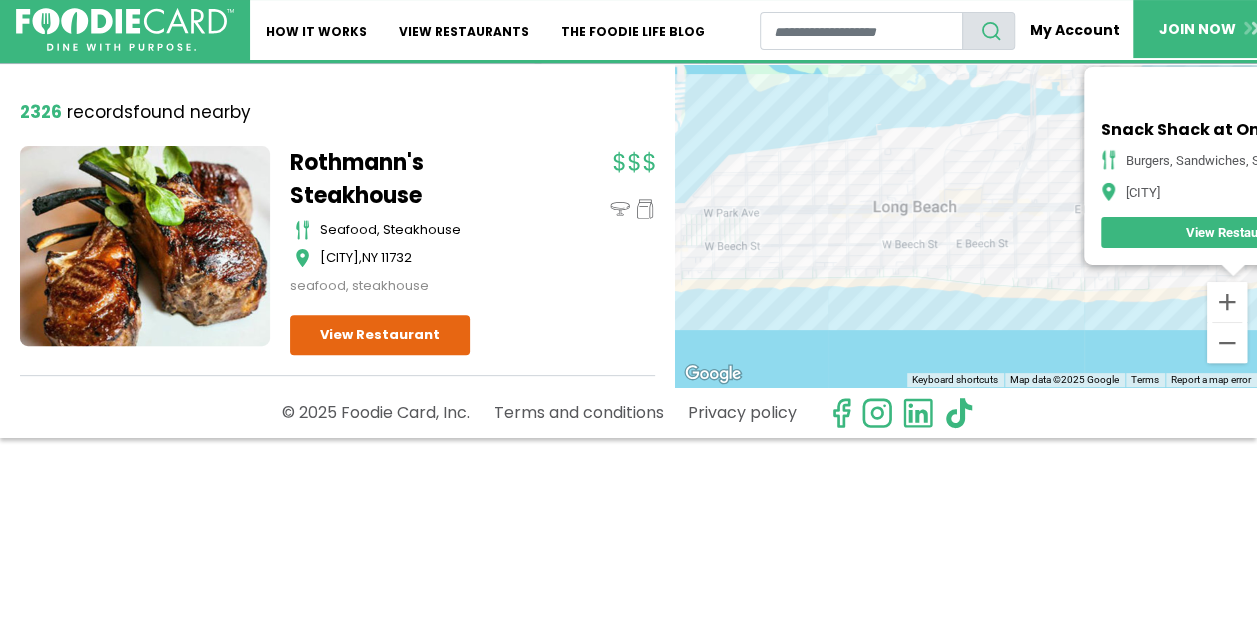 click on "To navigate, press the arrow keys. Snack Shack at One Pacific burgers, sandwiches, seafood Long Beach View Restaurant" at bounding box center (966, 178) 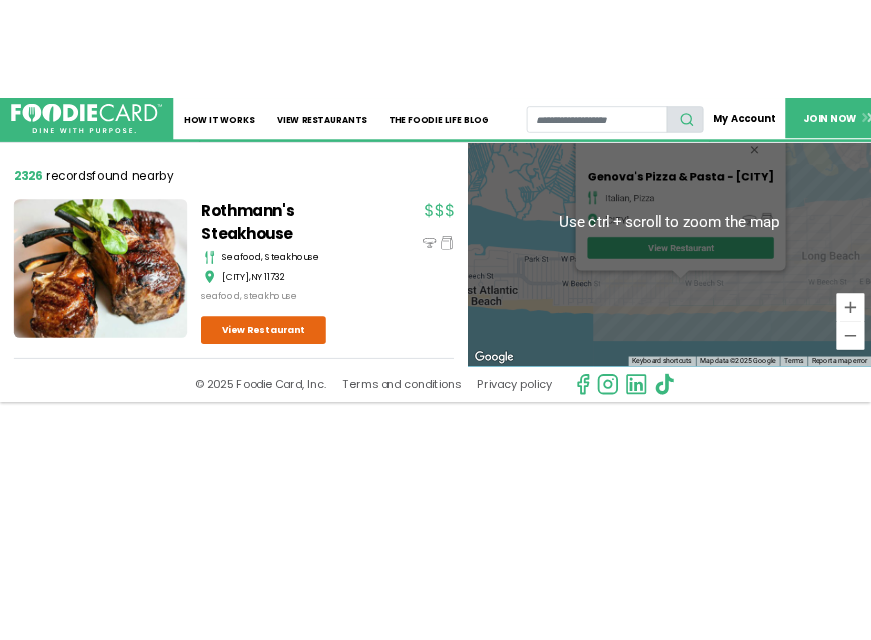 scroll, scrollTop: 2, scrollLeft: 0, axis: vertical 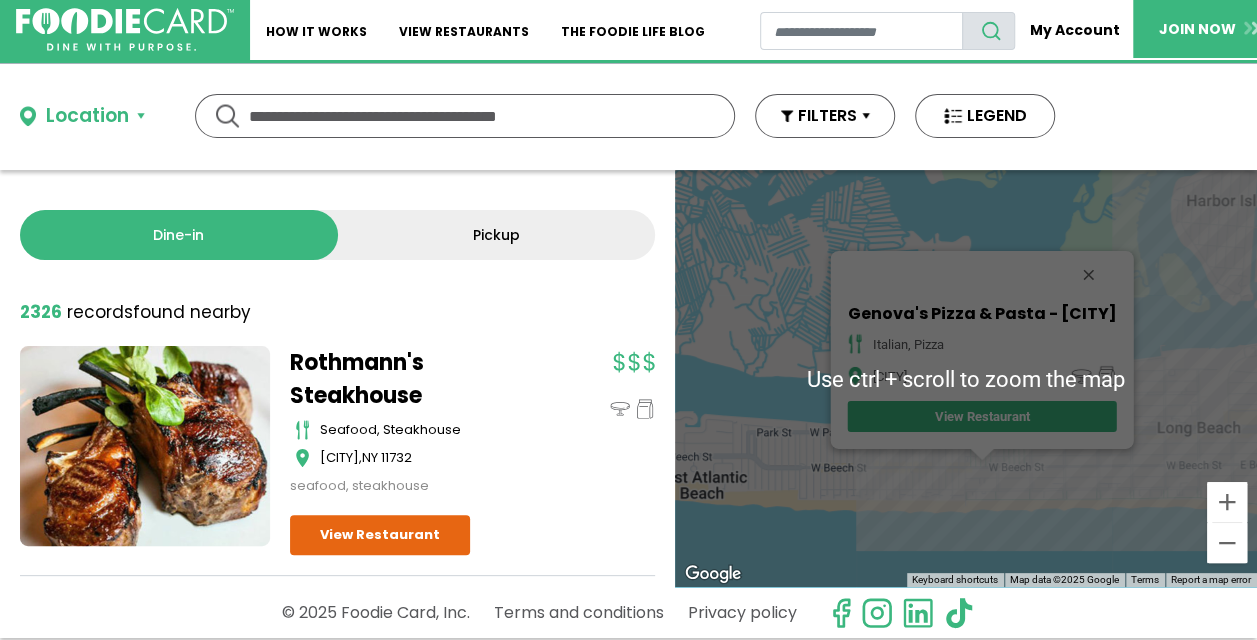 click on "To navigate, press the arrow keys. Genova's Pizza & Pasta - Long Beach italian, pizza Long Beach View Restaurant" at bounding box center [966, 378] 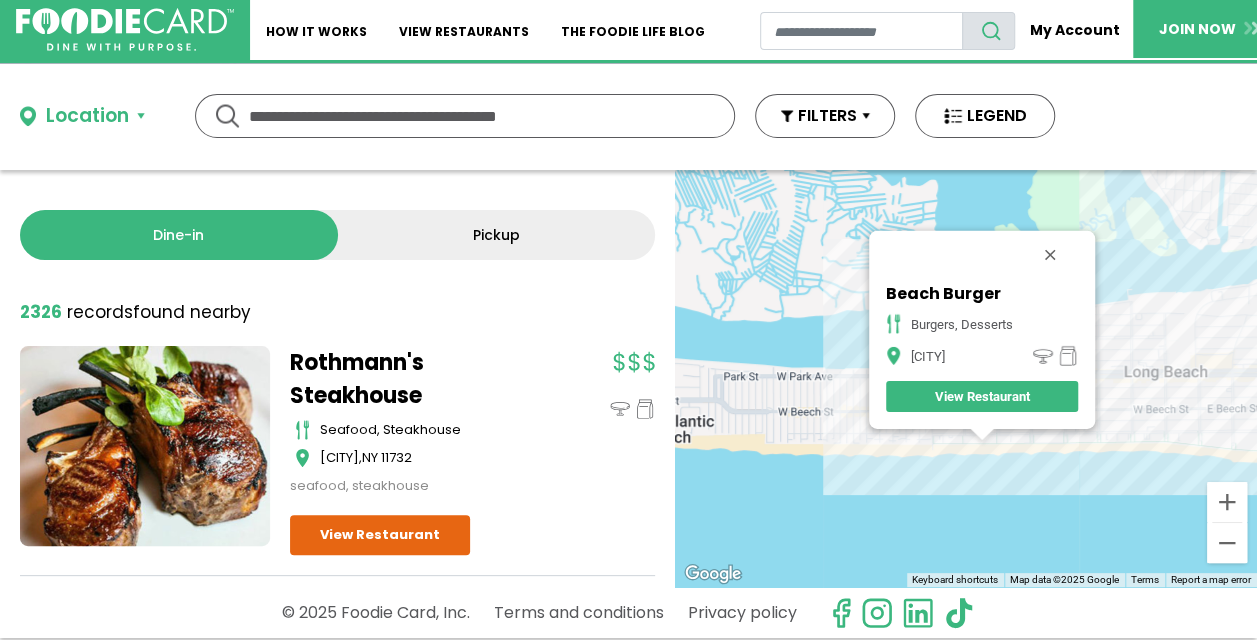 click on "To navigate, press the arrow keys. Beach Burger Burgers, Desserts Long Beach View Restaurant" at bounding box center [966, 378] 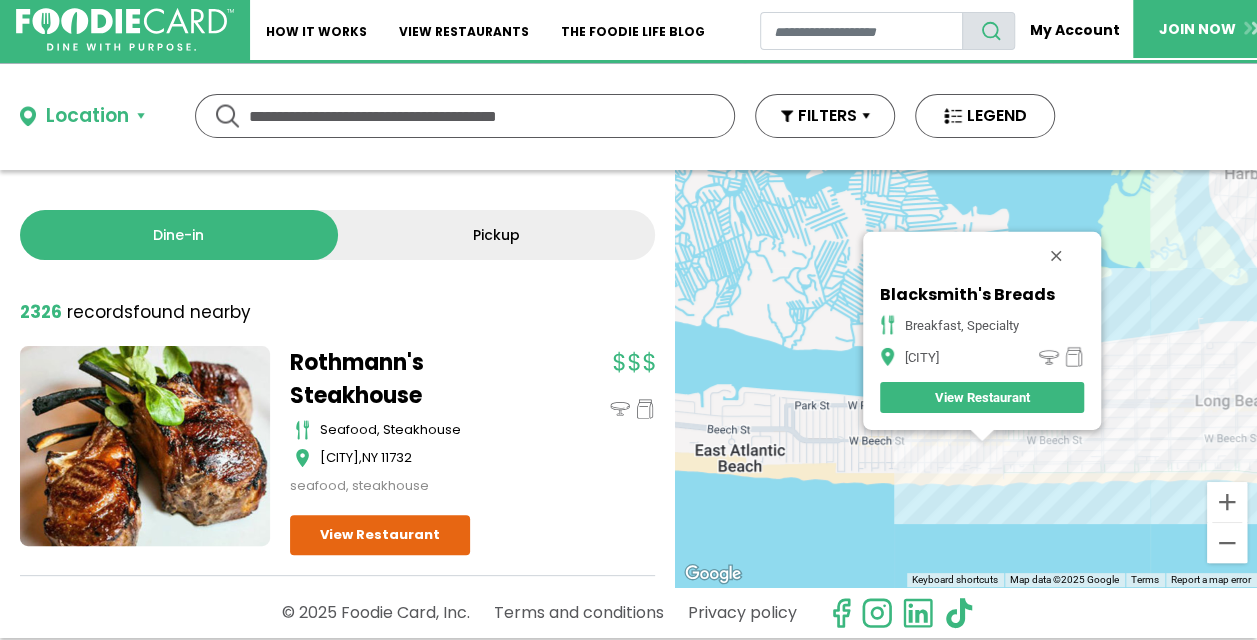 click on "To navigate, press the arrow keys. Blacksmith's Breads breakfast, specialty Long Beach View Restaurant" at bounding box center (966, 378) 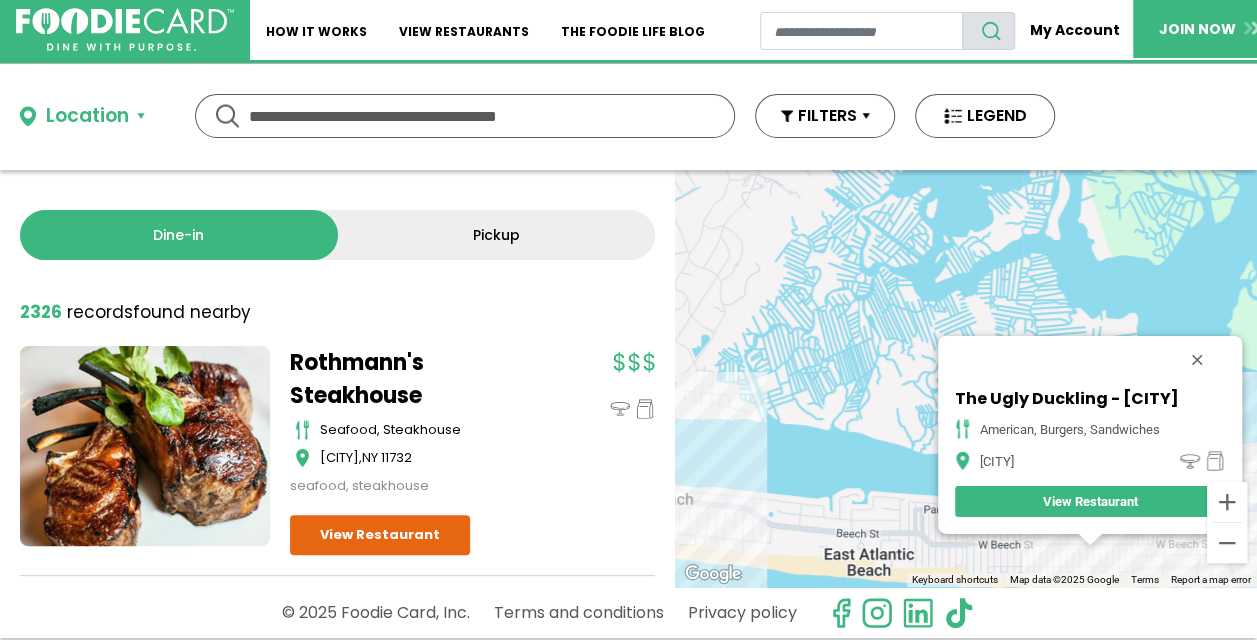 drag, startPoint x: 867, startPoint y: 457, endPoint x: 986, endPoint y: 560, distance: 157.38487 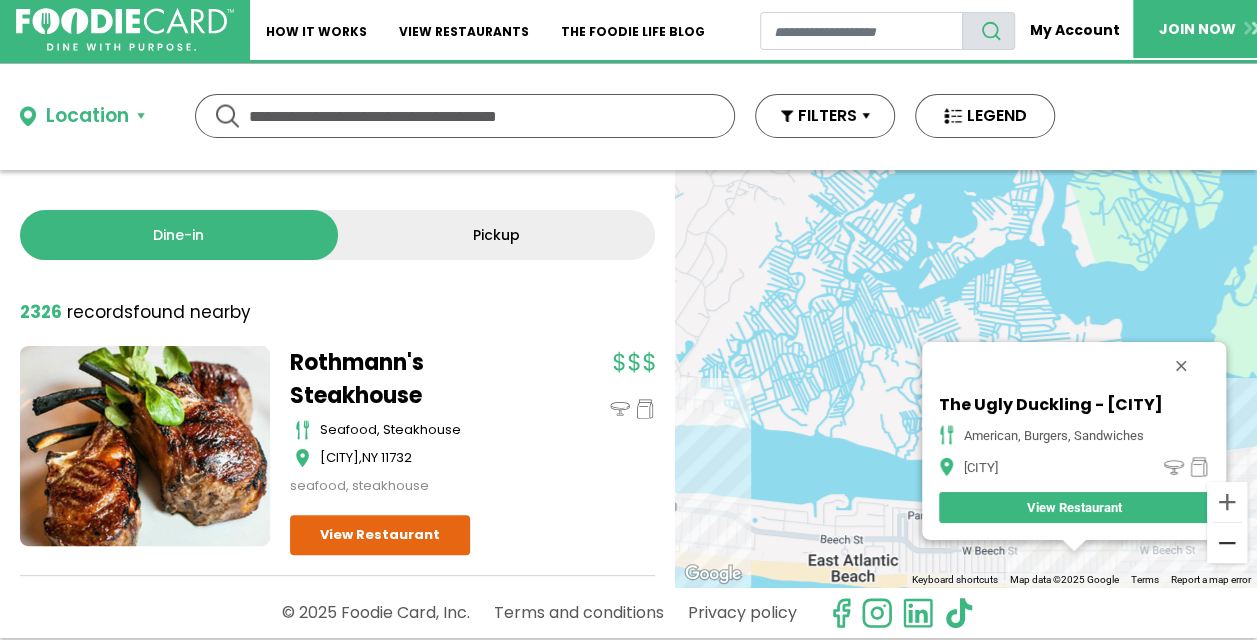 click at bounding box center [1227, 543] 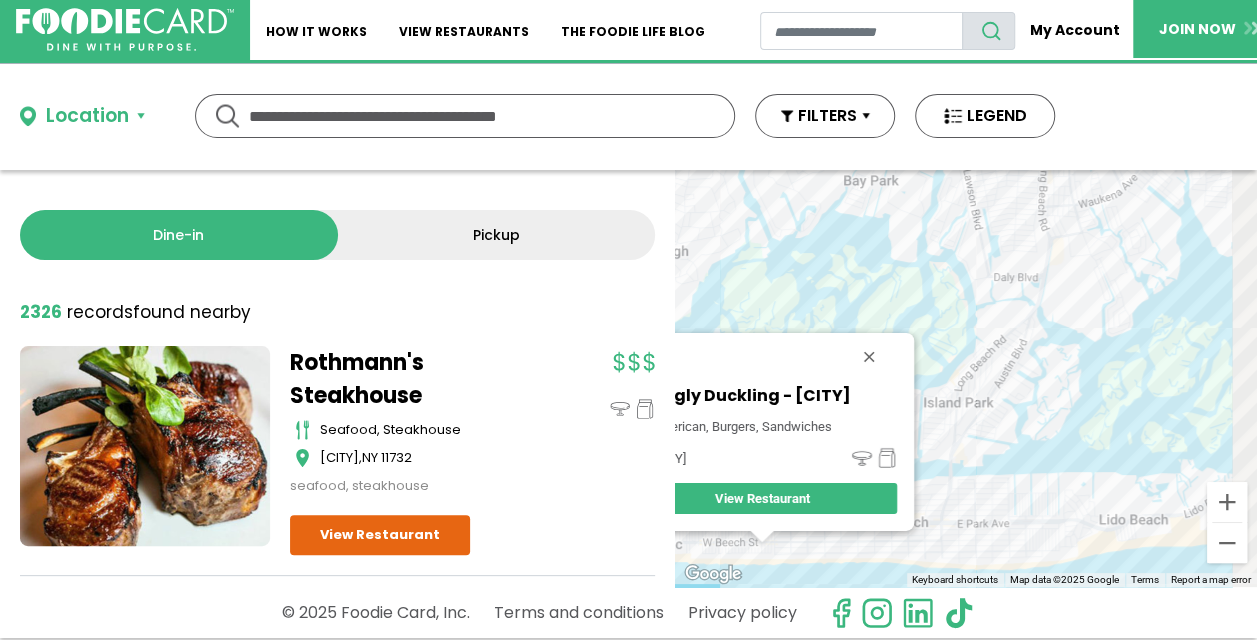 drag, startPoint x: 950, startPoint y: 546, endPoint x: 876, endPoint y: 582, distance: 82.29216 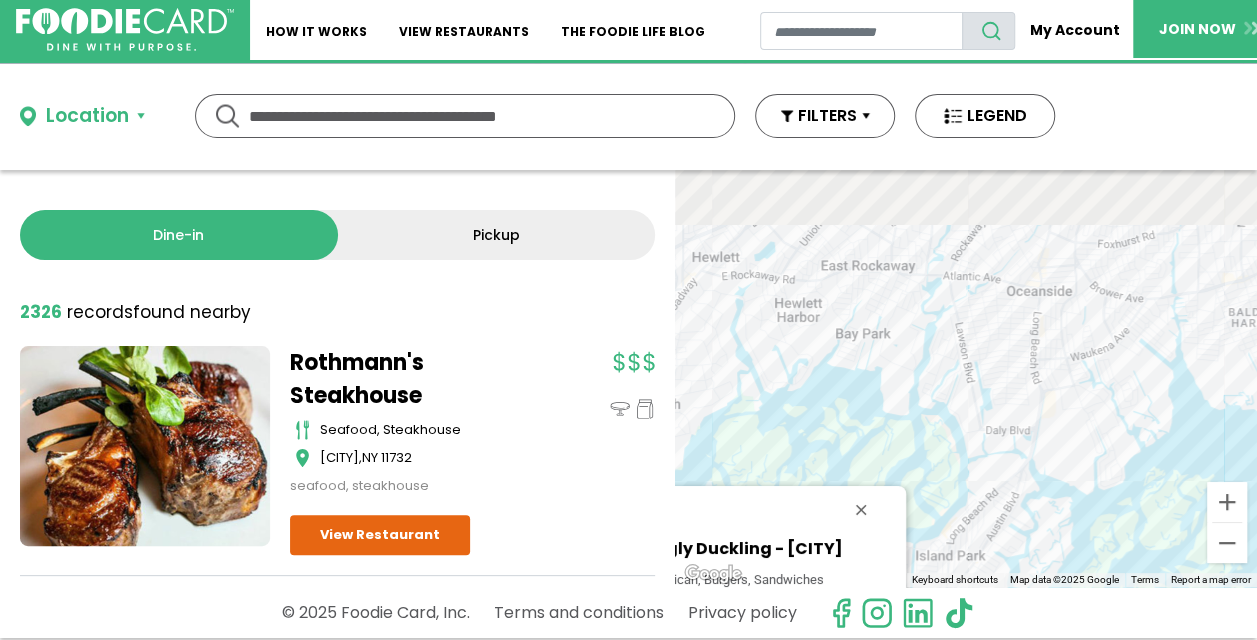 drag, startPoint x: 1080, startPoint y: 352, endPoint x: 1083, endPoint y: 478, distance: 126.035706 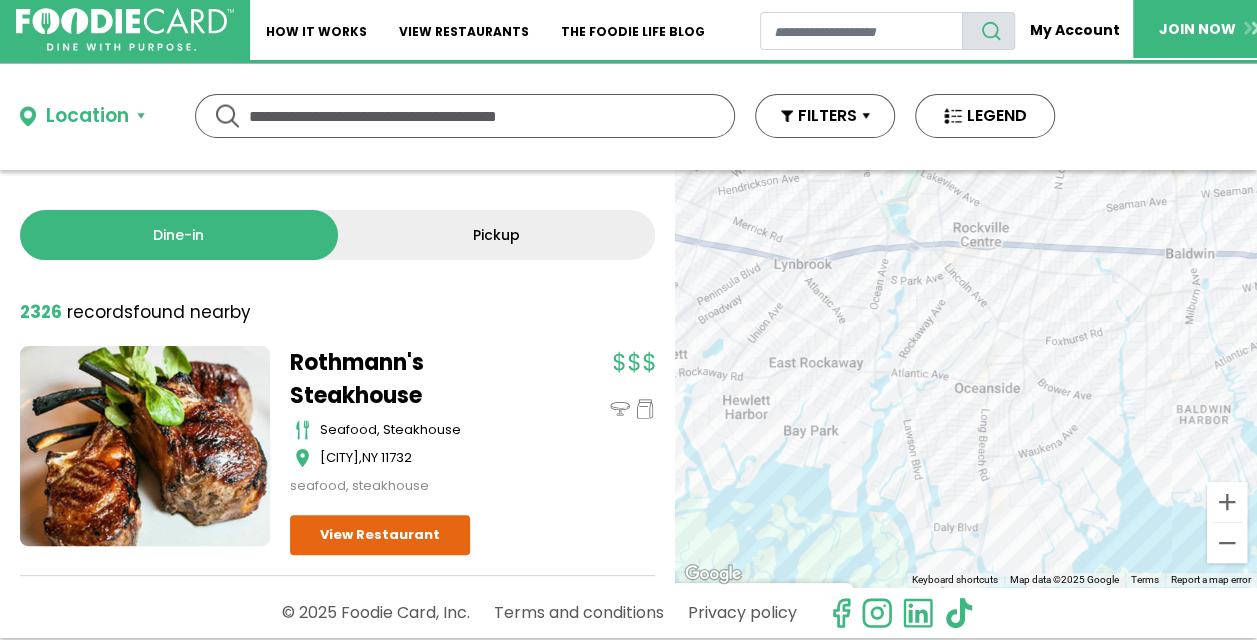drag, startPoint x: 1049, startPoint y: 338, endPoint x: 996, endPoint y: 440, distance: 114.947815 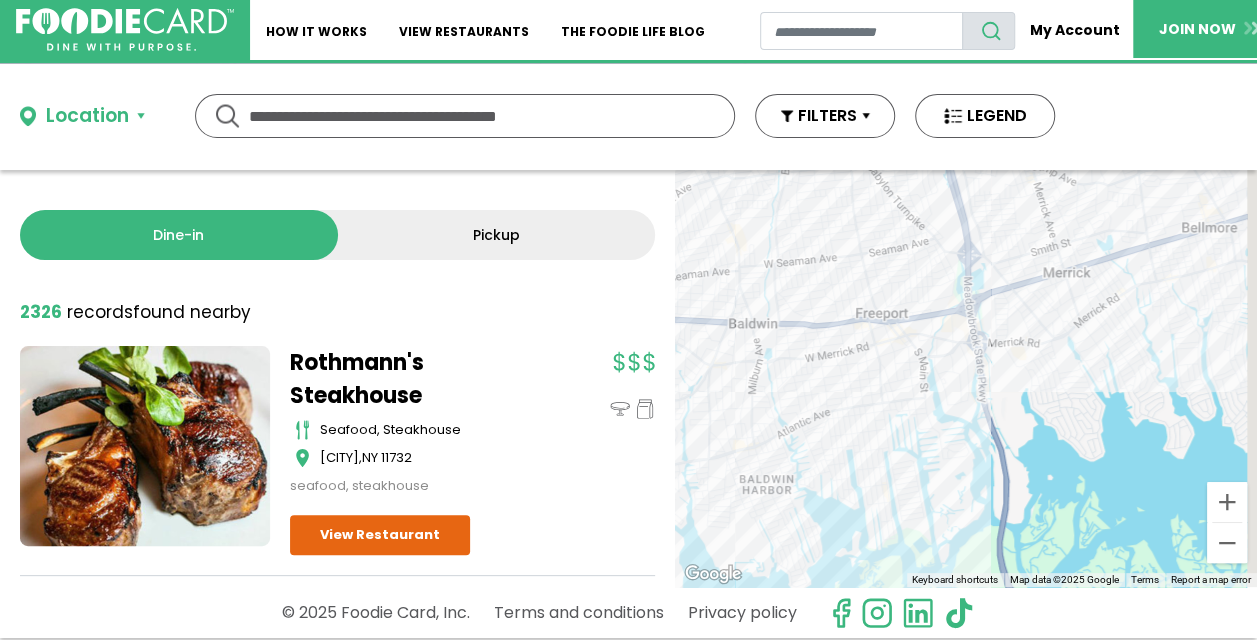 drag, startPoint x: 1172, startPoint y: 238, endPoint x: 690, endPoint y: 310, distance: 487.34793 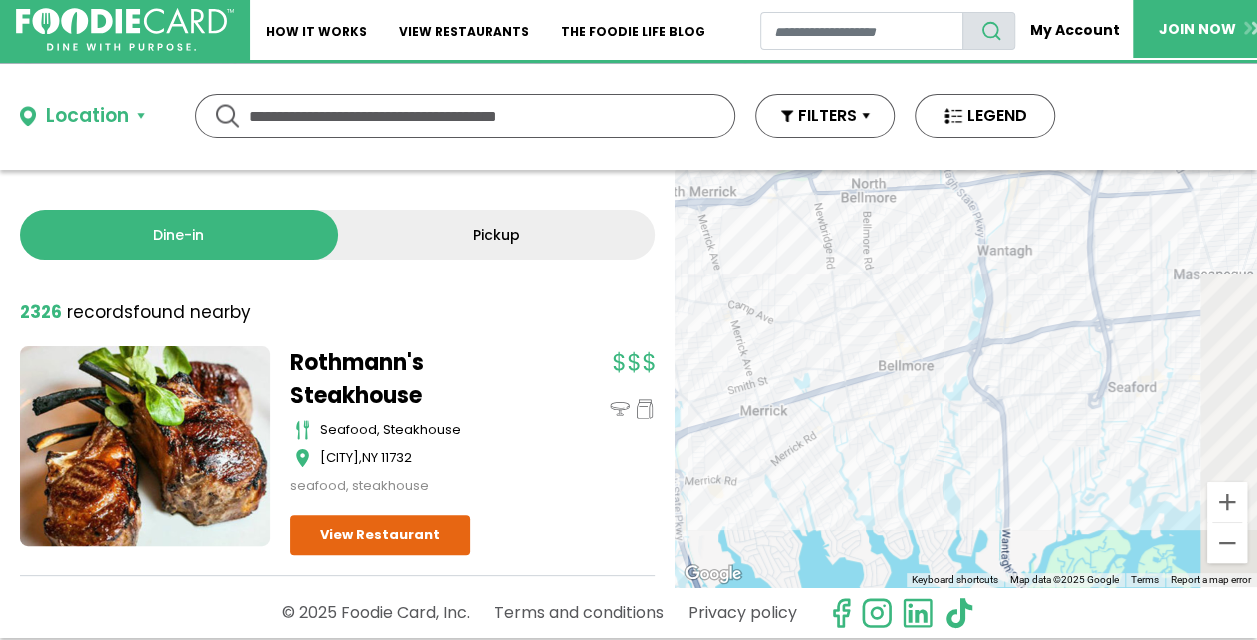drag, startPoint x: 1040, startPoint y: 366, endPoint x: 805, endPoint y: 489, distance: 265.2433 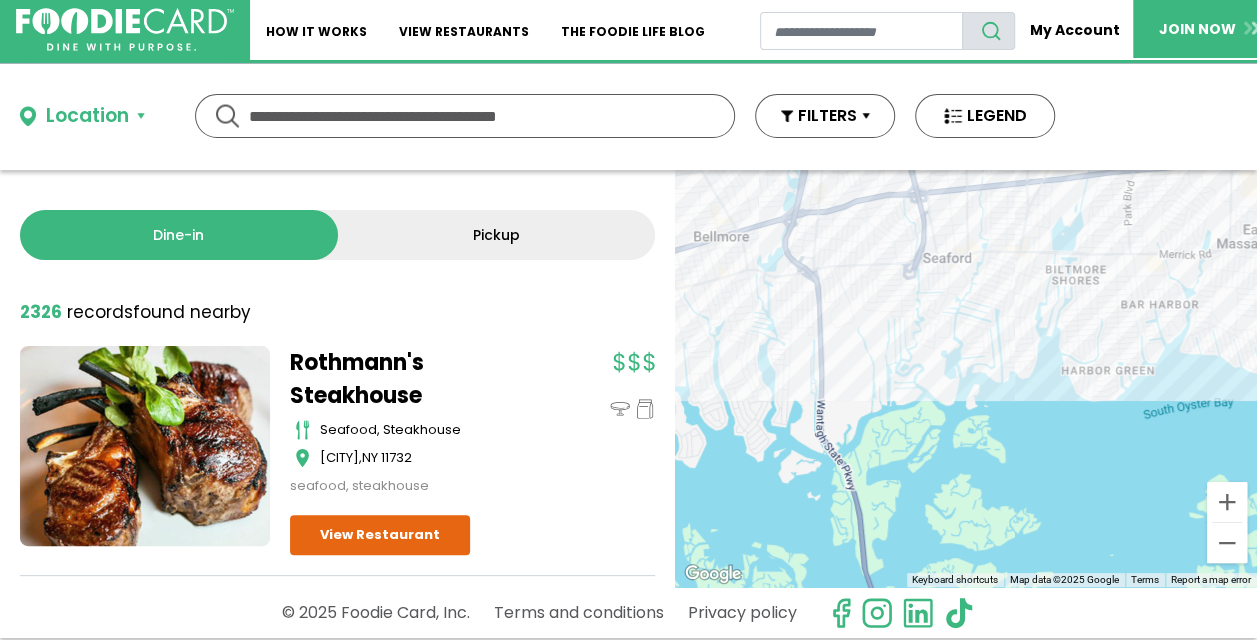drag, startPoint x: 918, startPoint y: 494, endPoint x: 776, endPoint y: 482, distance: 142.50613 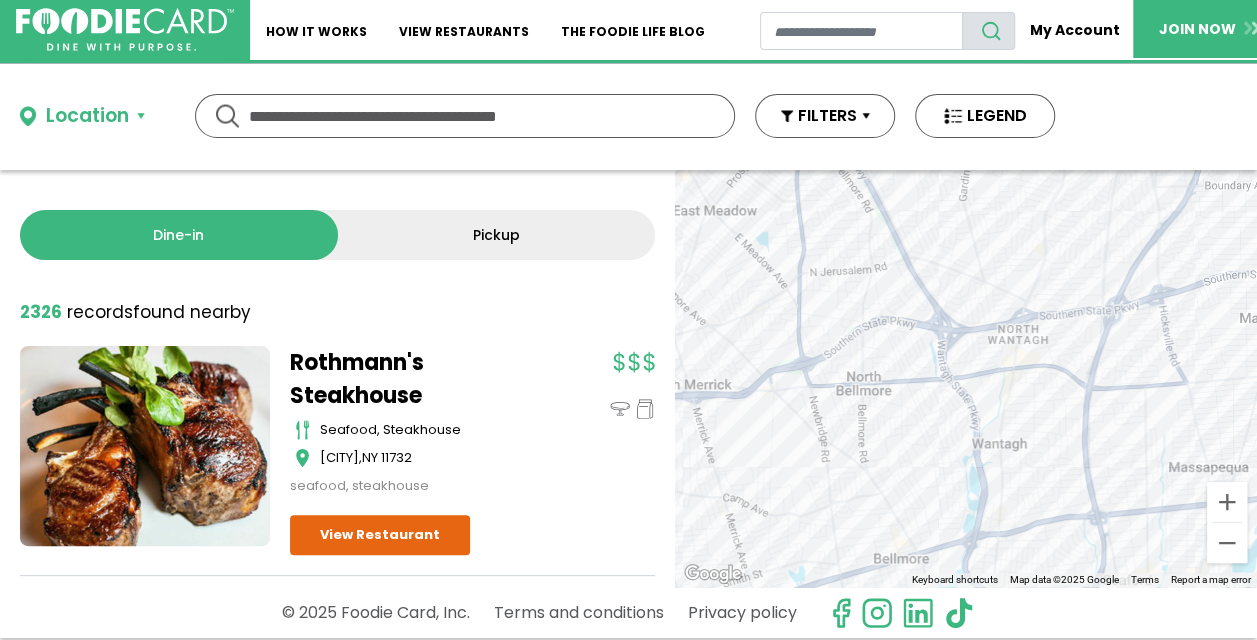 drag, startPoint x: 903, startPoint y: 330, endPoint x: 1030, endPoint y: 538, distance: 243.70679 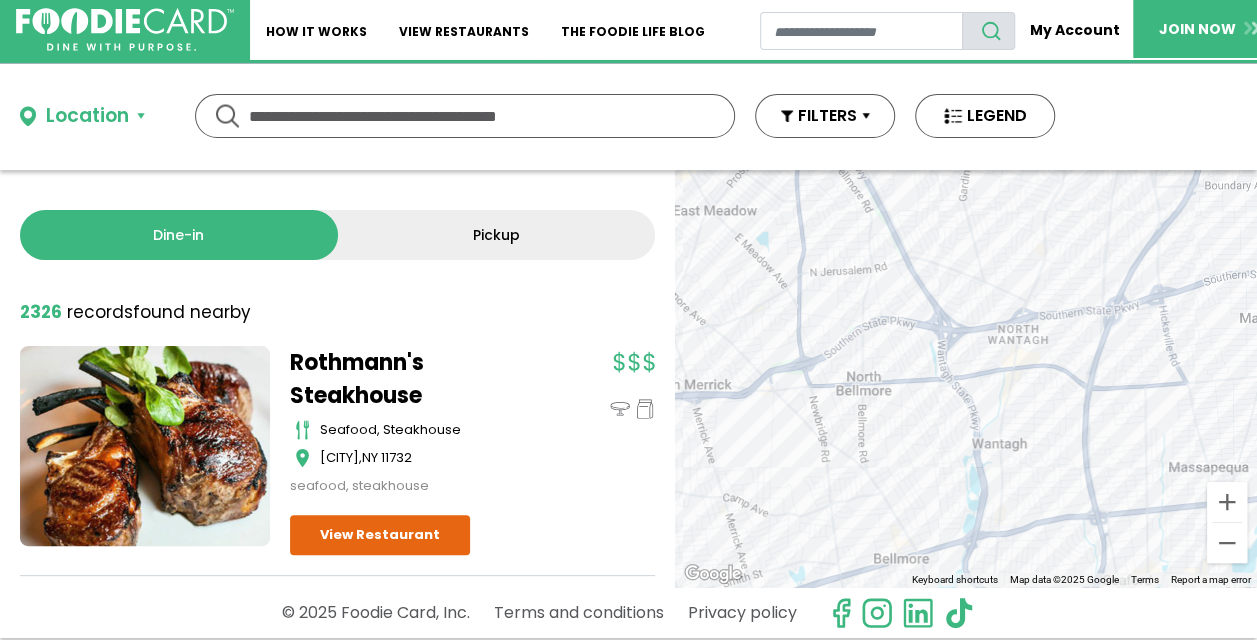 click on "To navigate, press the arrow keys. The Ugly Duckling - Long Beach american, burgers, sandwiches Long Beach View Restaurant" at bounding box center (966, 378) 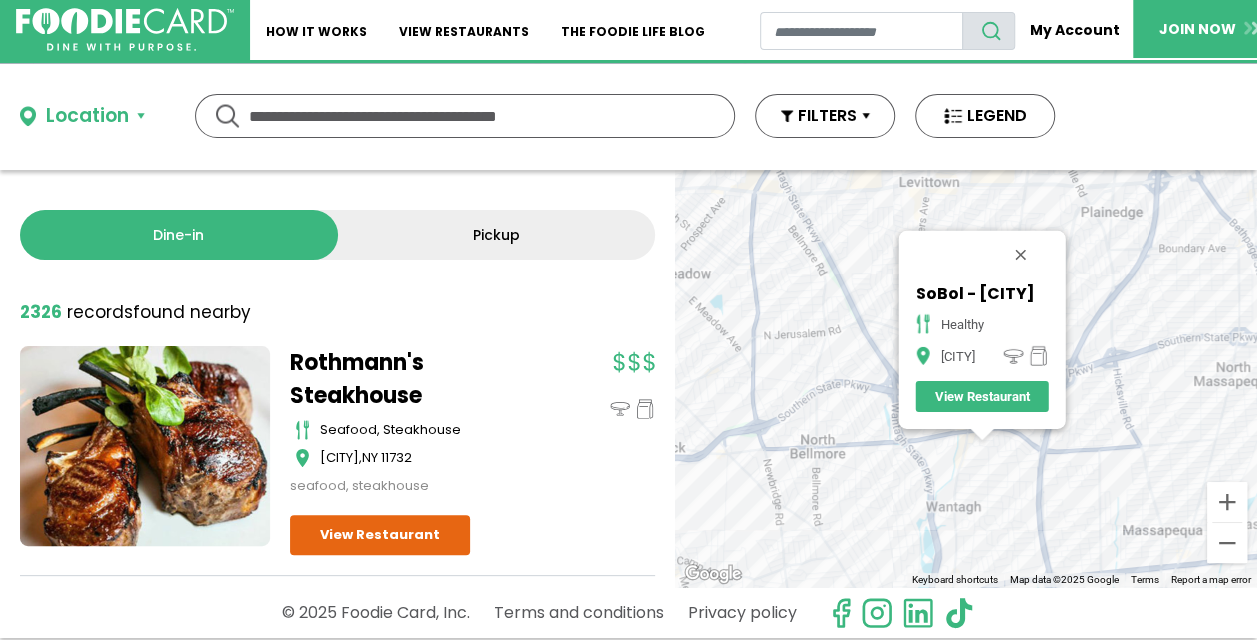 click on "To navigate, press the arrow keys. SoBol - Wantagh healthy Wantagh View Restaurant" at bounding box center [966, 378] 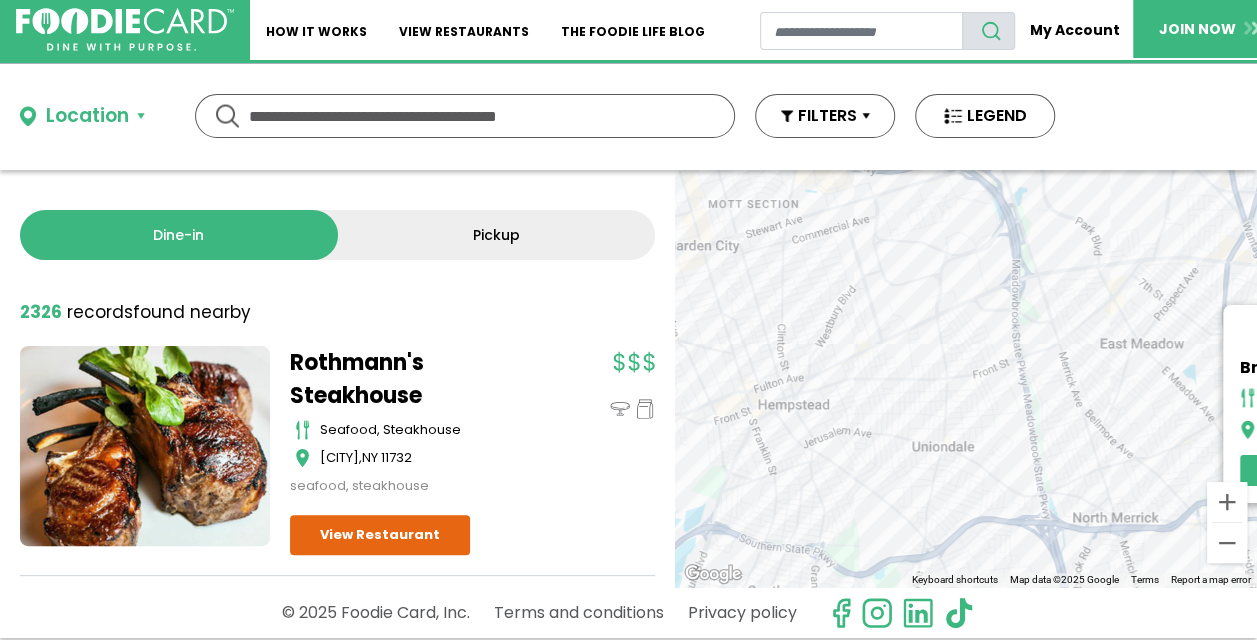 drag, startPoint x: 785, startPoint y: 412, endPoint x: 1154, endPoint y: 486, distance: 376.34692 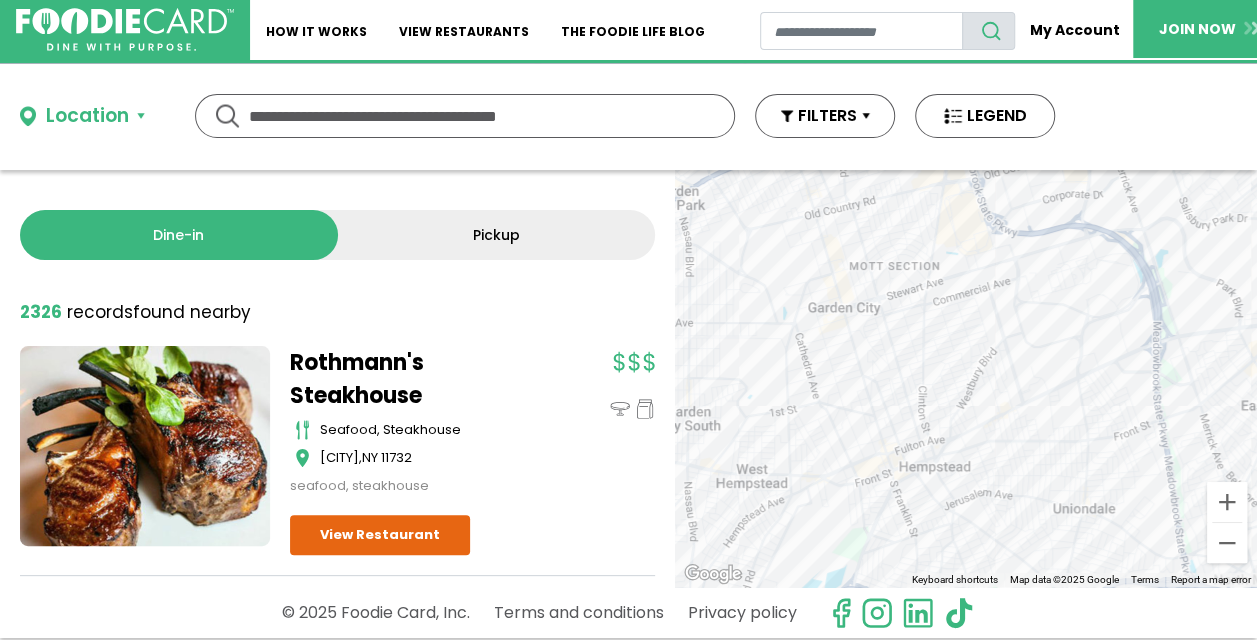 drag, startPoint x: 879, startPoint y: 387, endPoint x: 950, endPoint y: 404, distance: 73.00685 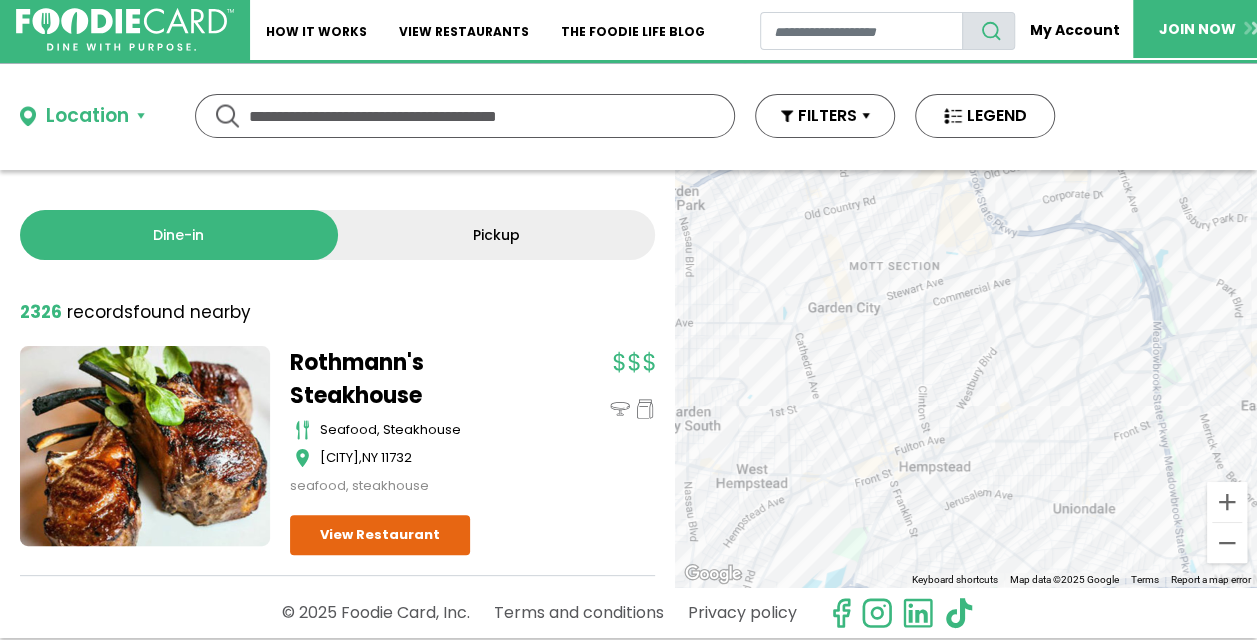 click on "To navigate, press the arrow keys. Bramalo burgers, italian, pizza North Bellmore View Restaurant" at bounding box center (966, 378) 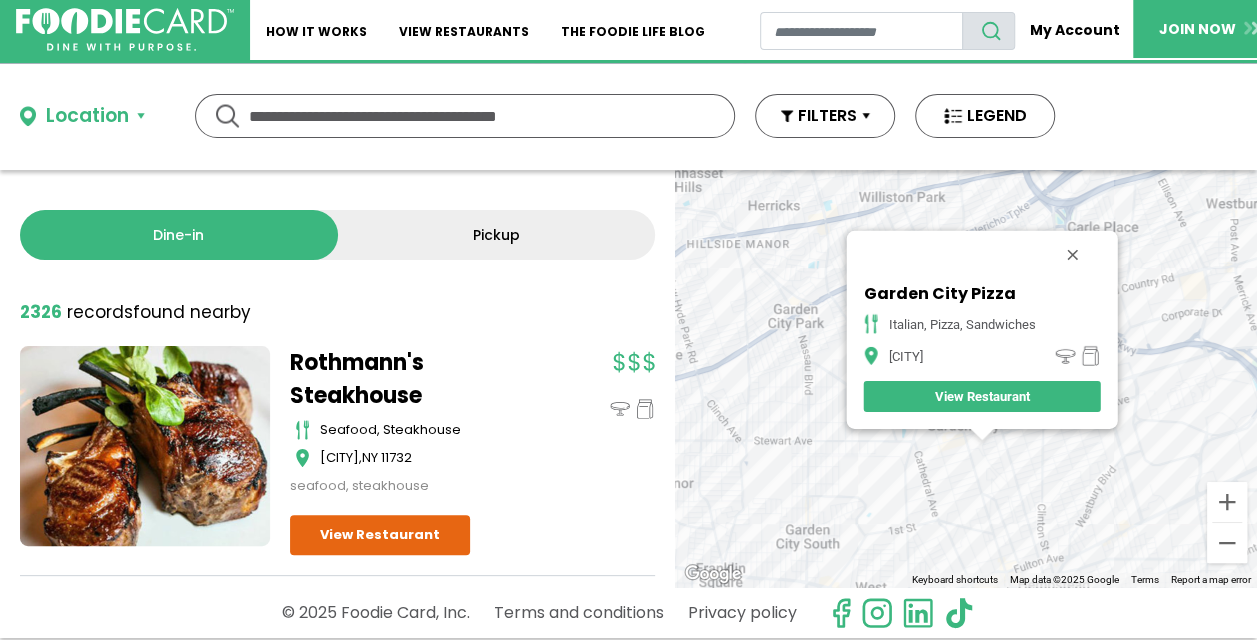 click on "To navigate, press the arrow keys. Garden City Pizza italian, pizza, sandwiches Garden City View Restaurant" at bounding box center (966, 378) 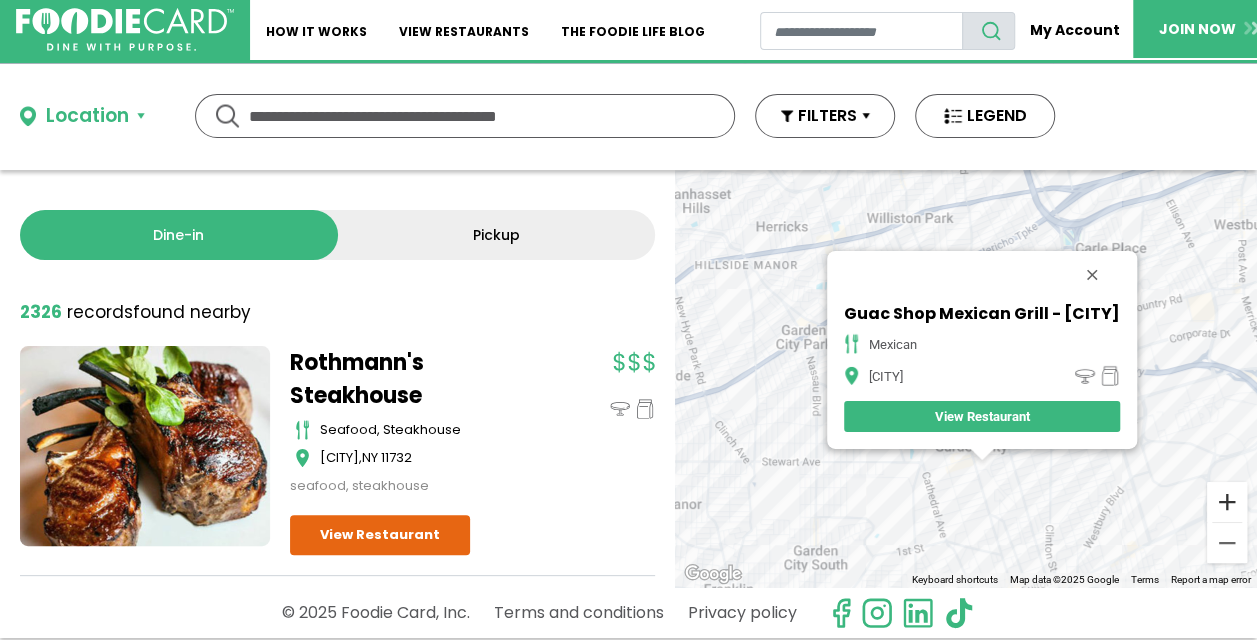 click at bounding box center [1227, 502] 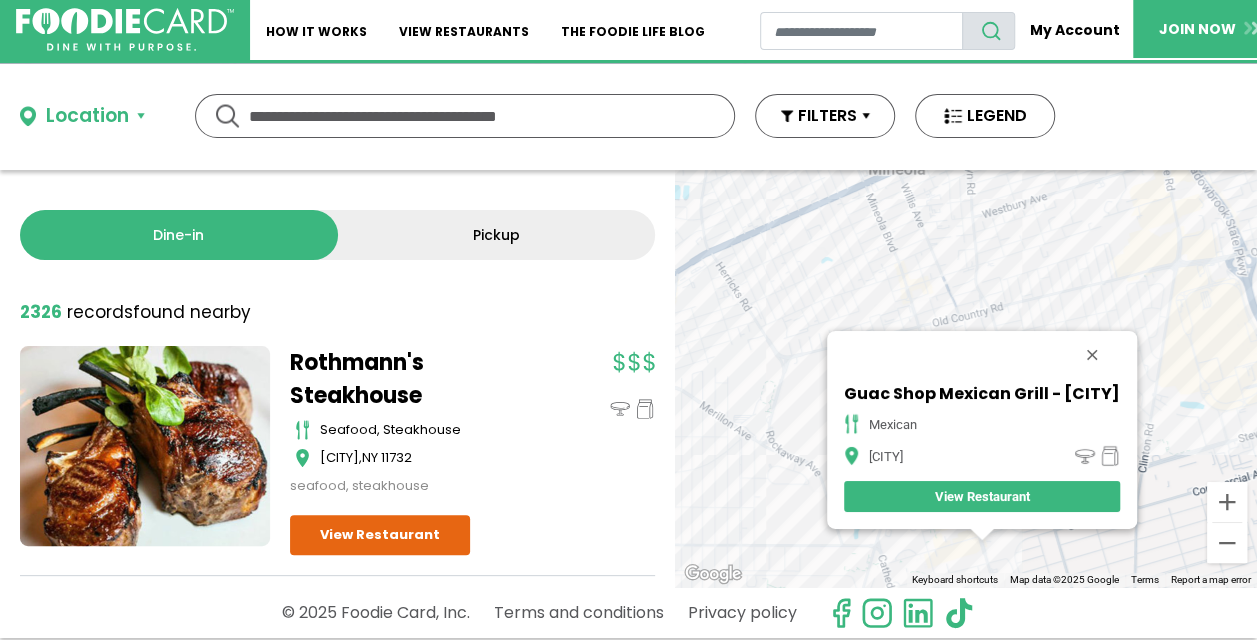 click at bounding box center [982, 535] 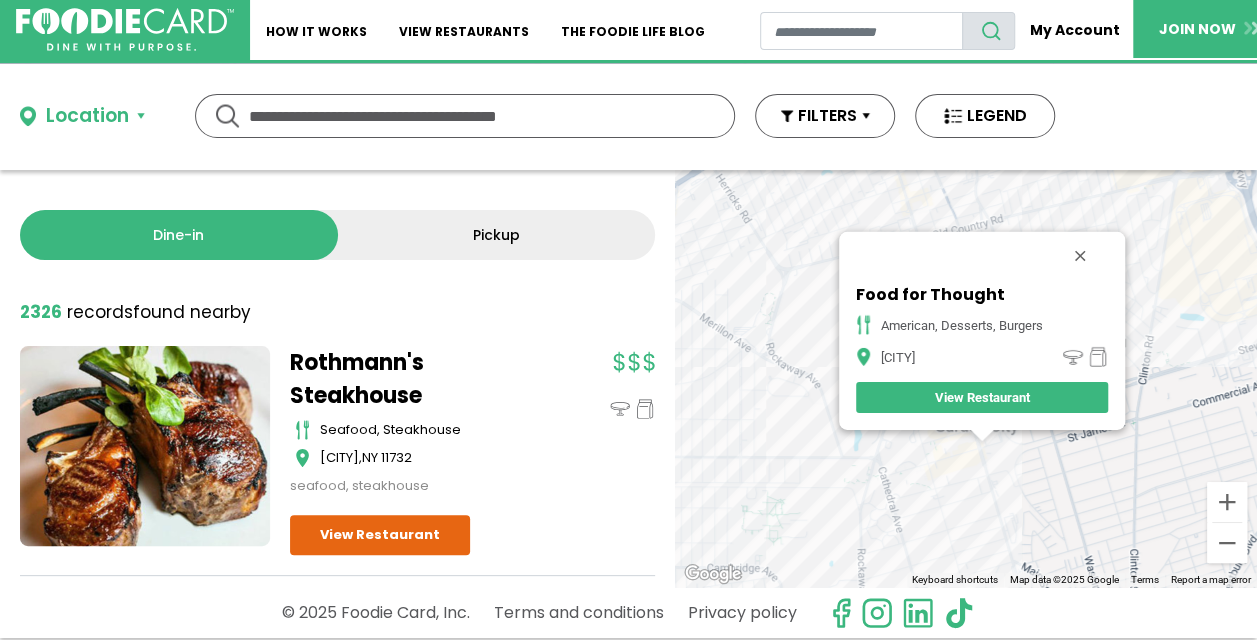 click on "To navigate, press the arrow keys. Food for Thought American, Desserts, Burgers Garden City View Restaurant" at bounding box center [966, 378] 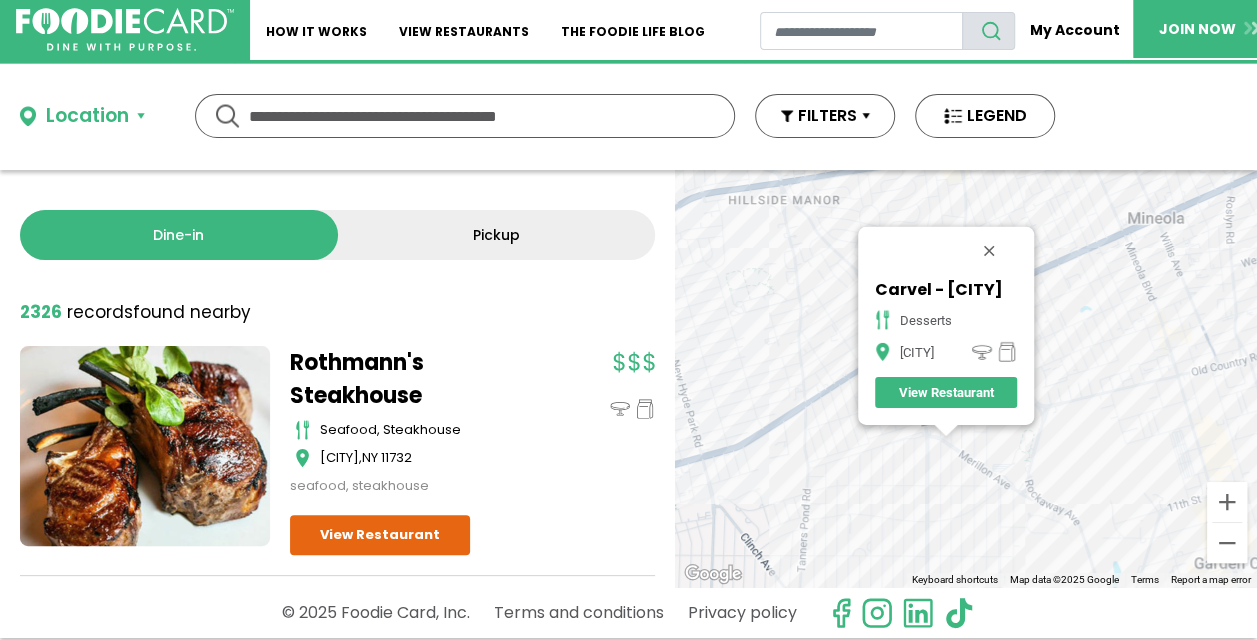 drag, startPoint x: 1091, startPoint y: 518, endPoint x: 889, endPoint y: 500, distance: 202.8004 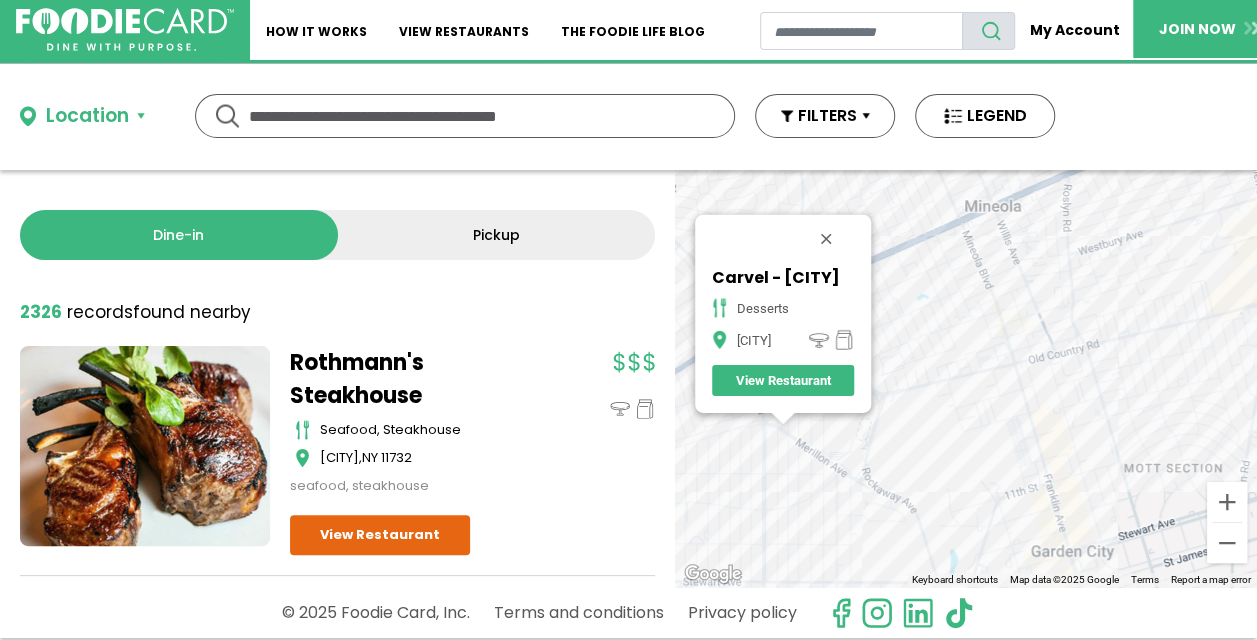 click on "To navigate, press the arrow keys. Carvel - Nassau Blvd desserts Garden City View Restaurant" at bounding box center (966, 378) 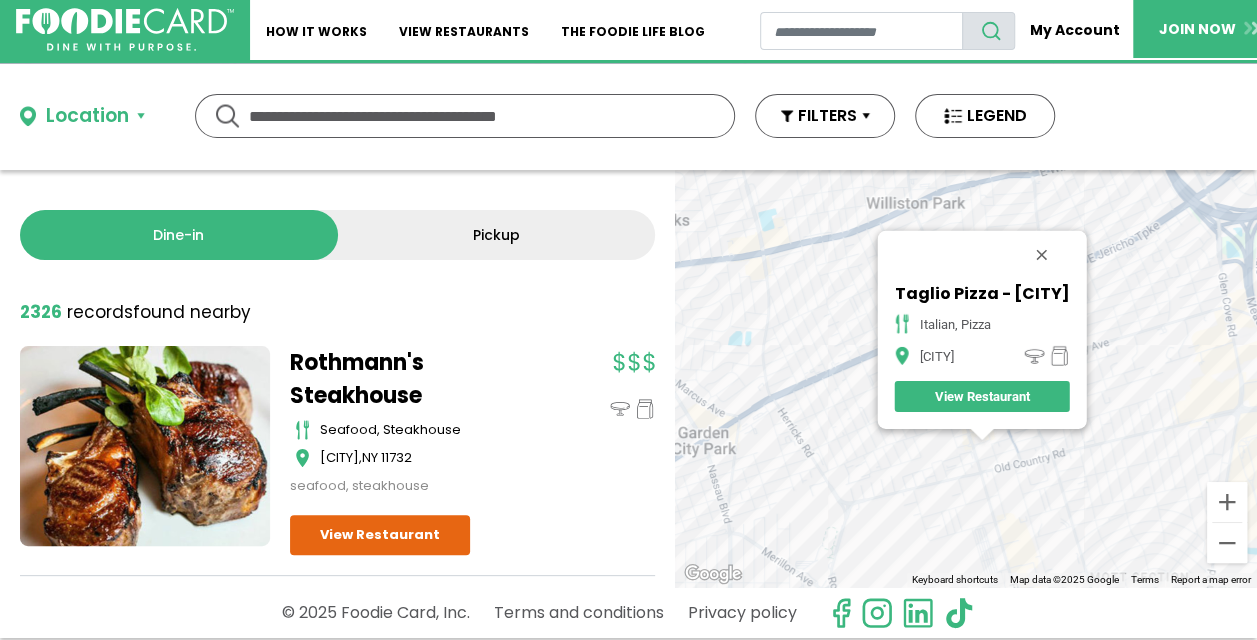 drag, startPoint x: 1099, startPoint y: 474, endPoint x: 1110, endPoint y: 460, distance: 17.804493 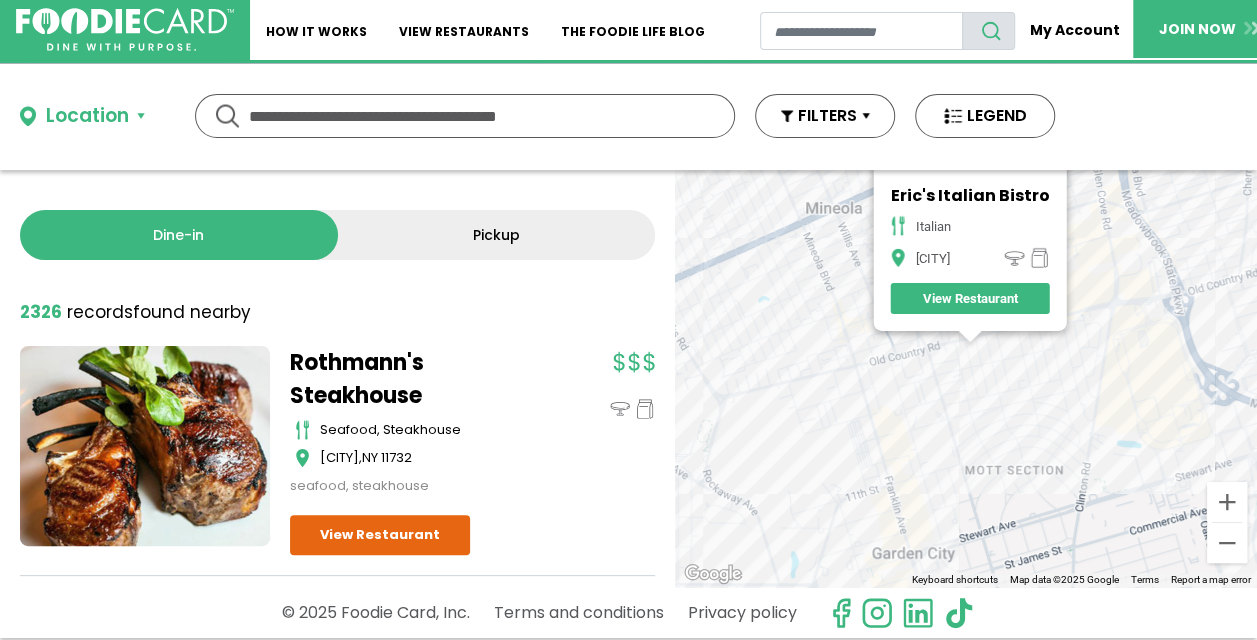 drag, startPoint x: 1124, startPoint y: 522, endPoint x: 1116, endPoint y: 423, distance: 99.32271 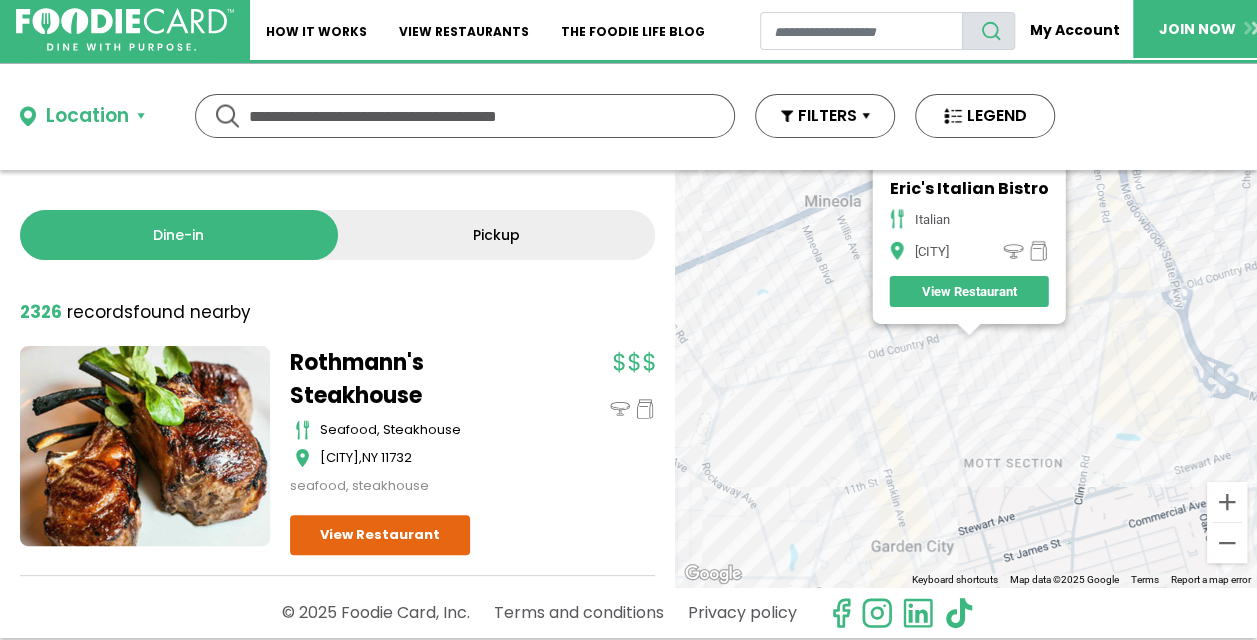 click on "To navigate, press the arrow keys. Eric's Italian Bistro italian Mineola View Restaurant" at bounding box center [966, 378] 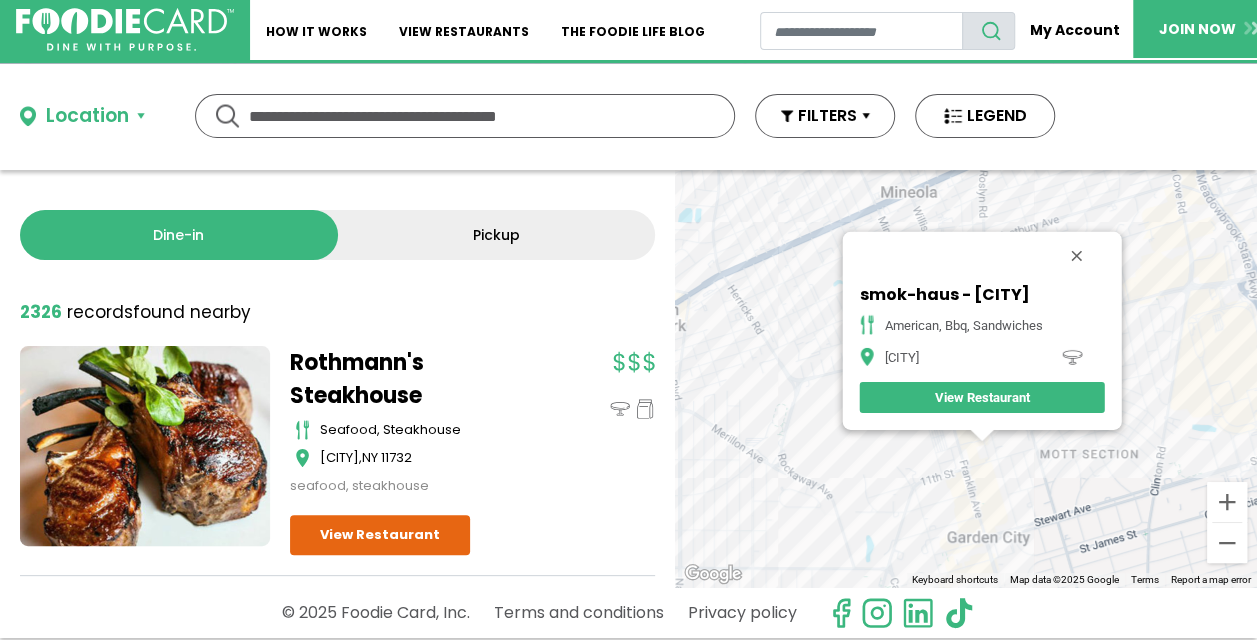 click on "To navigate, press the arrow keys. smok-haus - Garden City american, bbq, sandwiches Garden City View Restaurant" at bounding box center [966, 378] 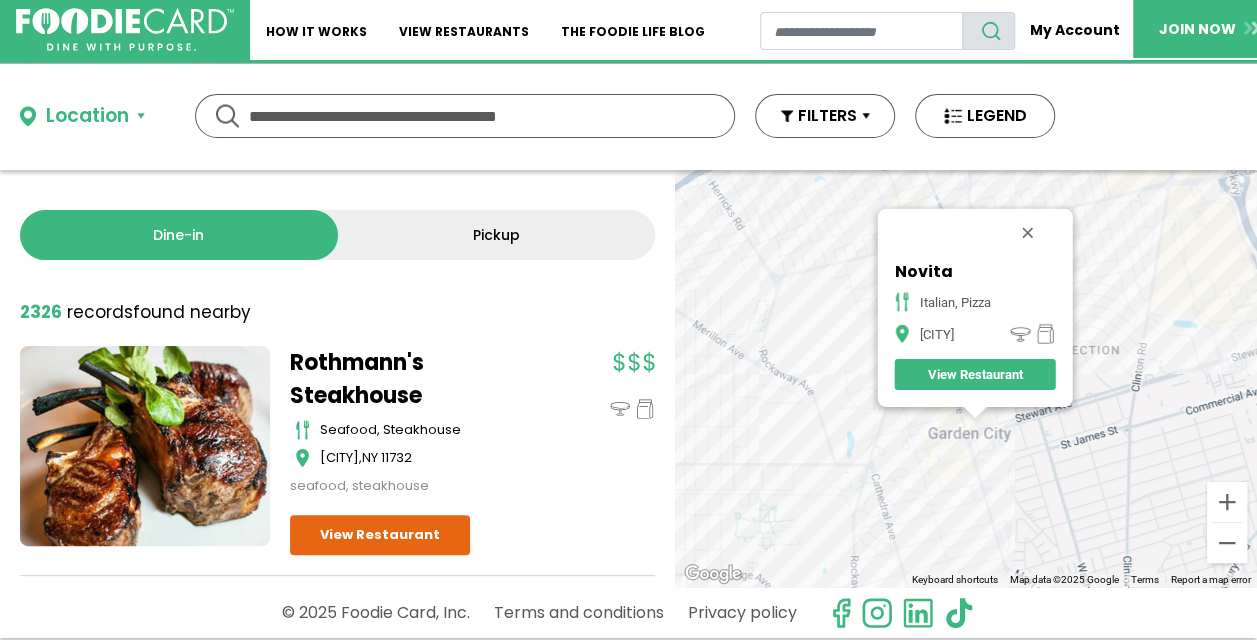 drag, startPoint x: 1000, startPoint y: 482, endPoint x: 988, endPoint y: 447, distance: 37 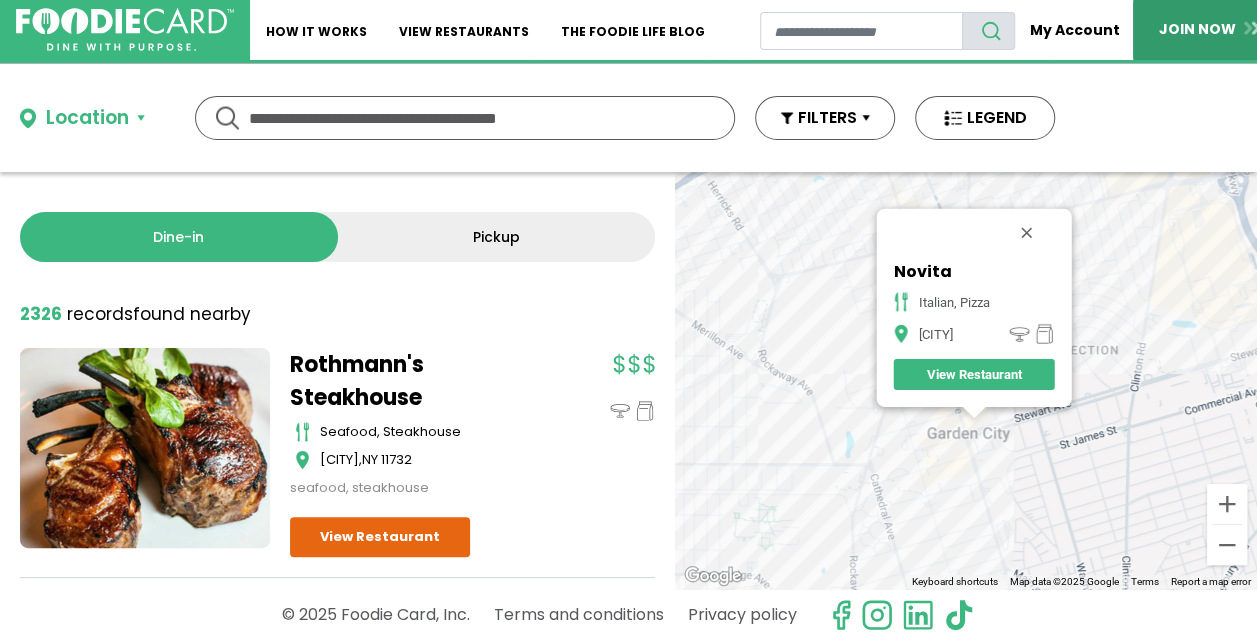 scroll, scrollTop: 0, scrollLeft: 0, axis: both 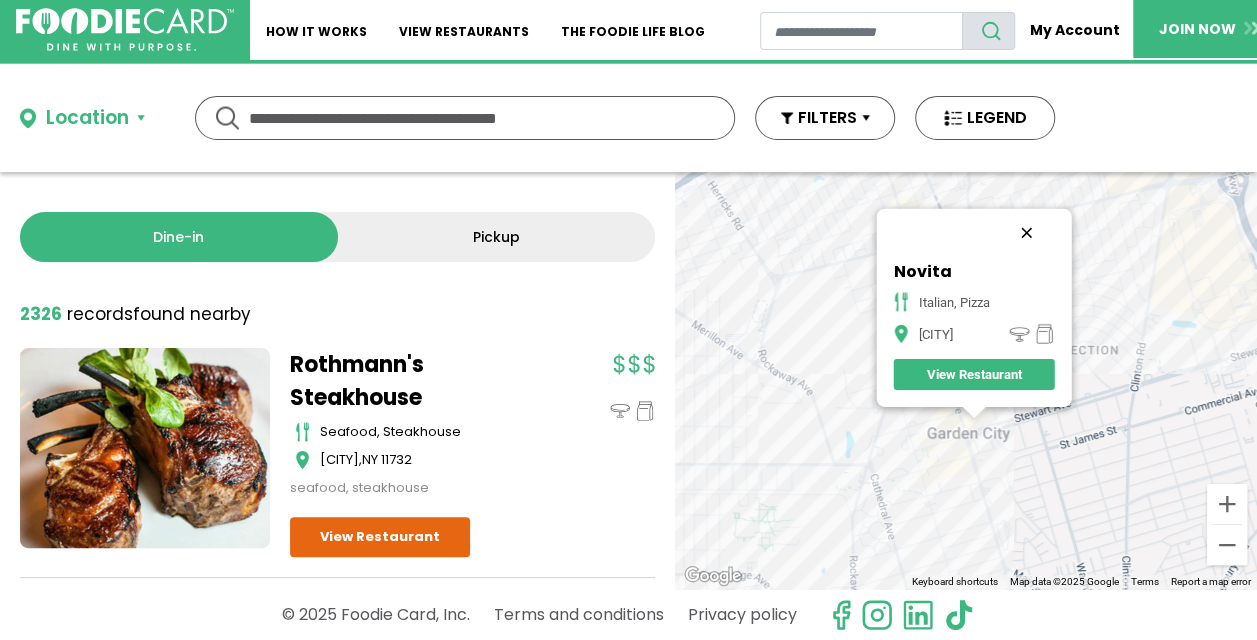 click at bounding box center [1027, 233] 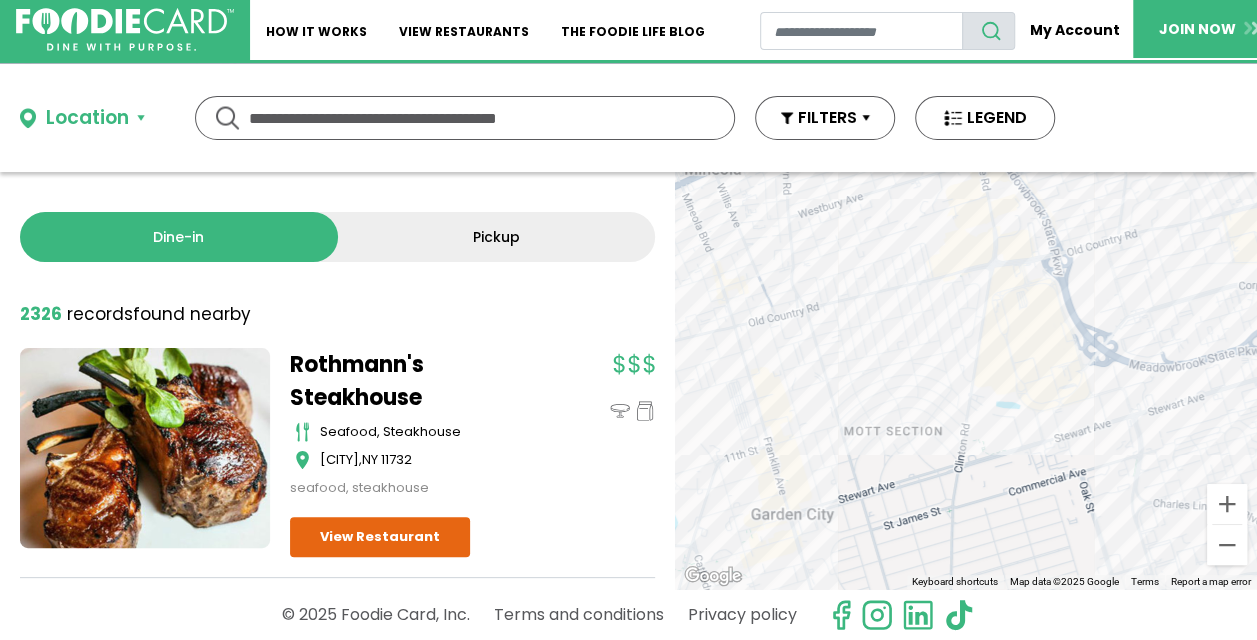 drag, startPoint x: 968, startPoint y: 404, endPoint x: 884, endPoint y: 443, distance: 92.61209 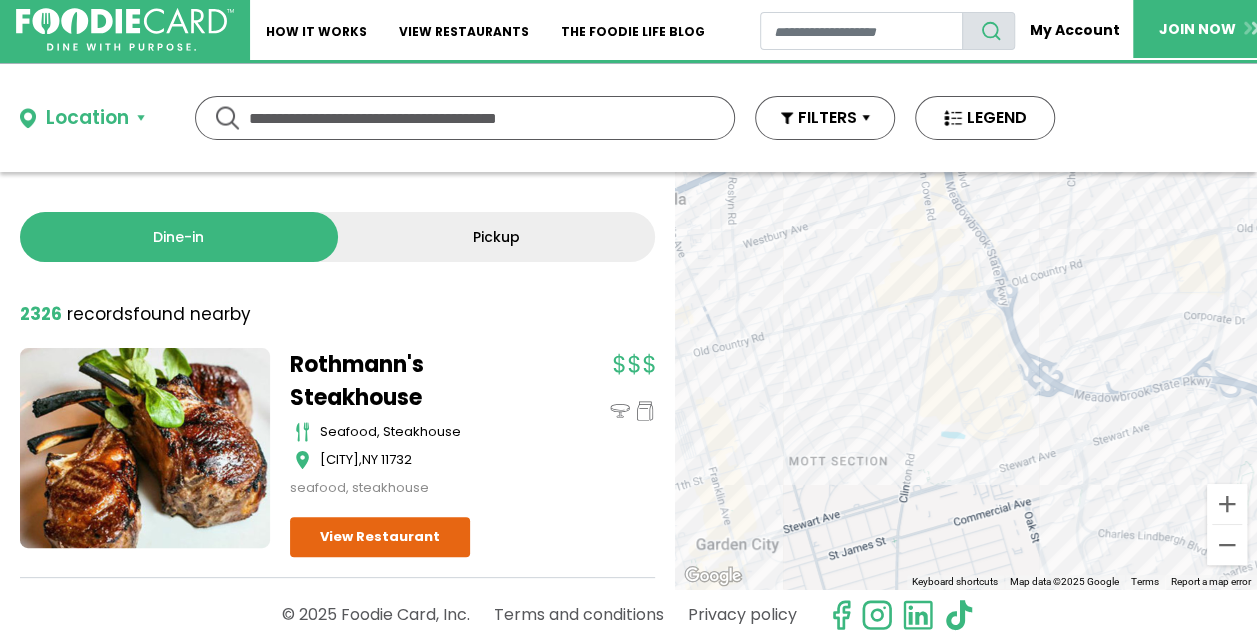 click on "To navigate, press the arrow keys." at bounding box center [966, 380] 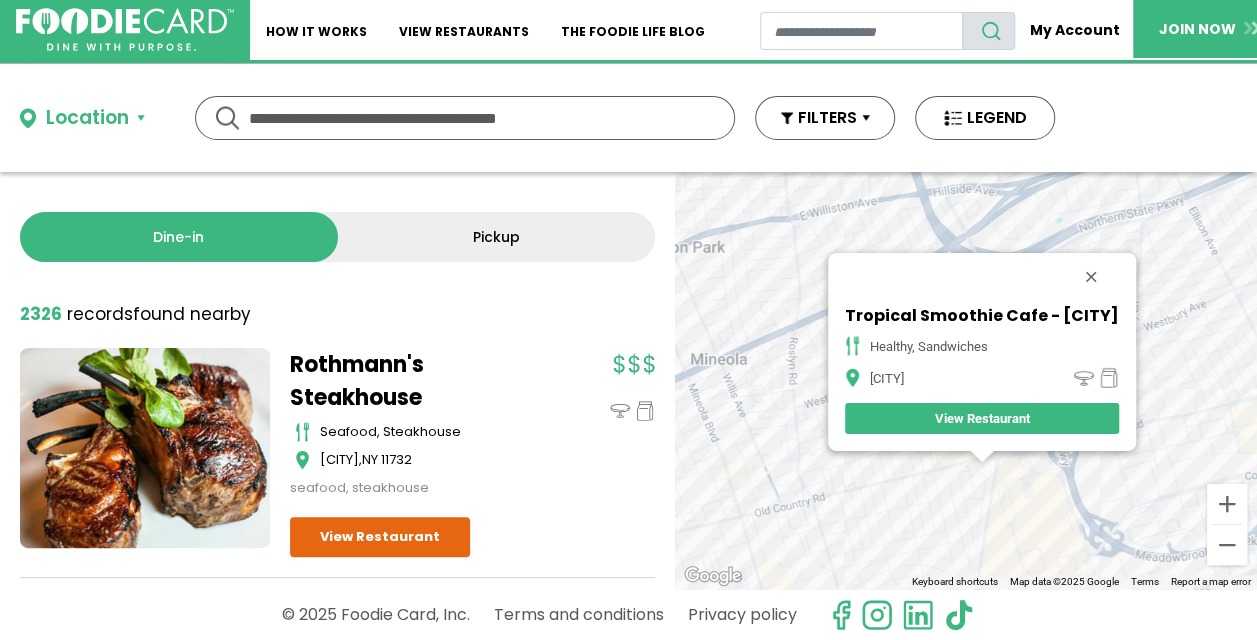click on "View Restaurant" at bounding box center (982, 418) 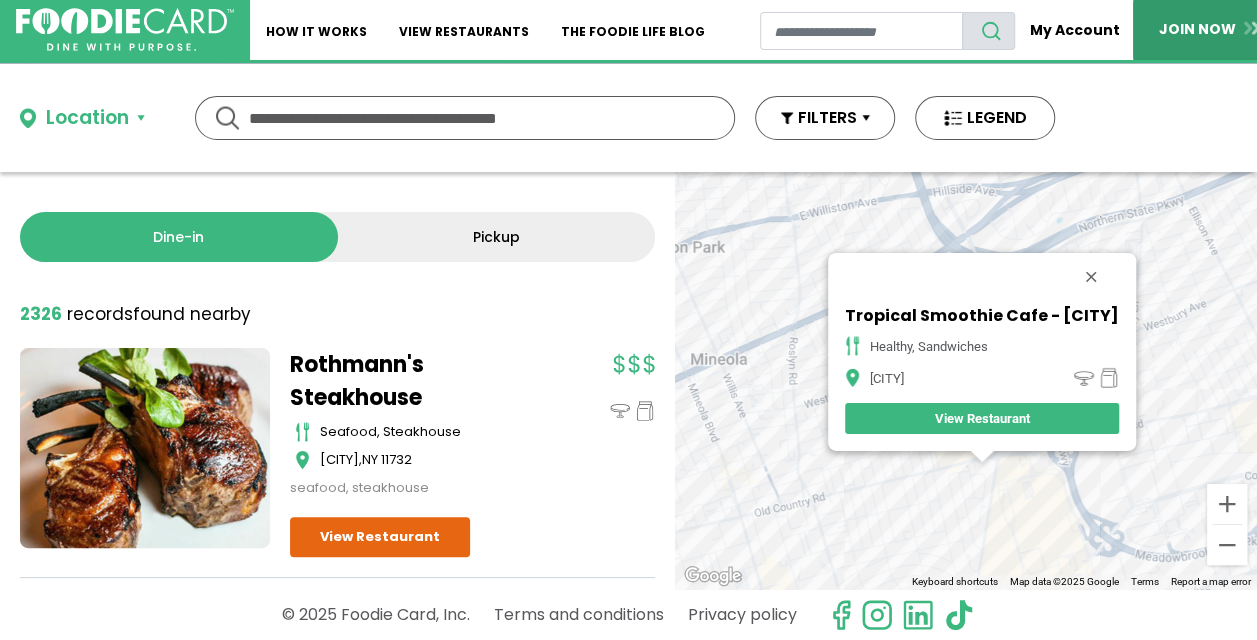 click on "JOIN NOW" at bounding box center (1213, 29) 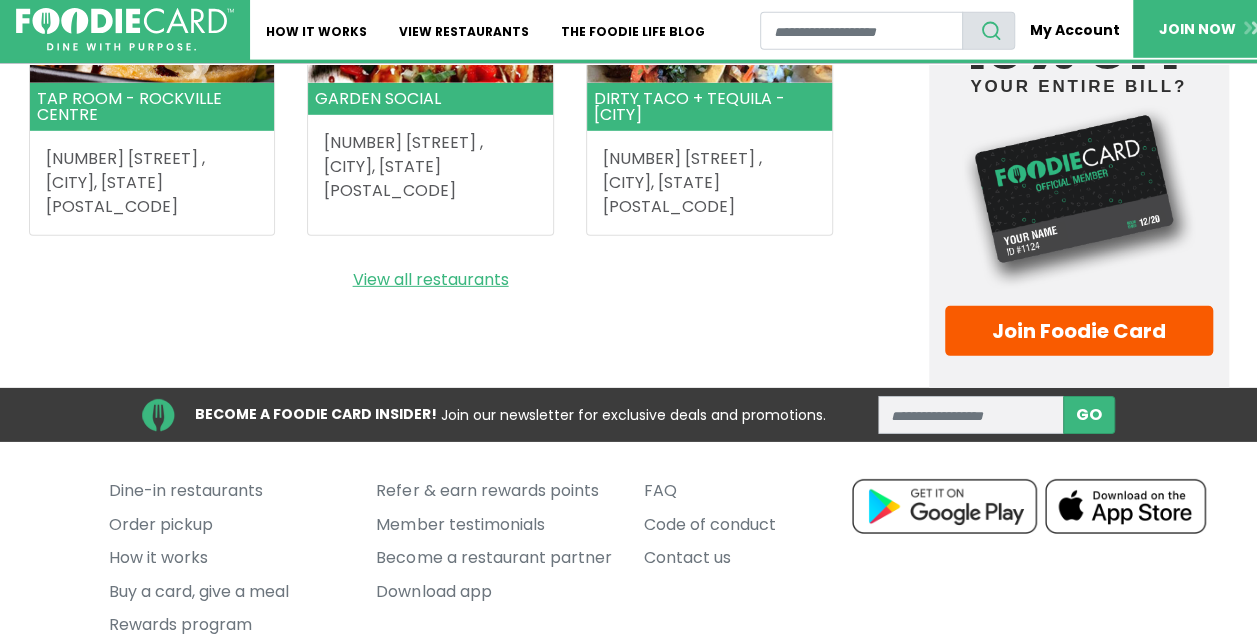 scroll, scrollTop: 2961, scrollLeft: 0, axis: vertical 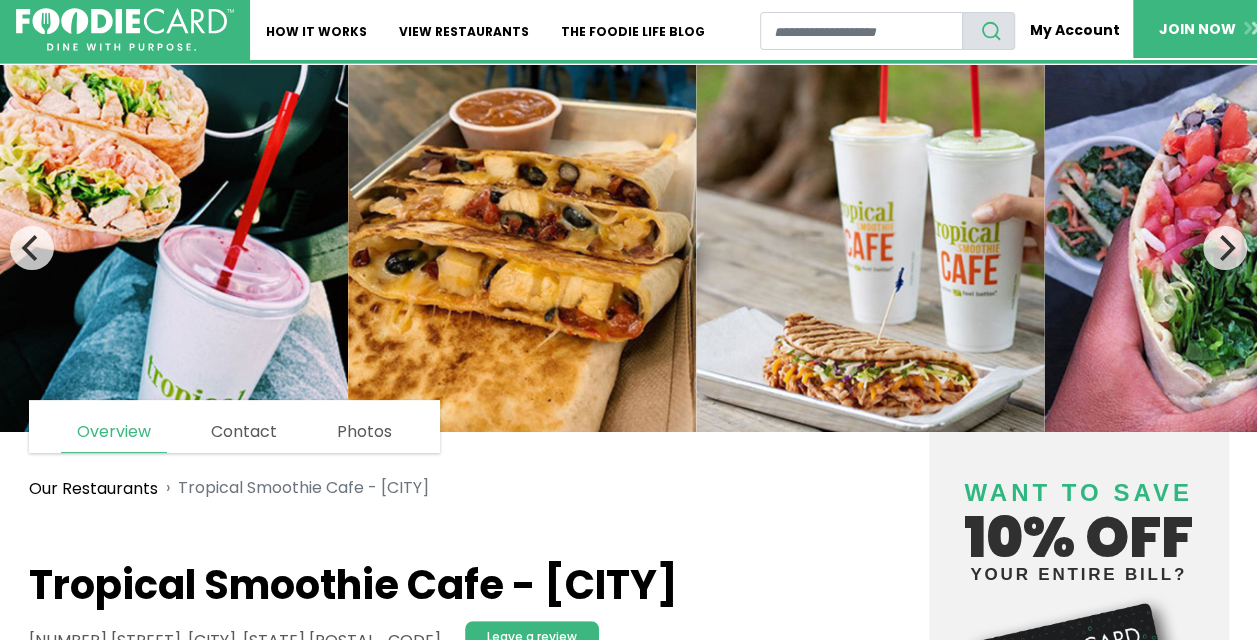 drag, startPoint x: 1046, startPoint y: 592, endPoint x: -4, endPoint y: 206, distance: 1118.7029 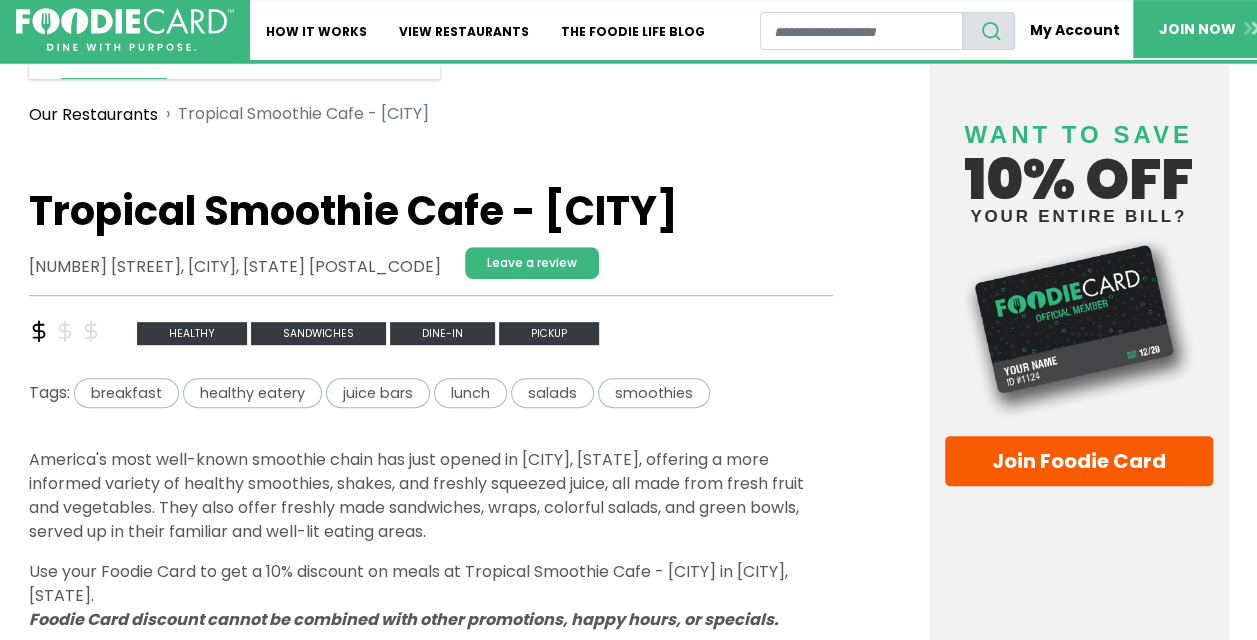 scroll, scrollTop: 500, scrollLeft: 0, axis: vertical 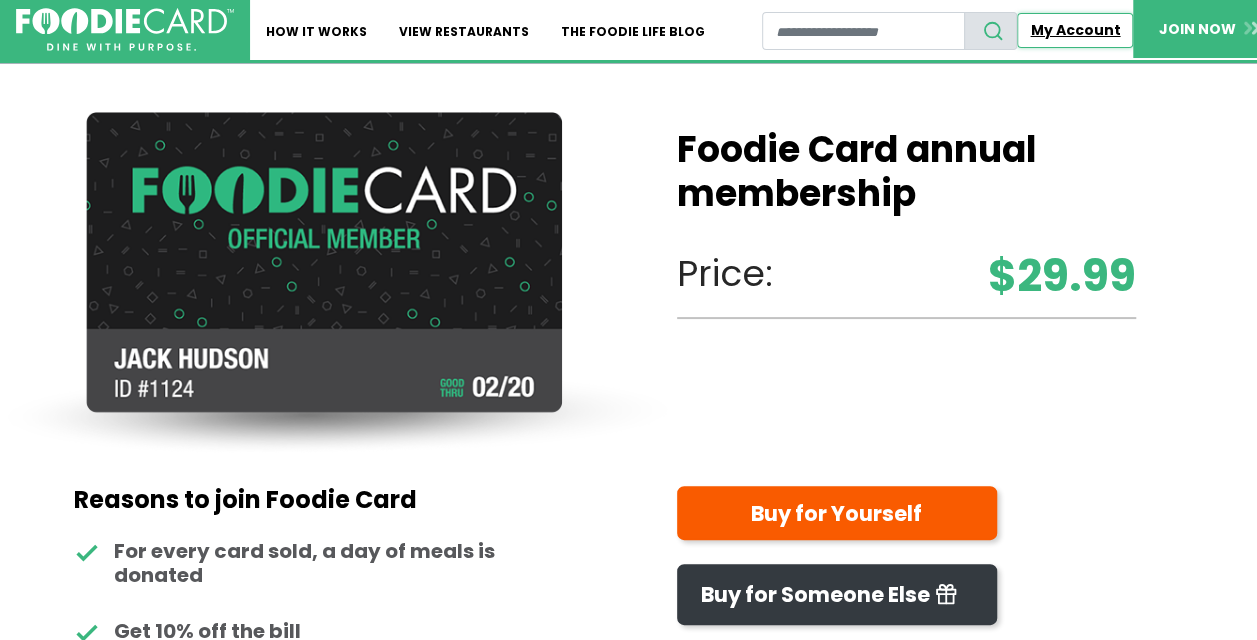 click on "My Account" at bounding box center [1075, 30] 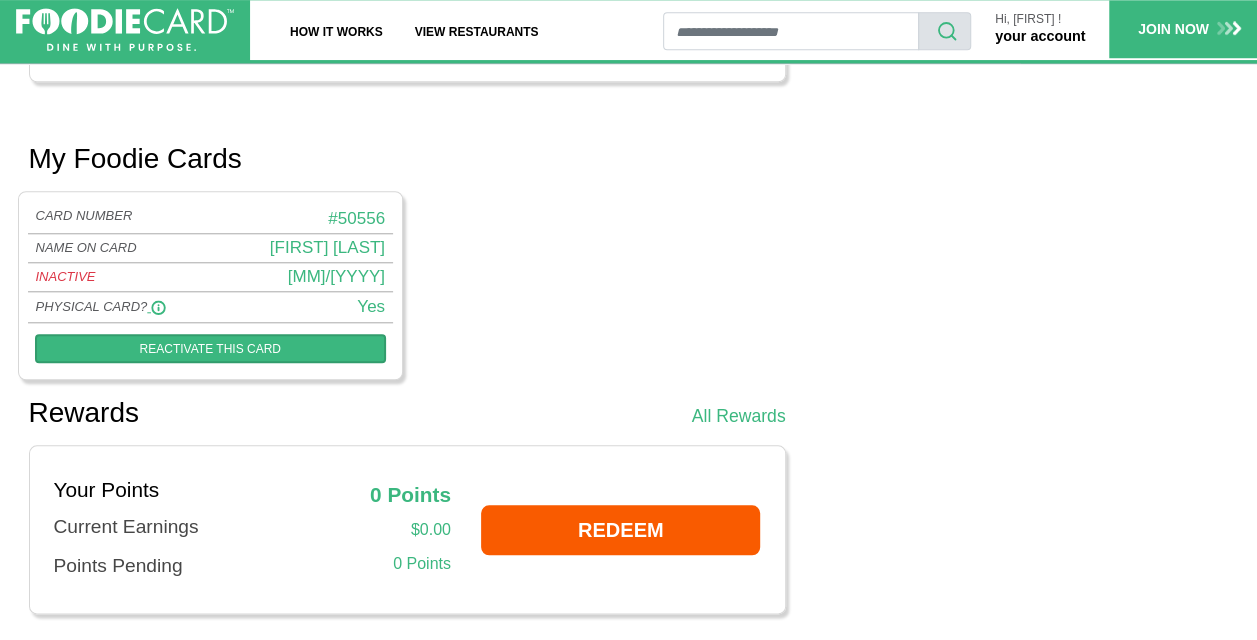 scroll, scrollTop: 650, scrollLeft: 0, axis: vertical 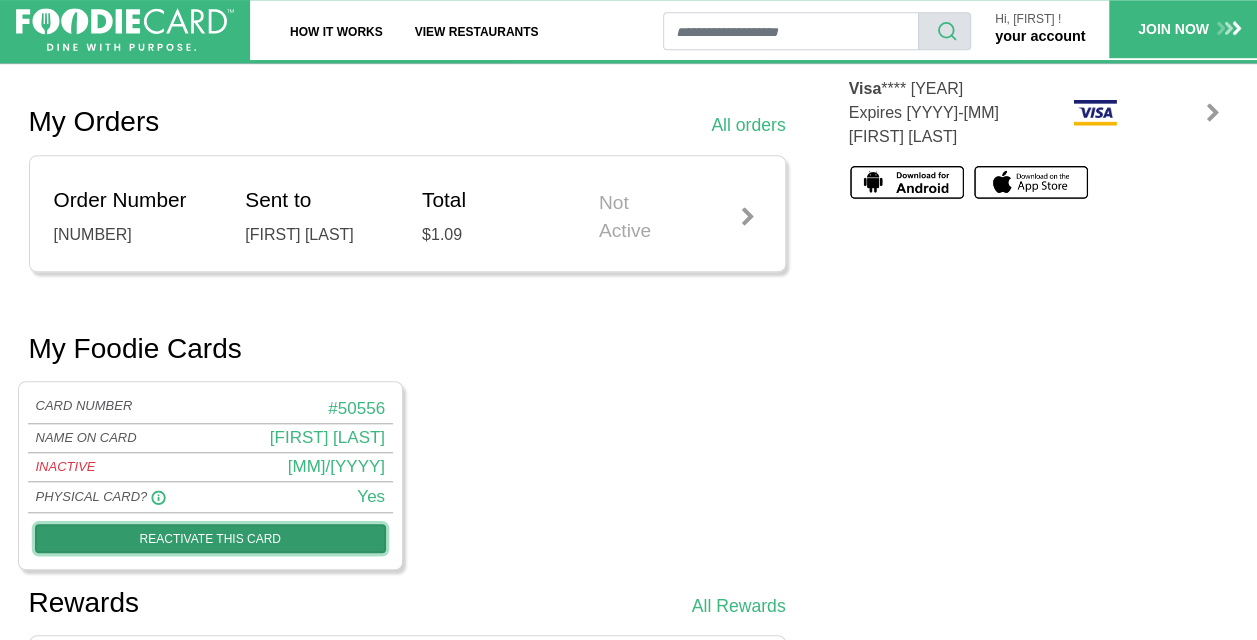 click on "Reactivate this card" at bounding box center (211, 538) 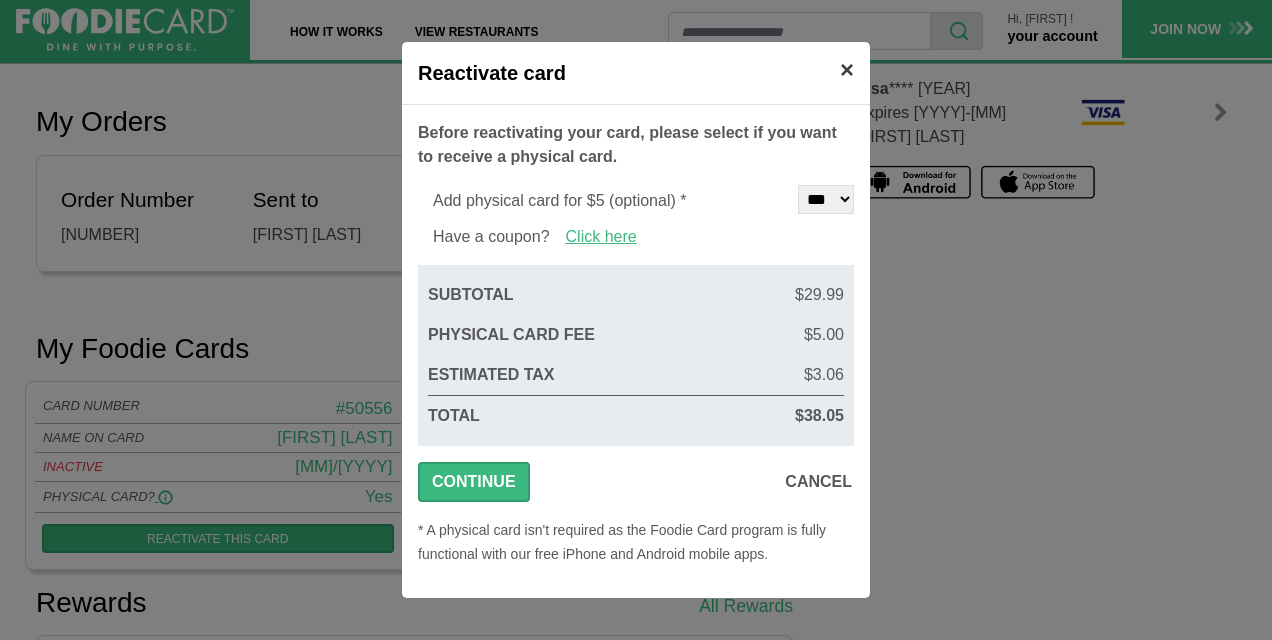 click on "×" at bounding box center [847, 69] 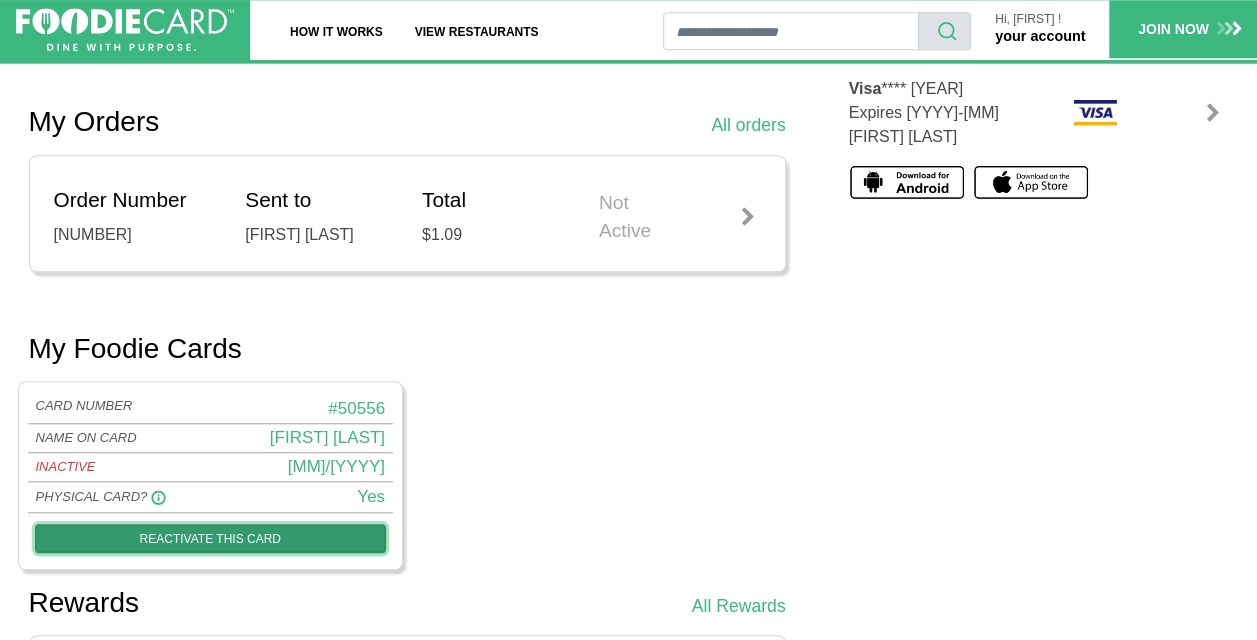 click on "Reactivate this card" at bounding box center (211, 538) 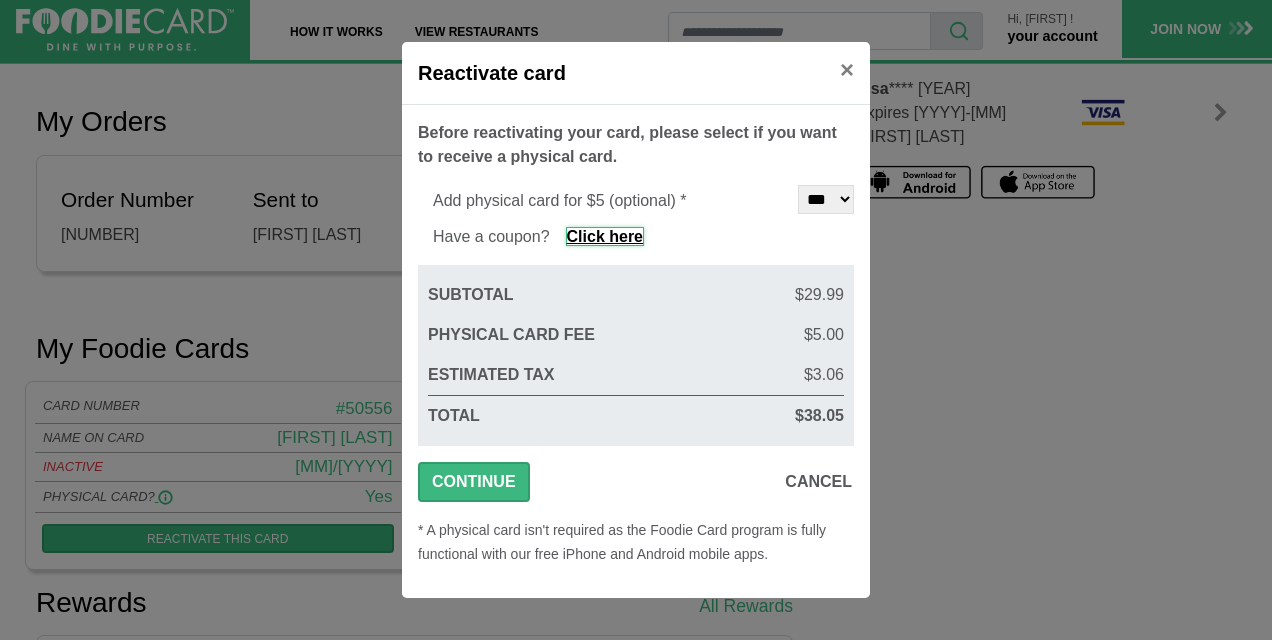 click on "Click here" at bounding box center (605, 236) 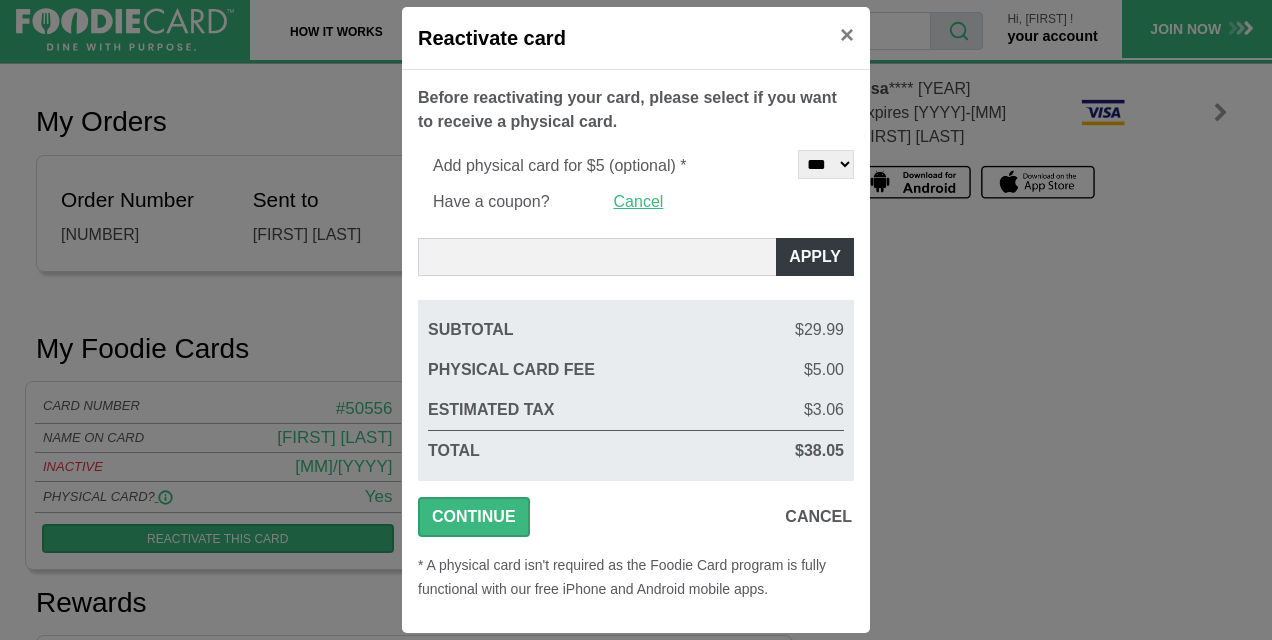 click on "Apply" at bounding box center (636, 257) 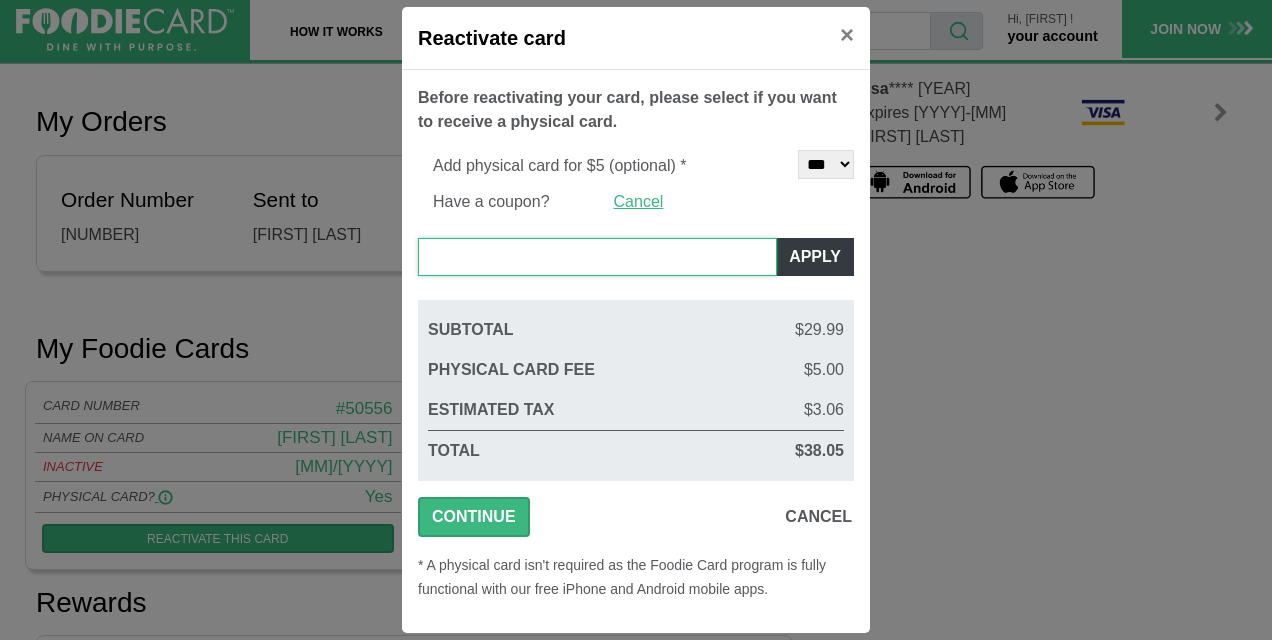 click at bounding box center [597, 257] 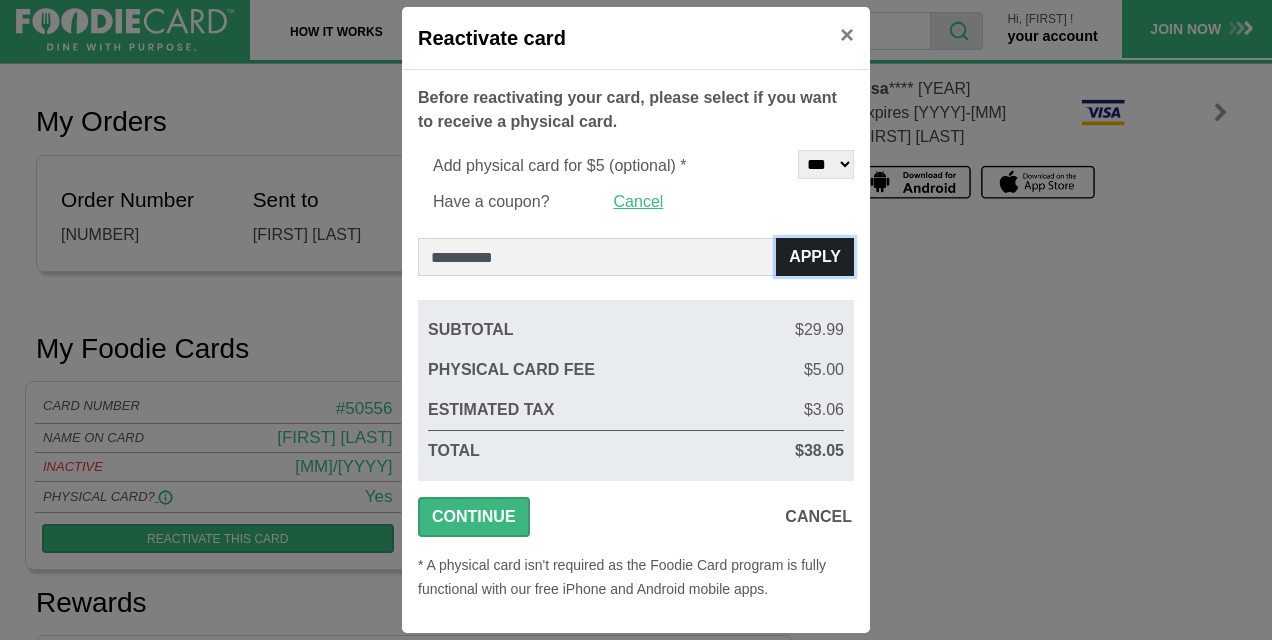click on "Apply" at bounding box center [815, 257] 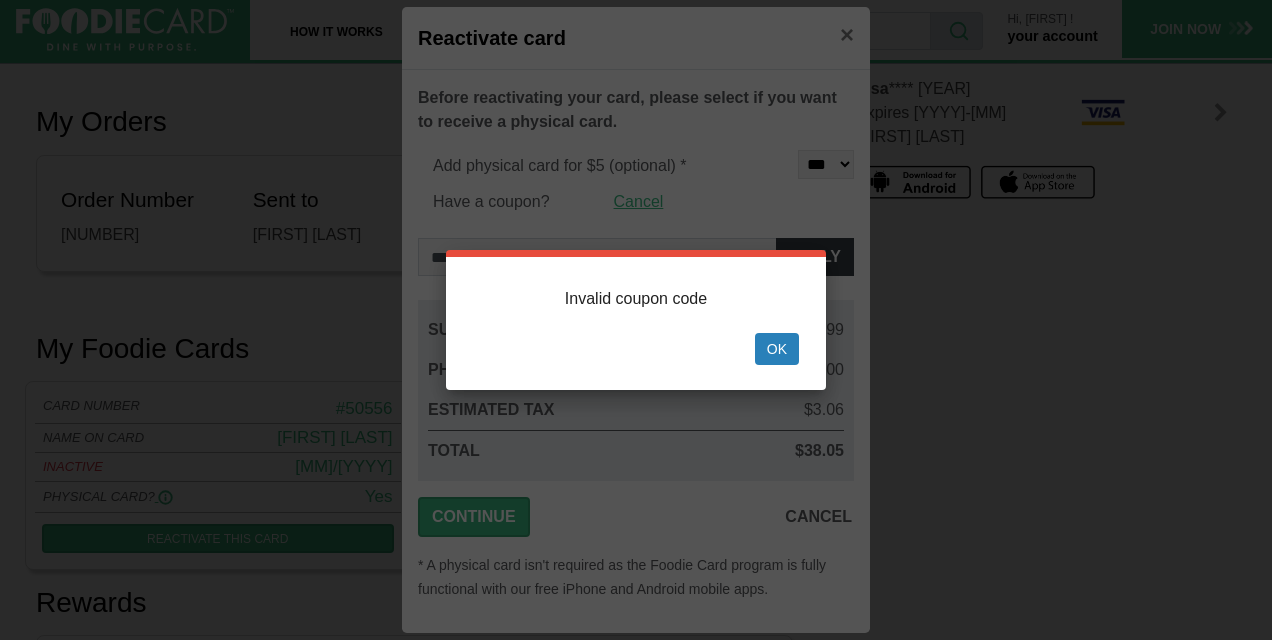 click on "Ok" at bounding box center (777, 349) 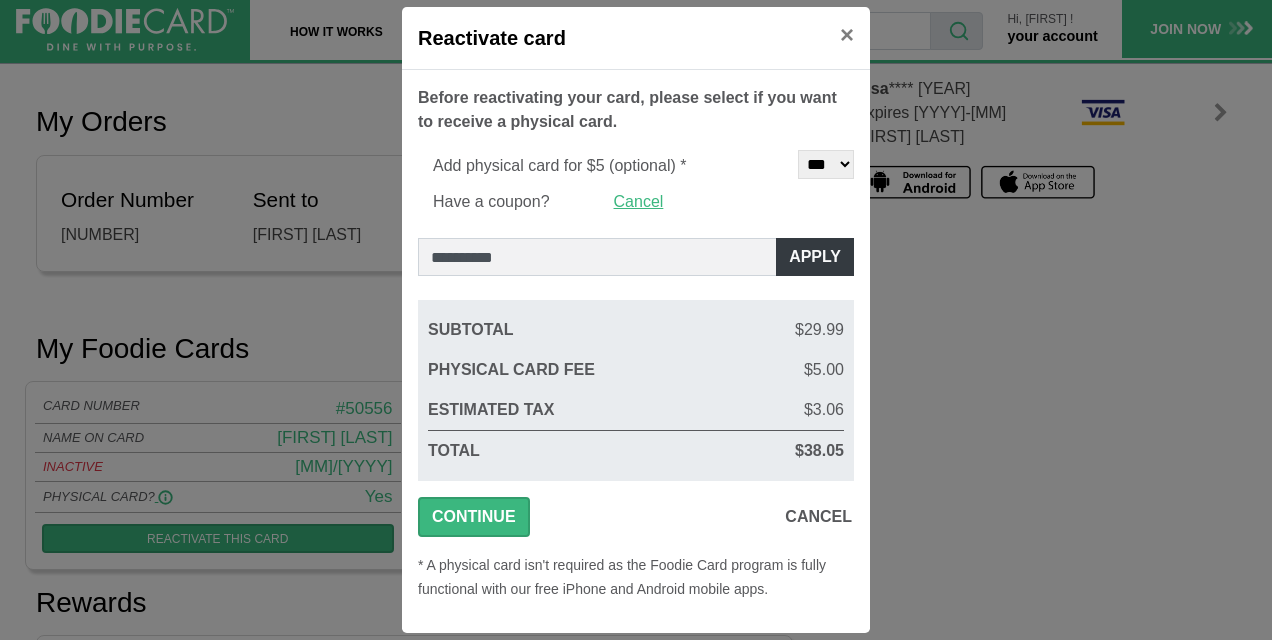 click on "**********" at bounding box center [636, 257] 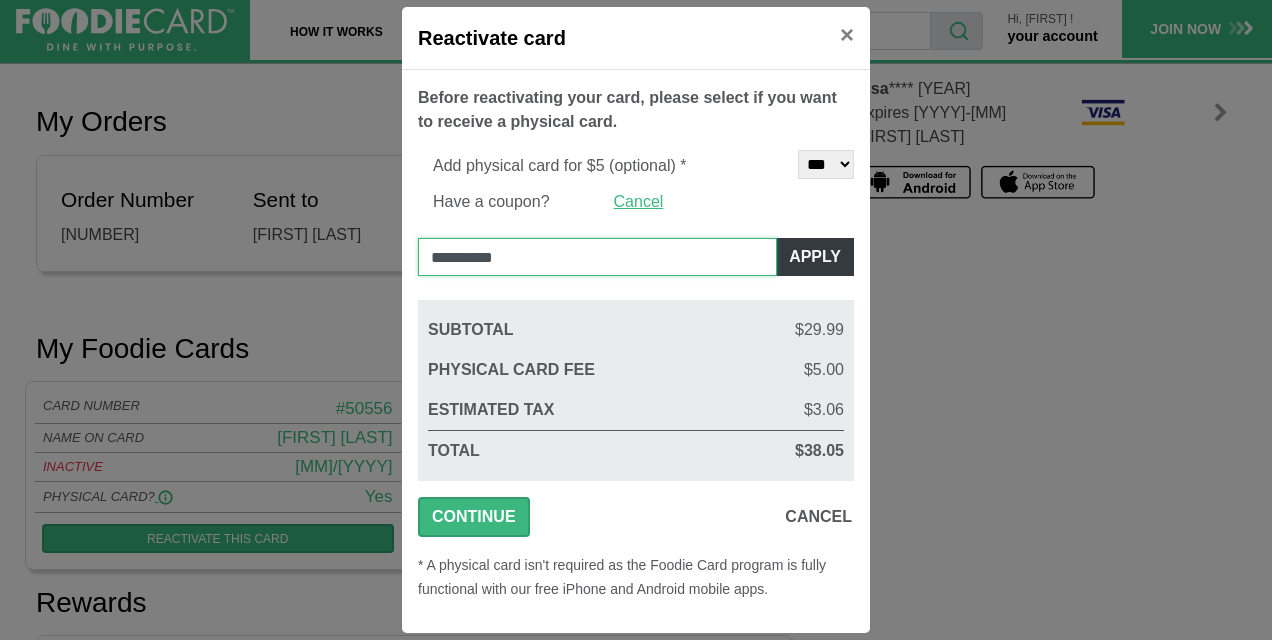 click on "**********" at bounding box center (597, 257) 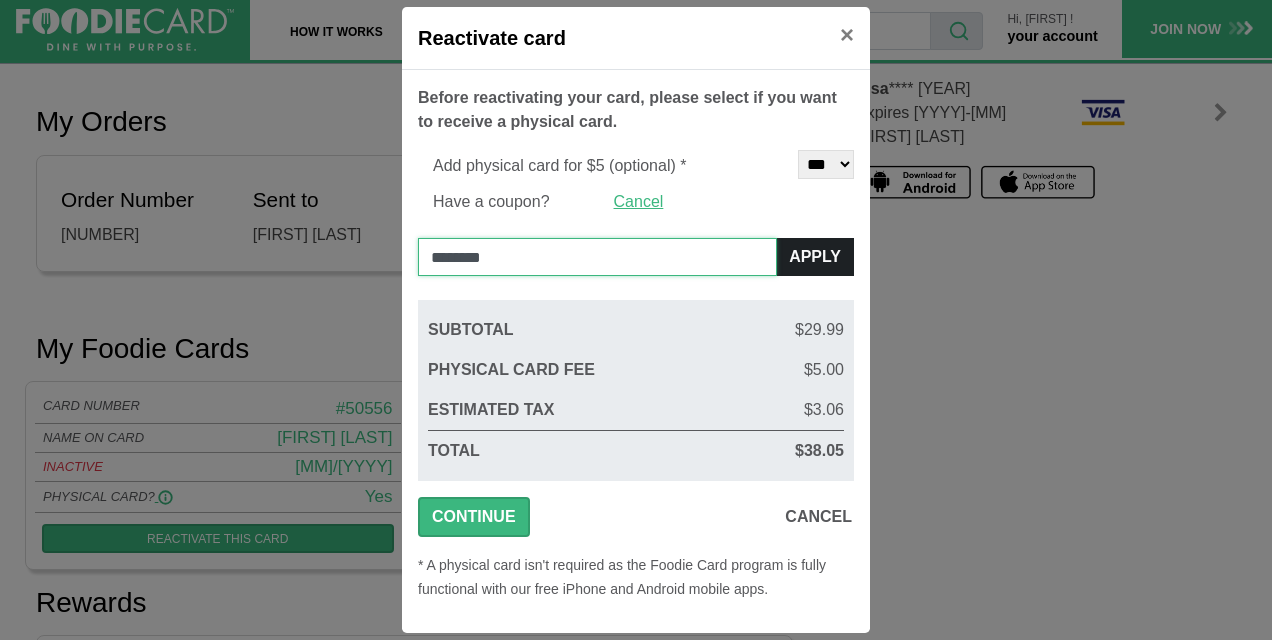 type on "********" 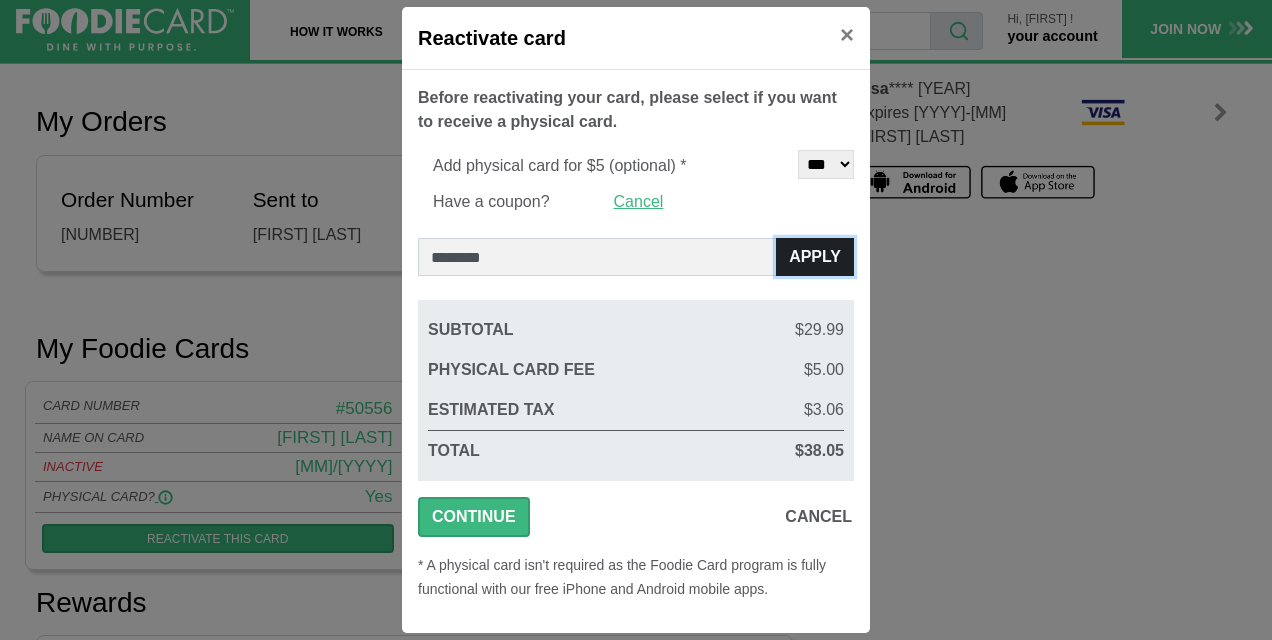 click on "Apply" at bounding box center [815, 257] 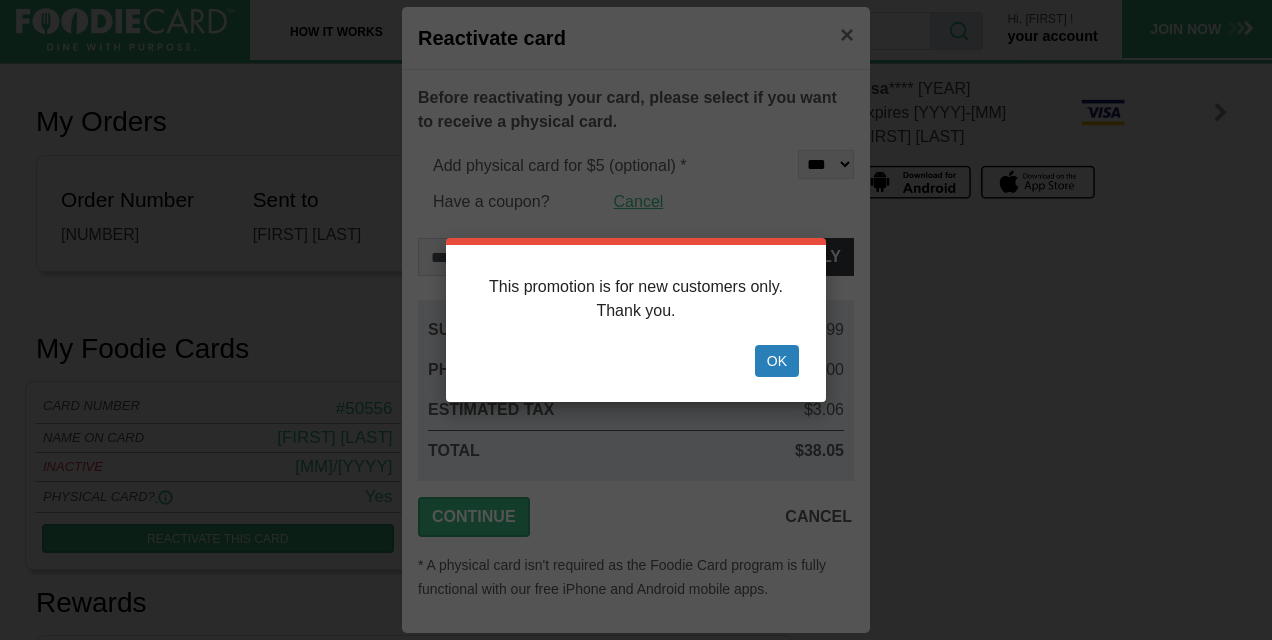 click on "Ok" at bounding box center [777, 361] 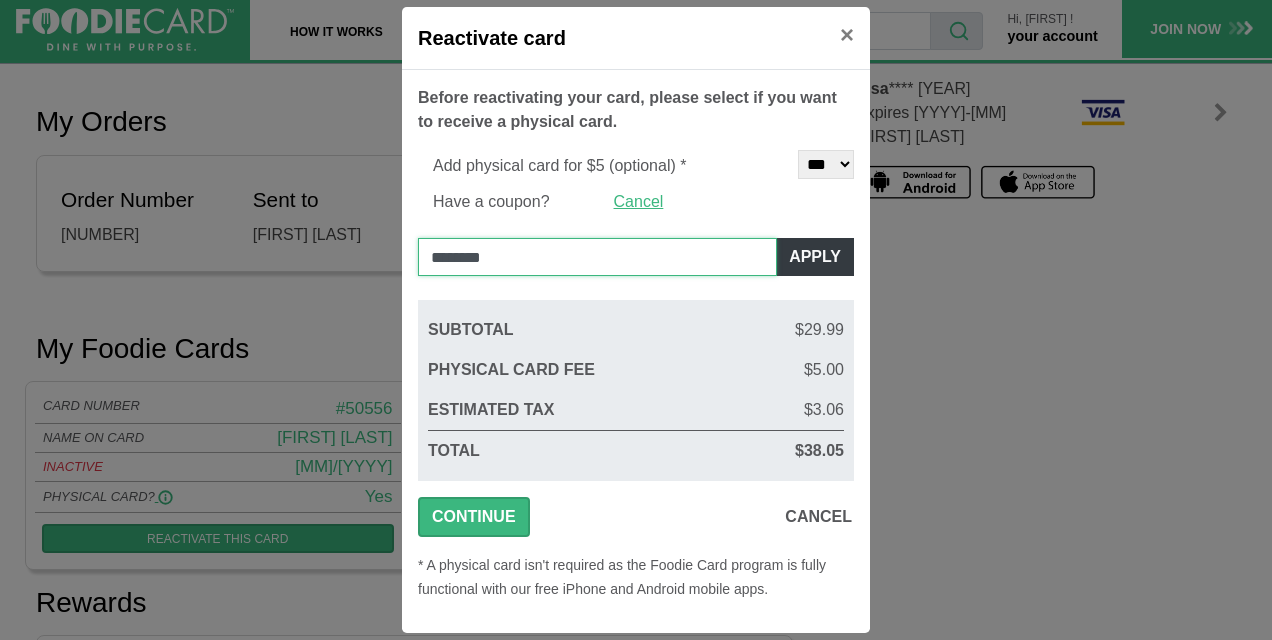 click on "********" at bounding box center (597, 257) 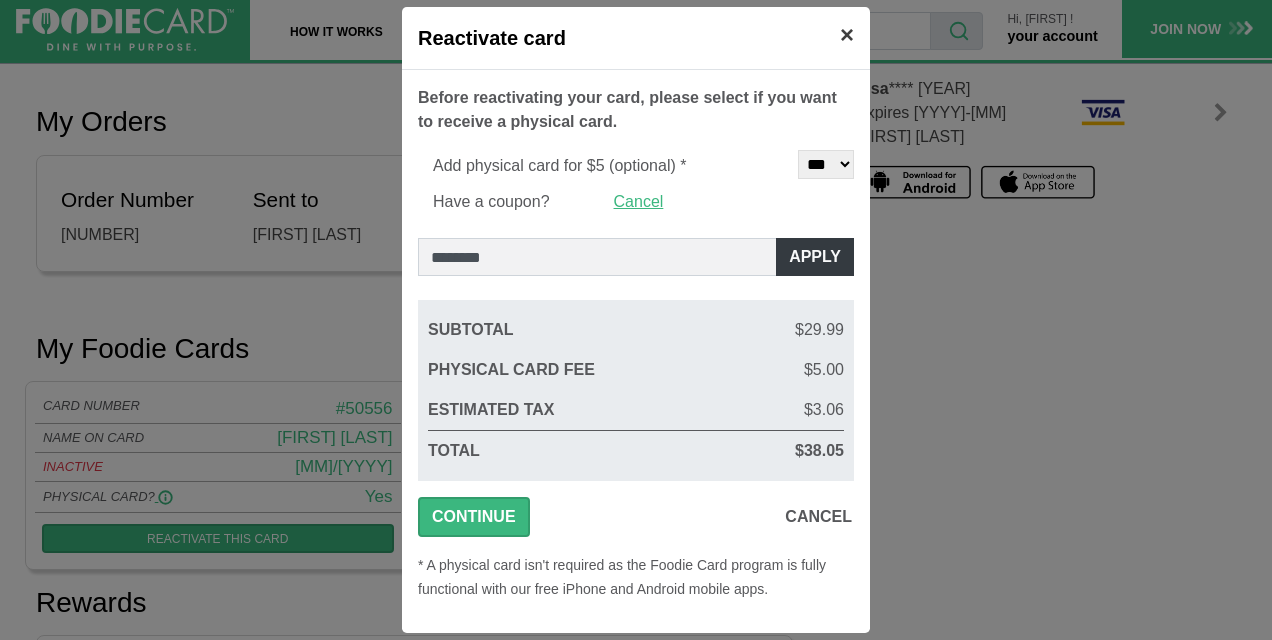 click on "×" at bounding box center (847, 34) 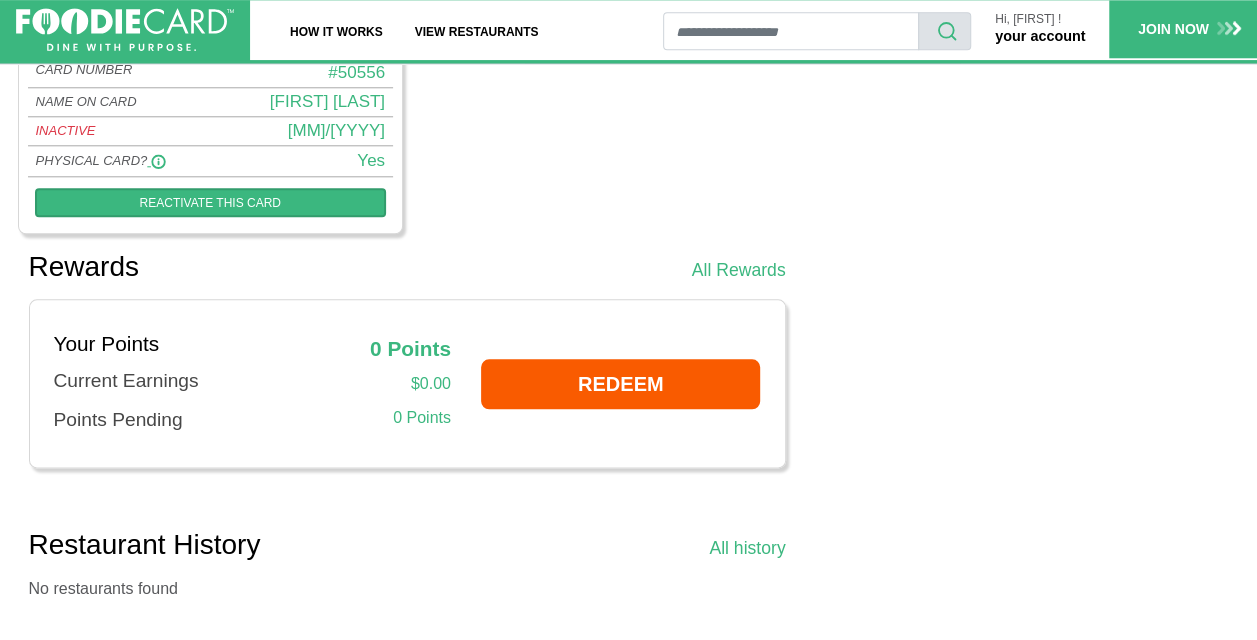 scroll, scrollTop: 1350, scrollLeft: 0, axis: vertical 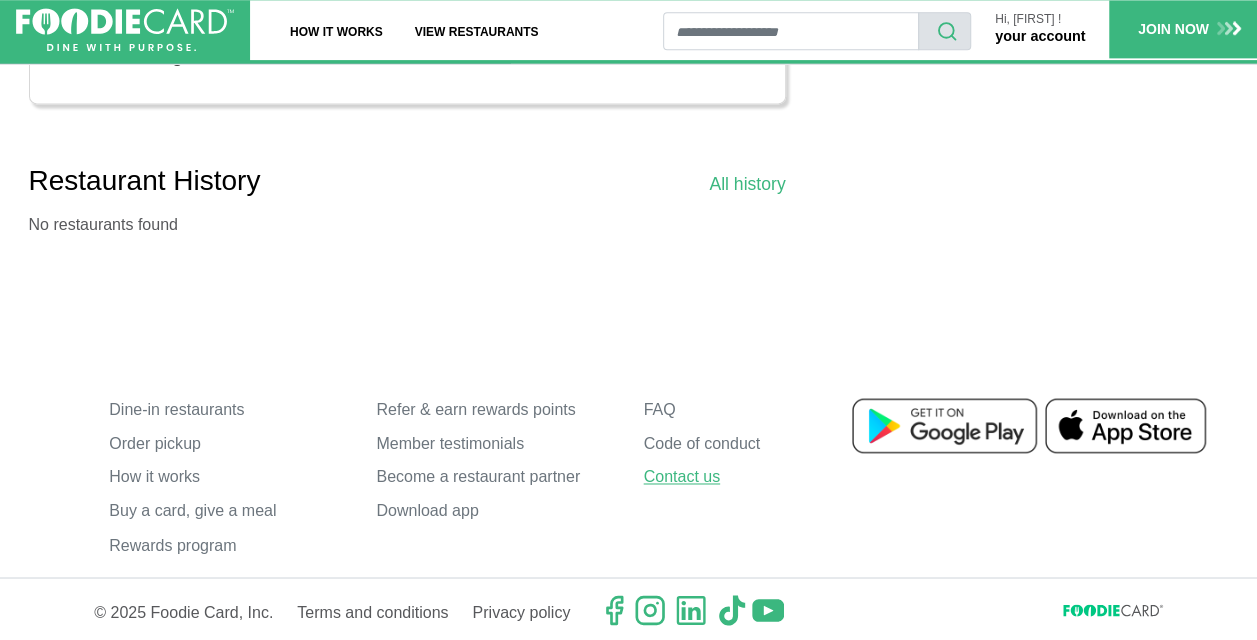 click on "Contact us" at bounding box center (762, 478) 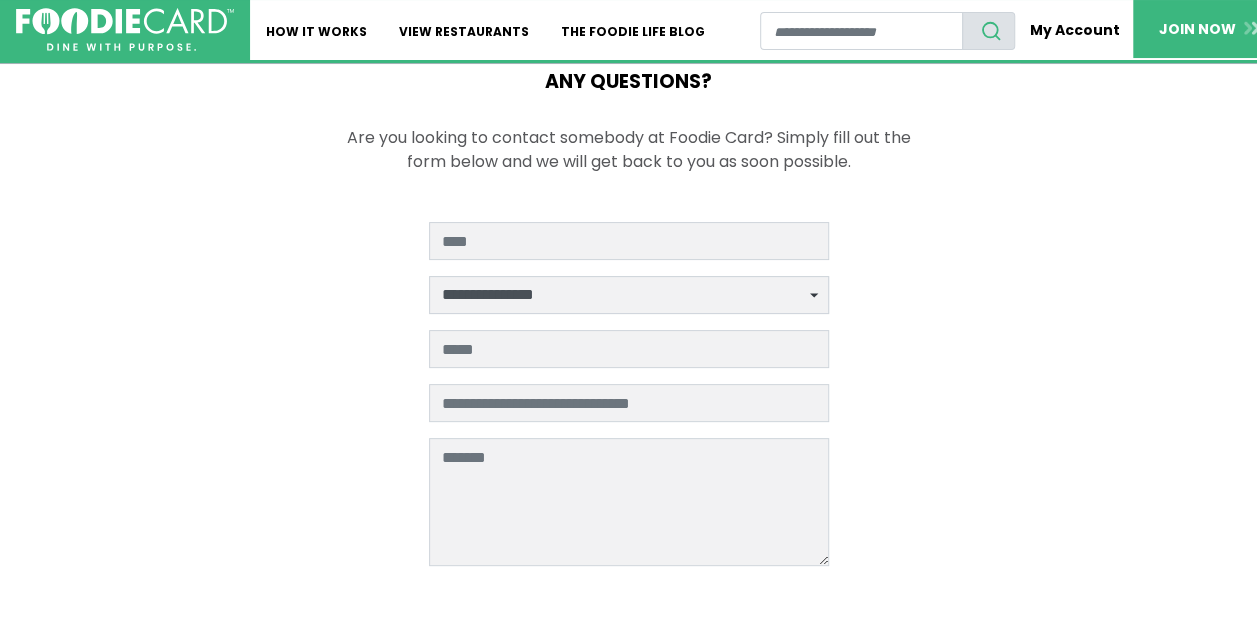 scroll, scrollTop: 0, scrollLeft: 0, axis: both 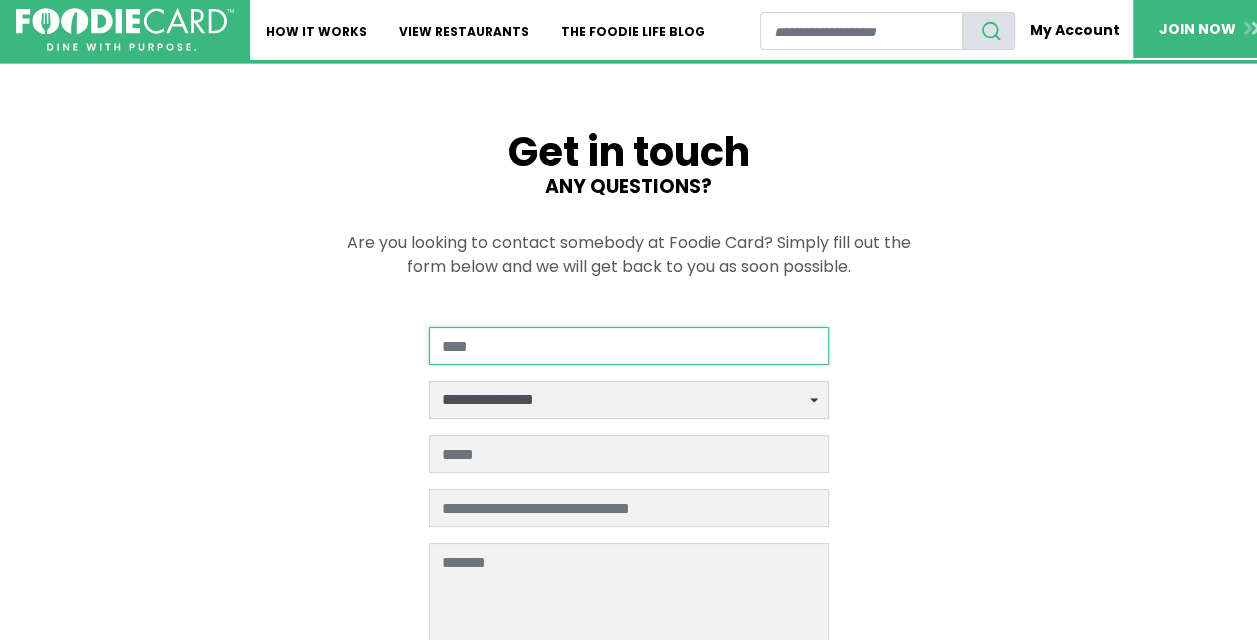 click at bounding box center [629, 346] 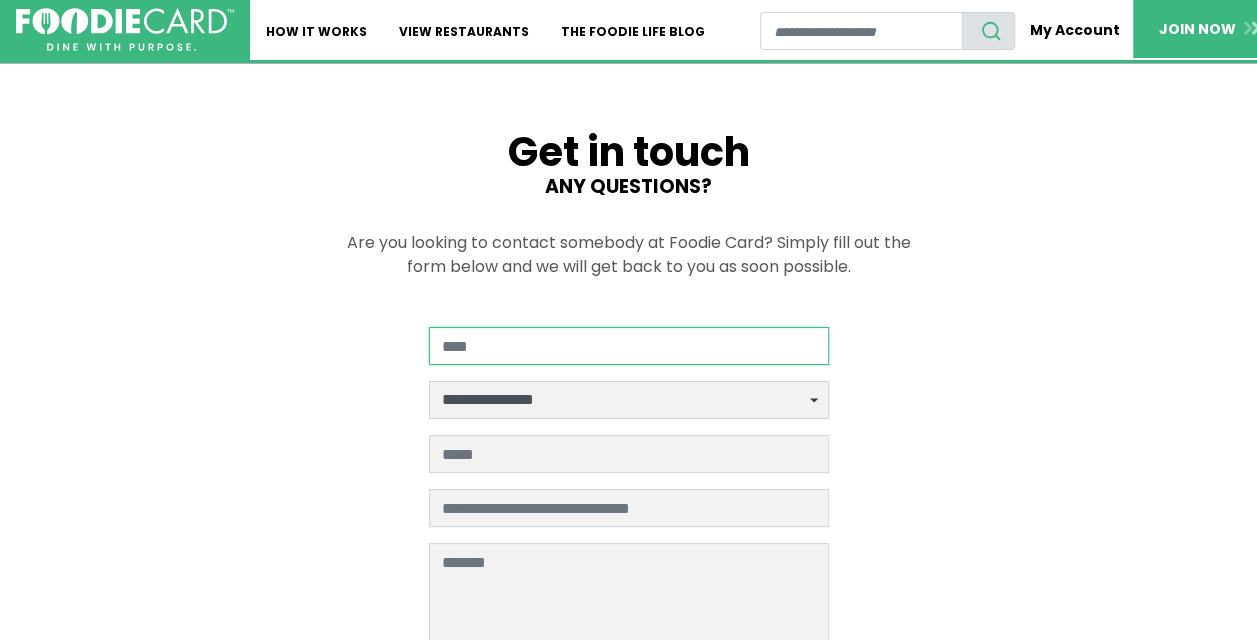 type on "**********" 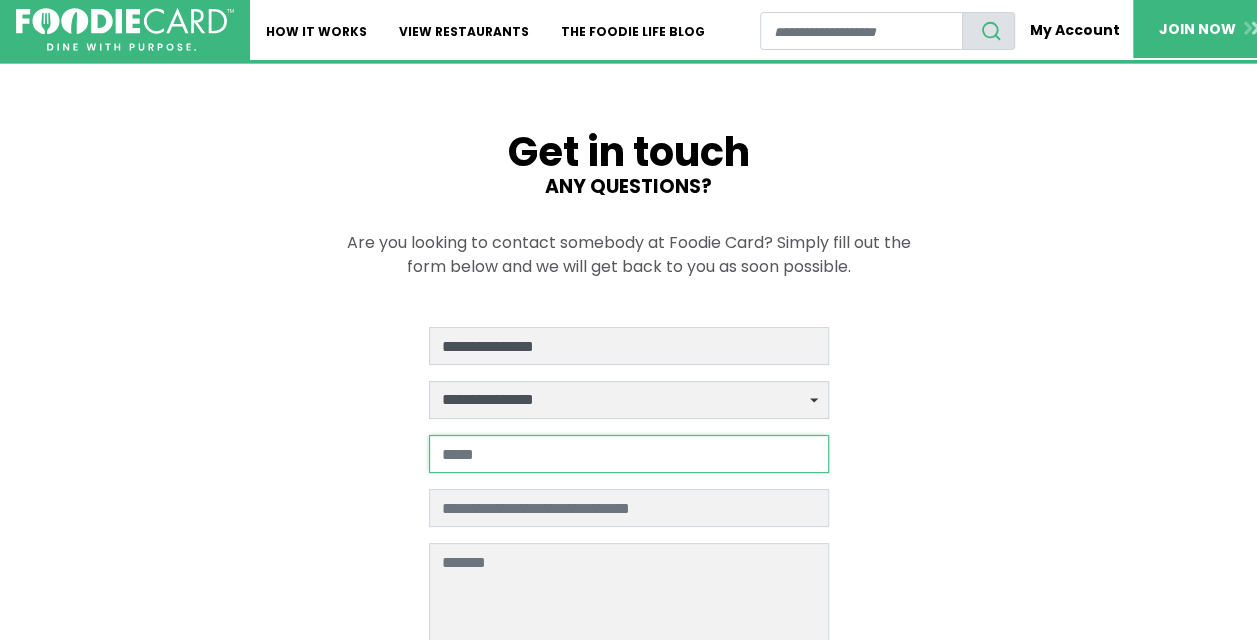 type on "**********" 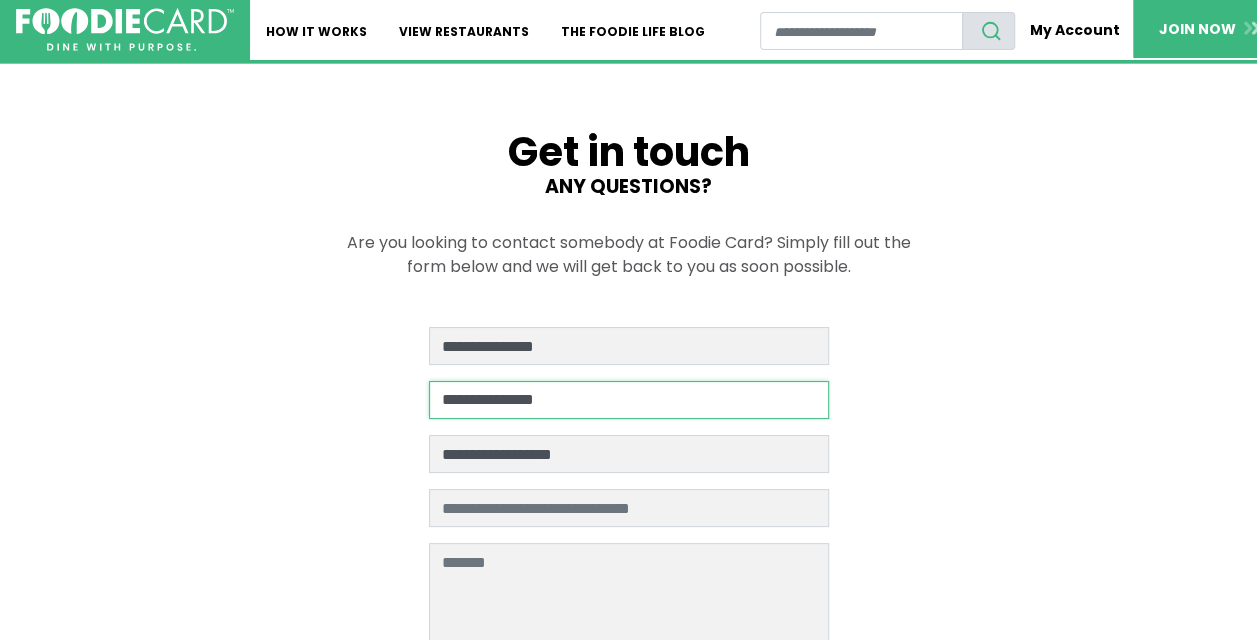 click on "**********" at bounding box center [629, 400] 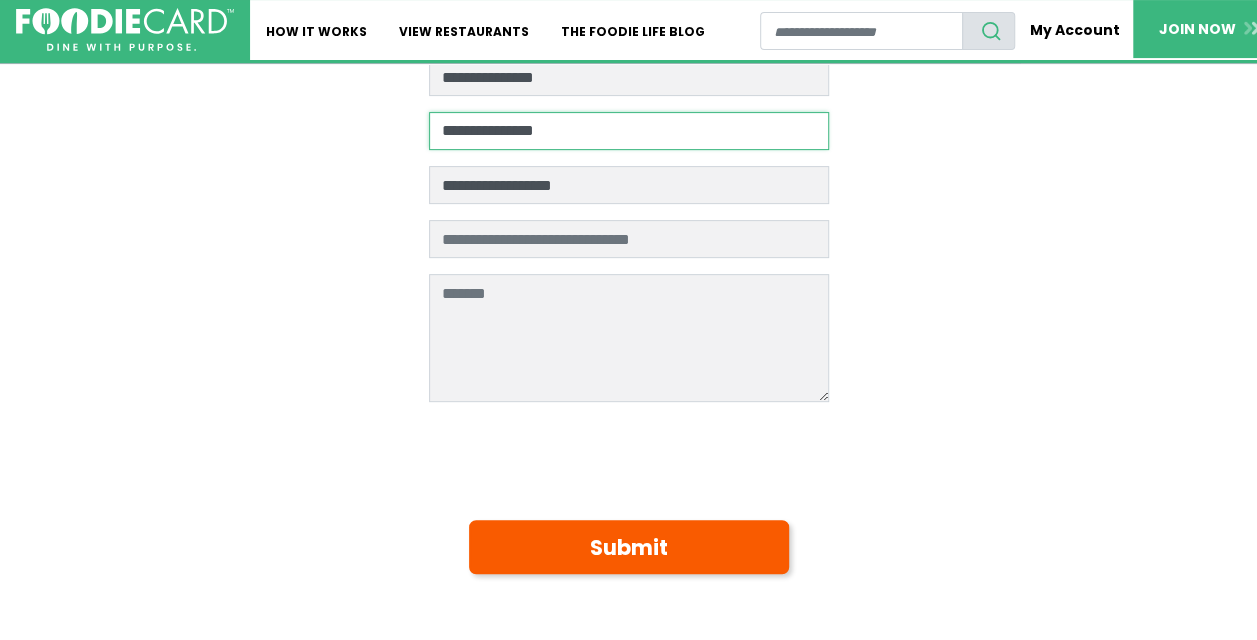 scroll, scrollTop: 300, scrollLeft: 0, axis: vertical 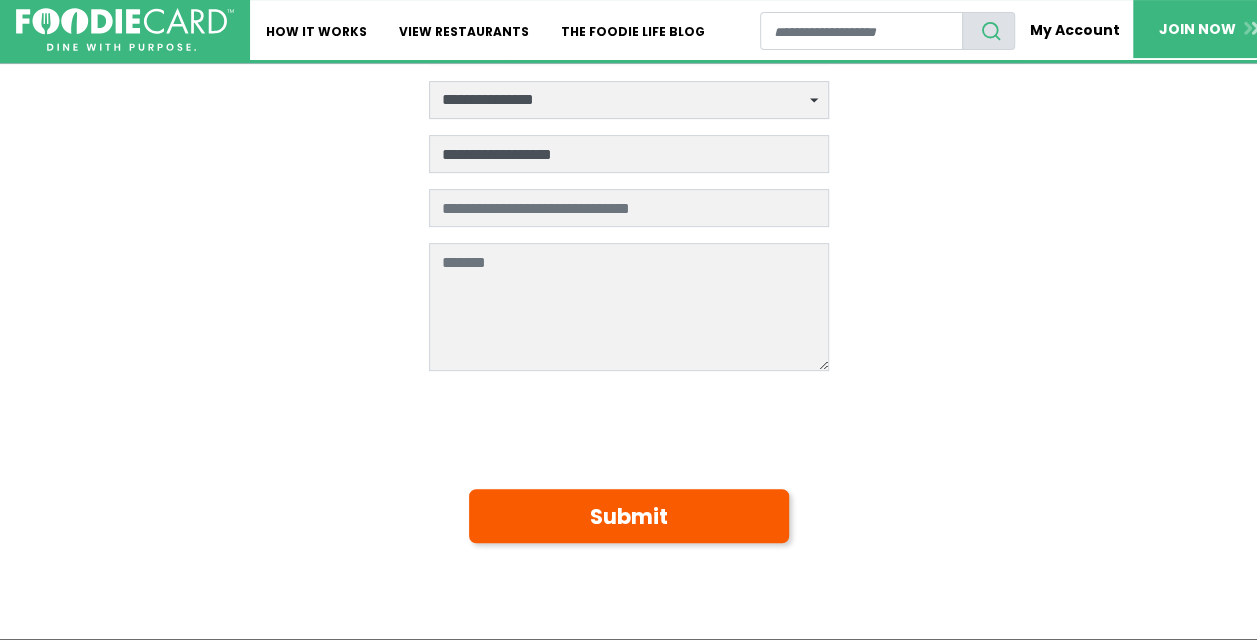 click on "**********" at bounding box center (628, 228) 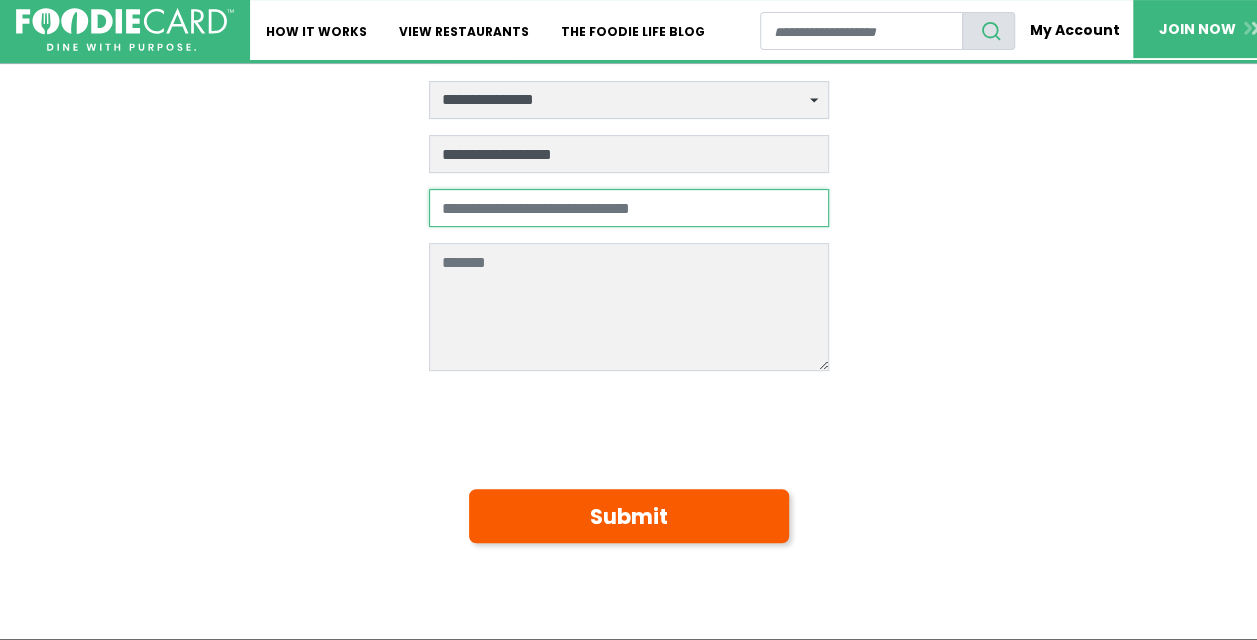 click at bounding box center [629, 208] 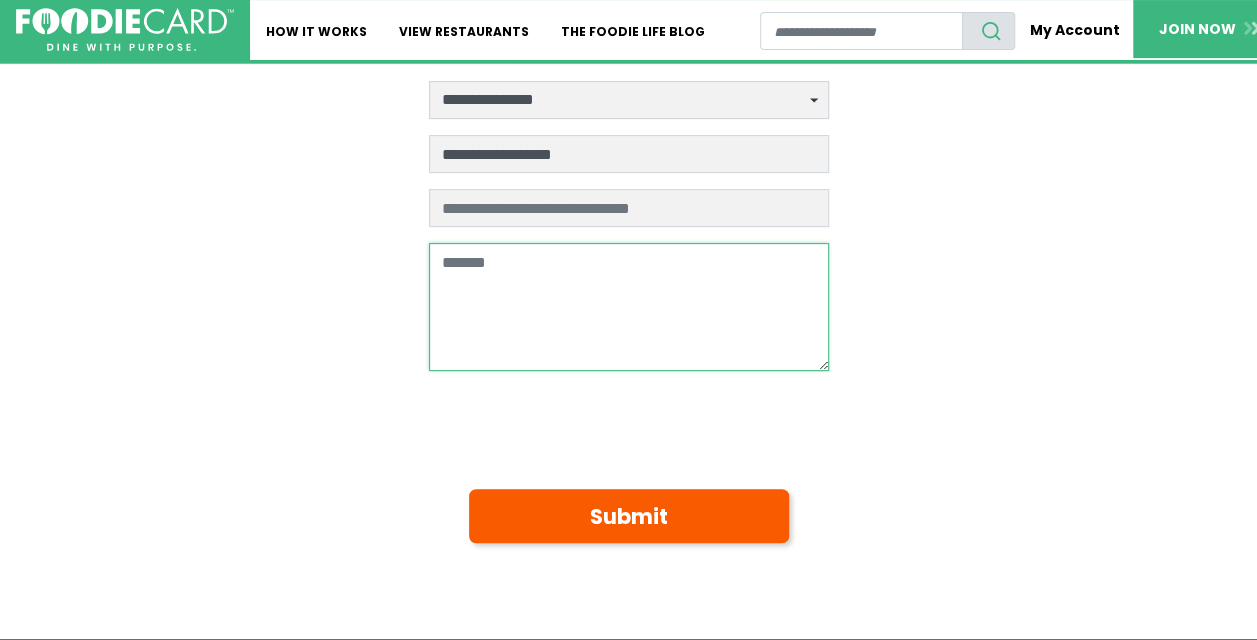 click at bounding box center [629, 307] 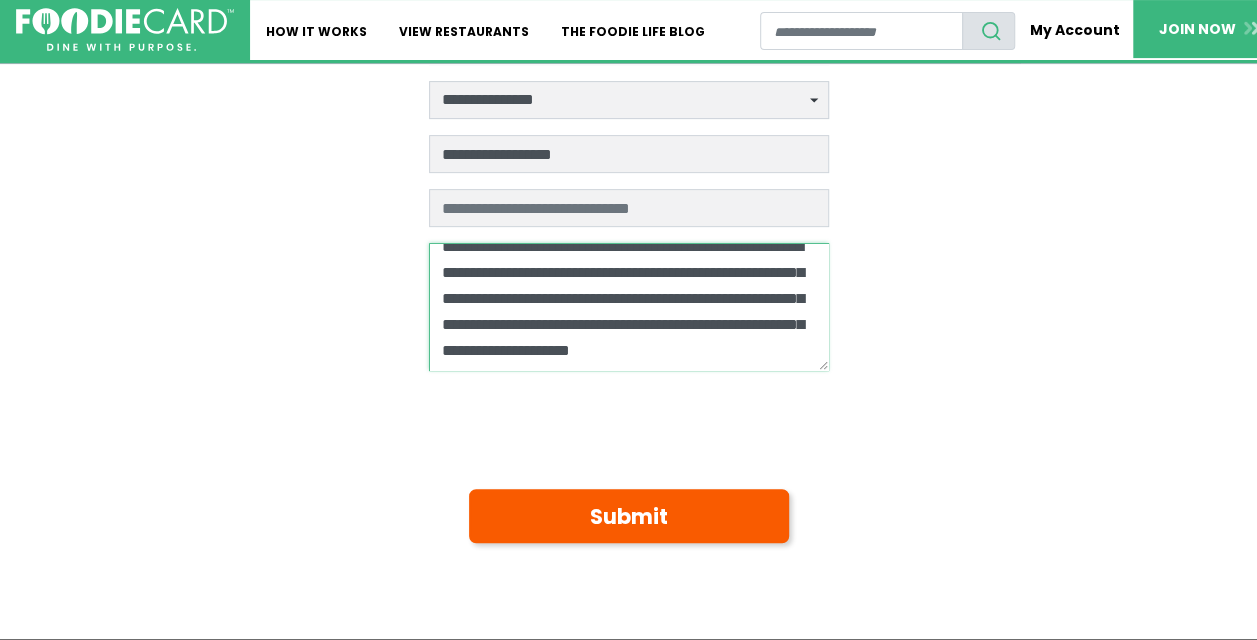 scroll, scrollTop: 59, scrollLeft: 0, axis: vertical 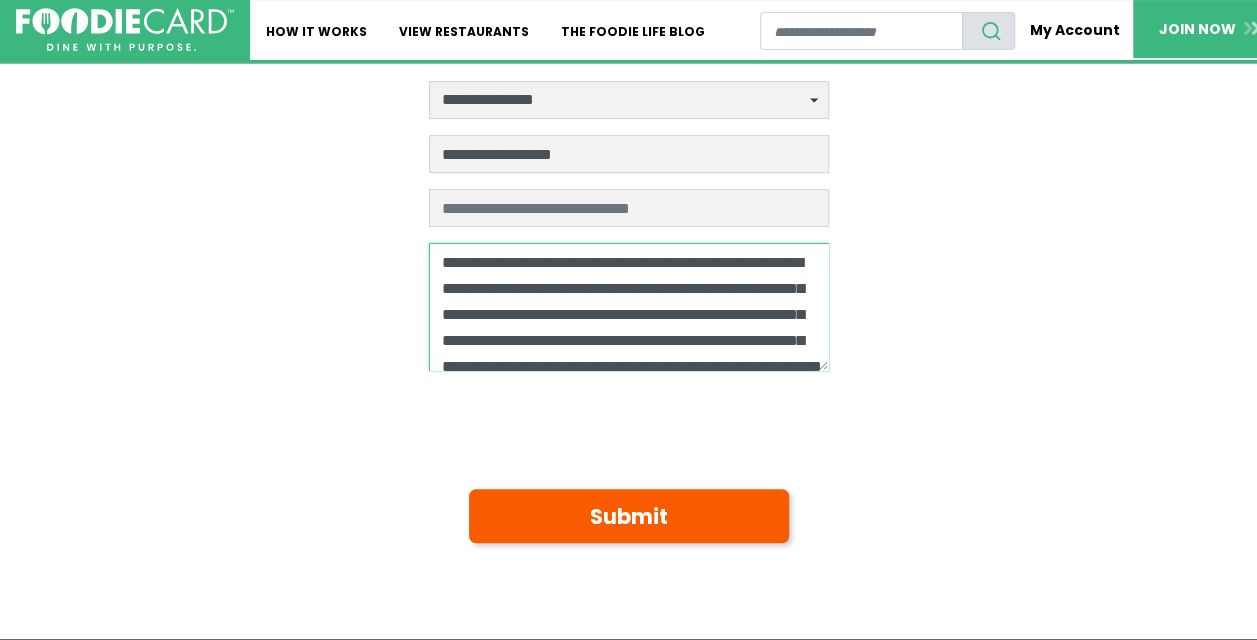 type on "**********" 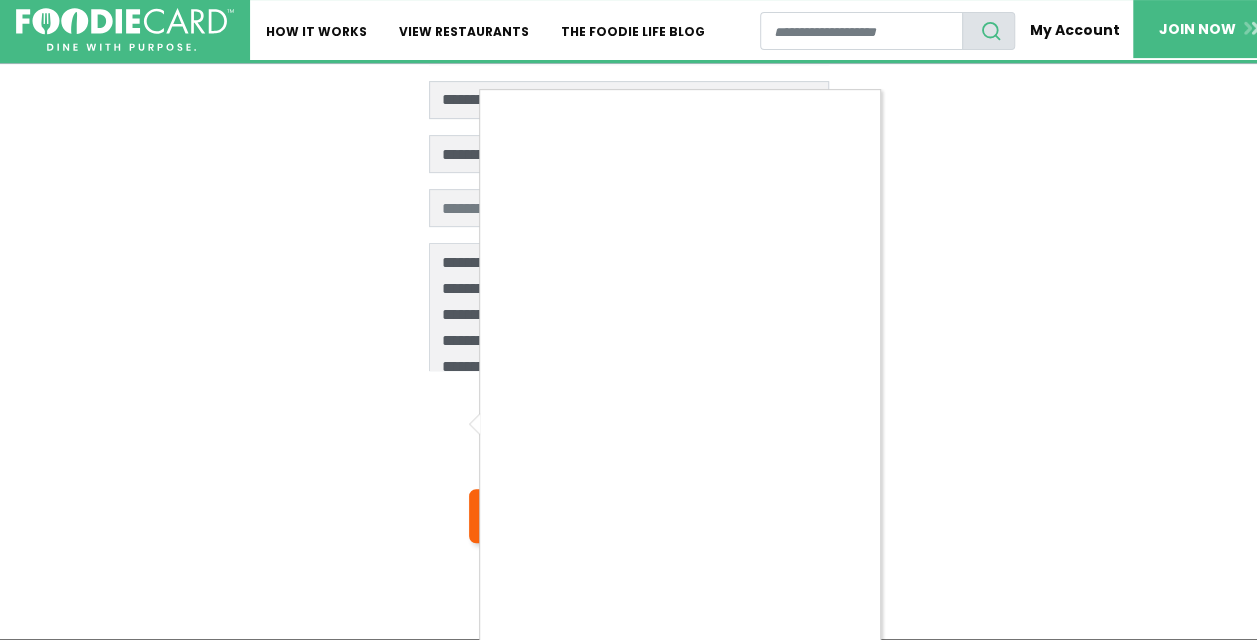 scroll, scrollTop: 400, scrollLeft: 0, axis: vertical 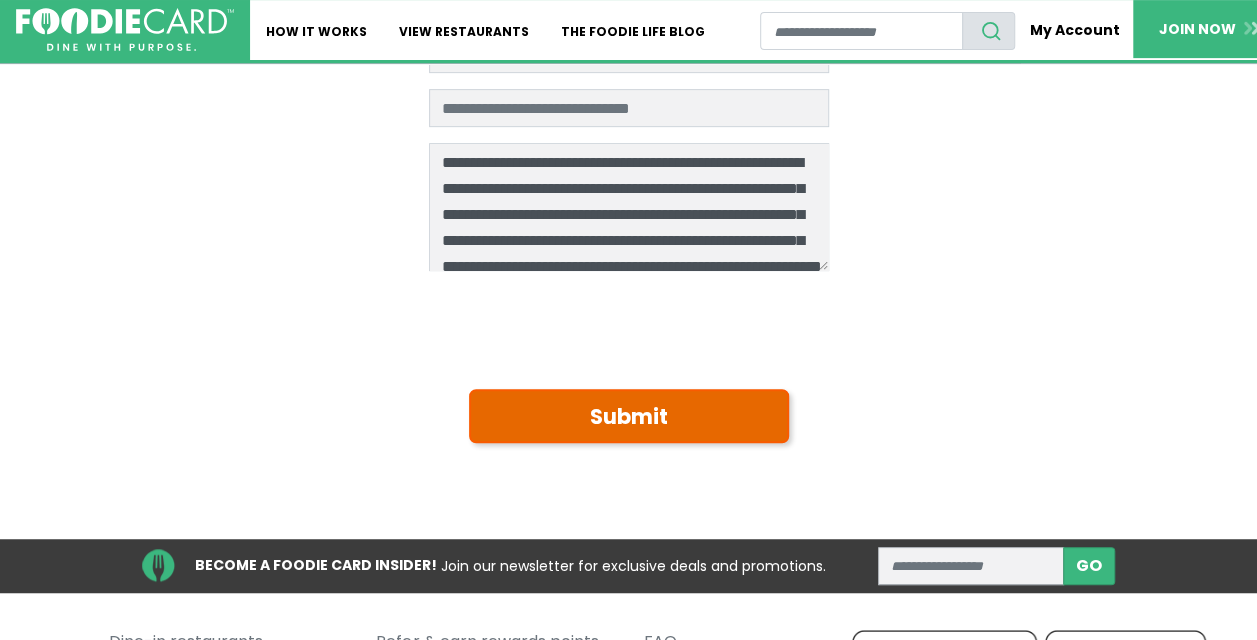 click on "Submit" at bounding box center [629, 416] 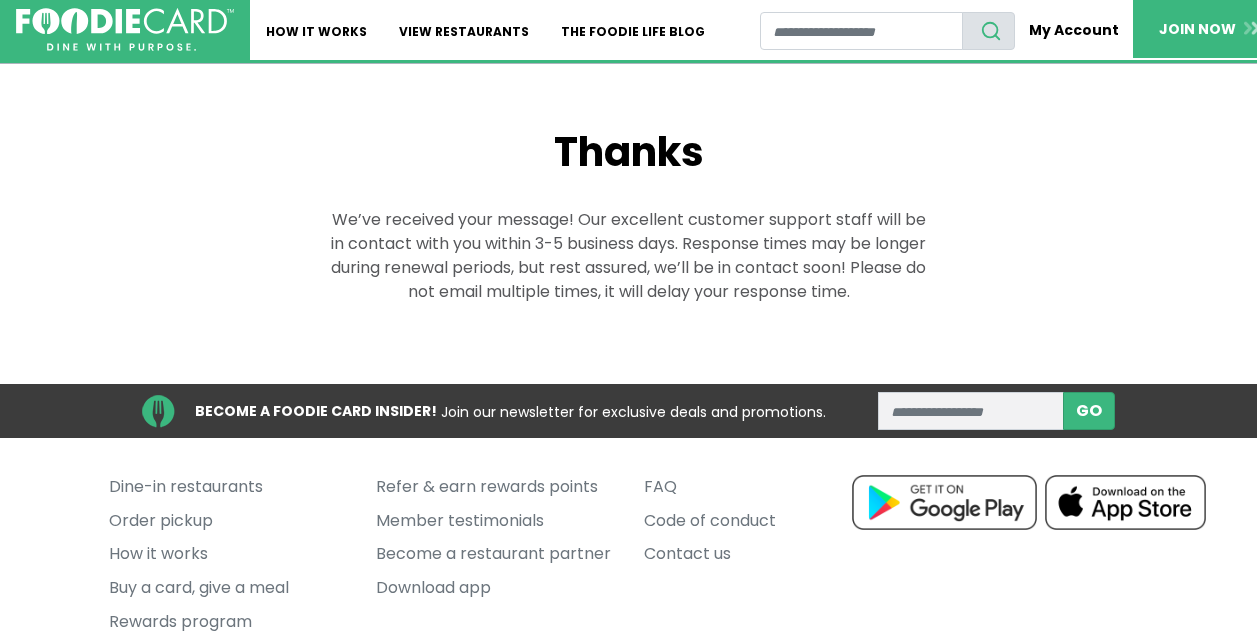 scroll, scrollTop: 0, scrollLeft: 0, axis: both 